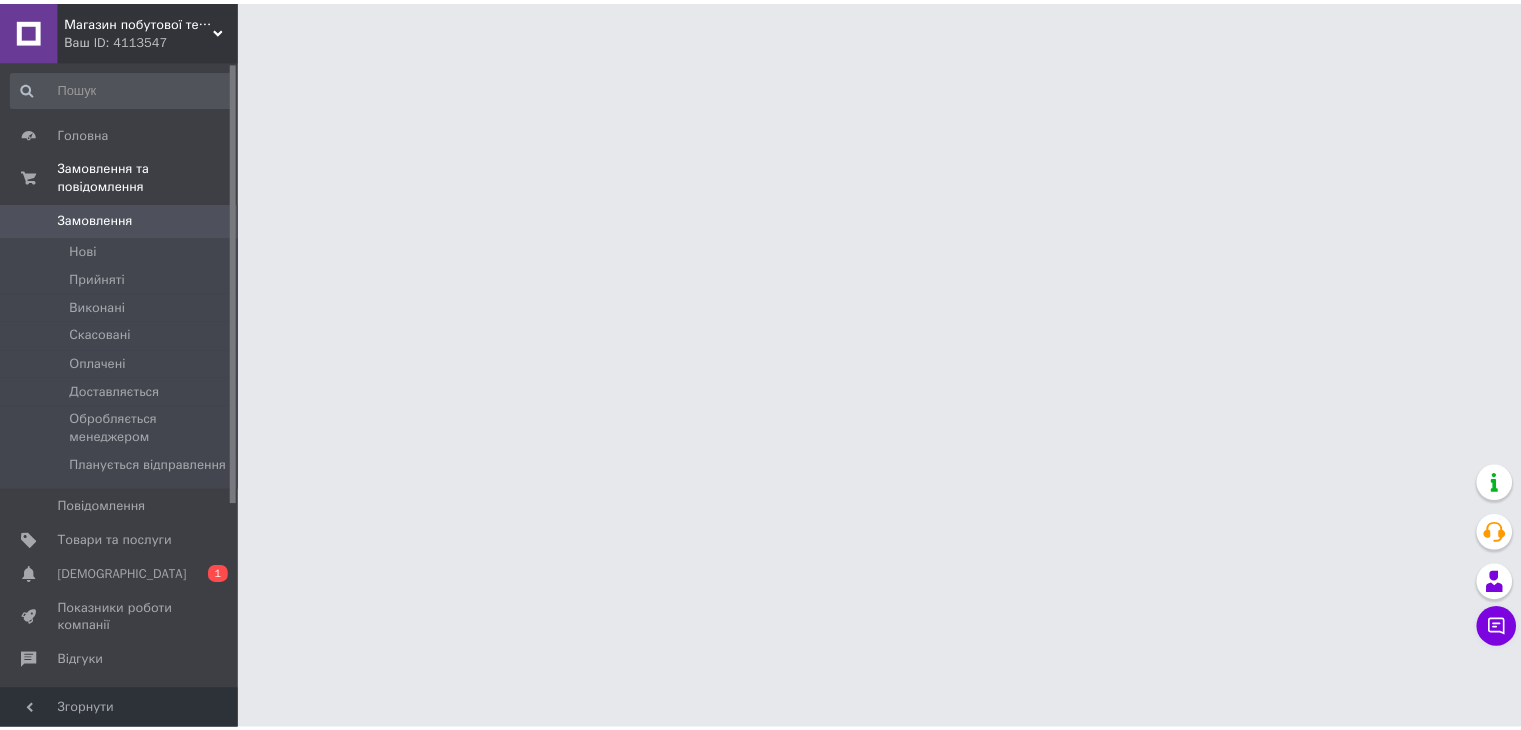 scroll, scrollTop: 0, scrollLeft: 0, axis: both 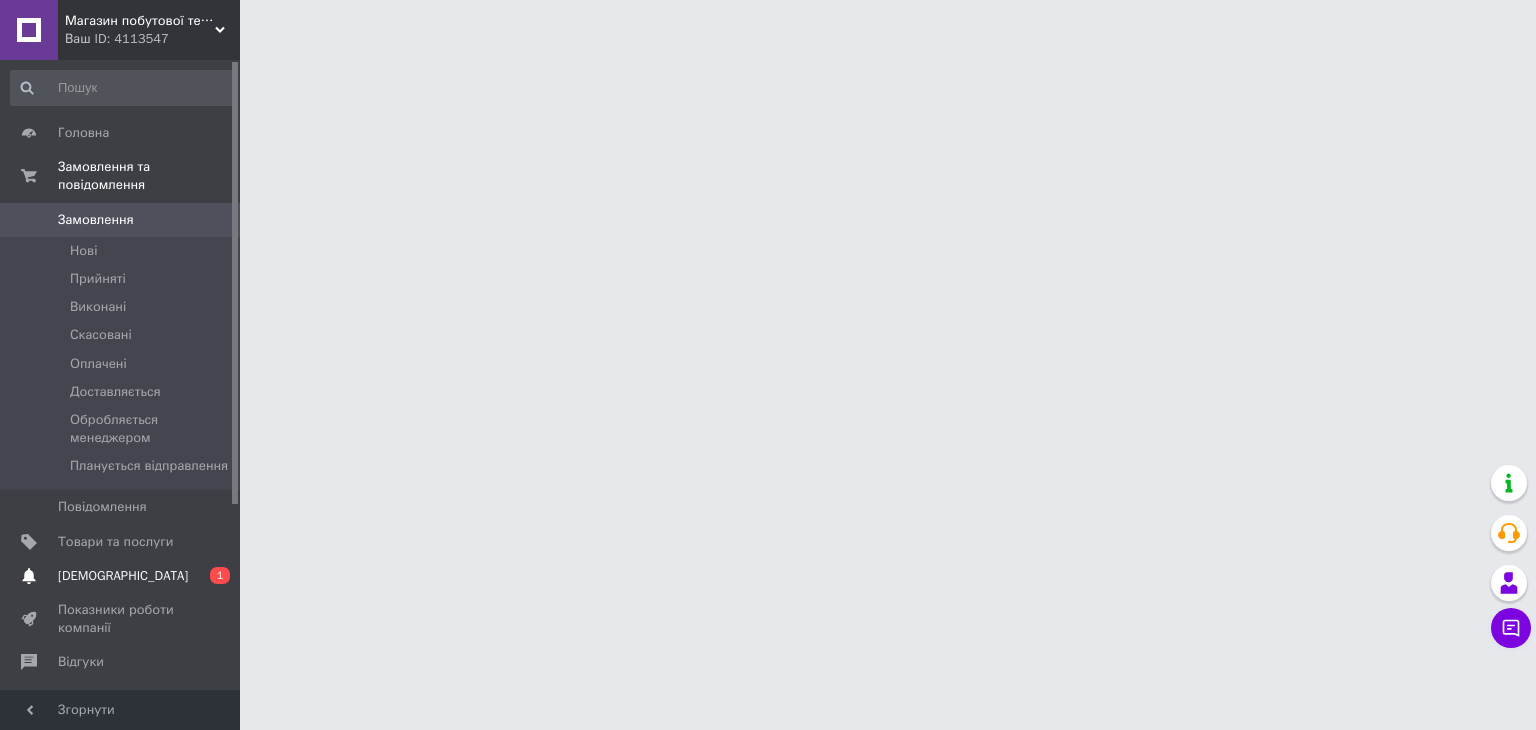 click on "[DEMOGRAPHIC_DATA]" at bounding box center [123, 576] 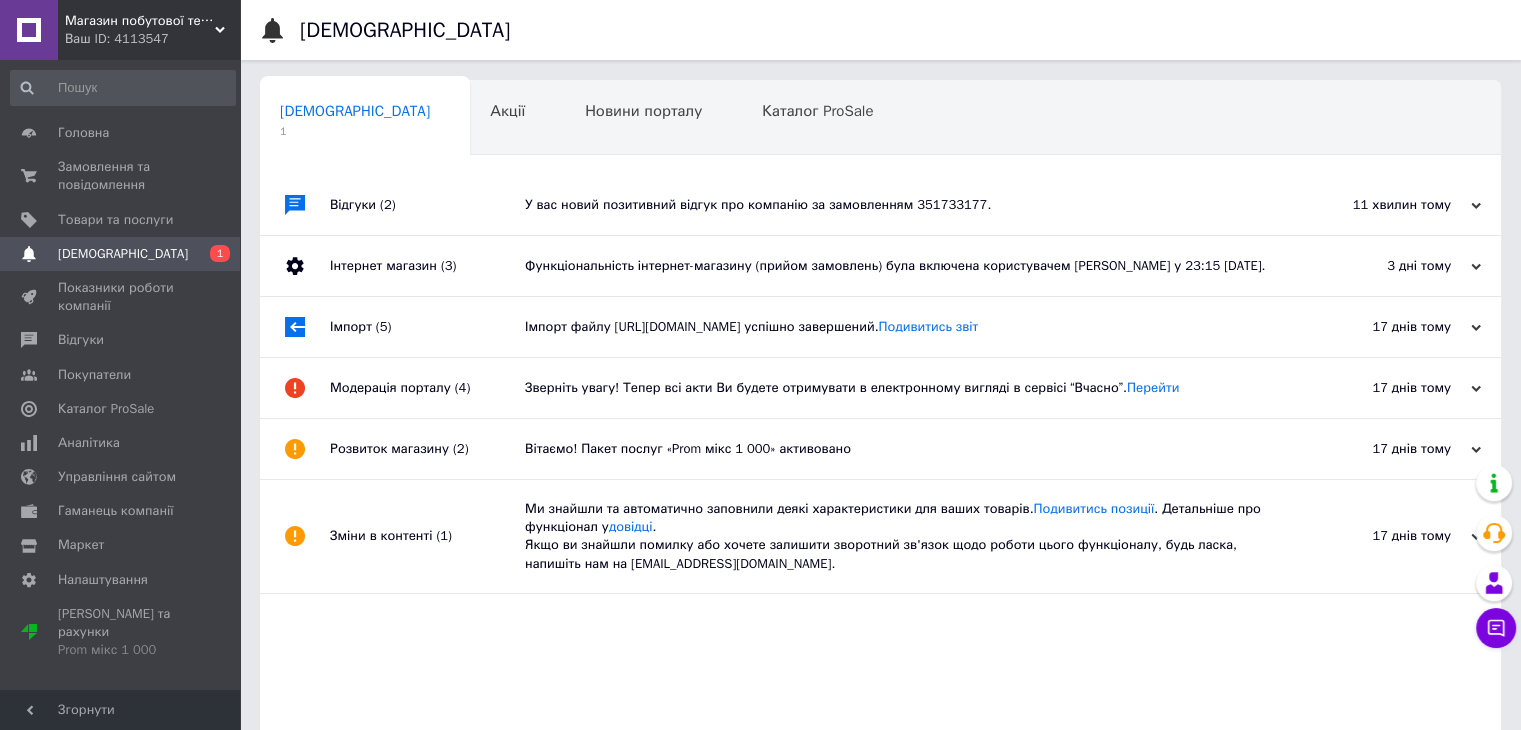 click on "Відгуки   (2)" at bounding box center (427, 205) 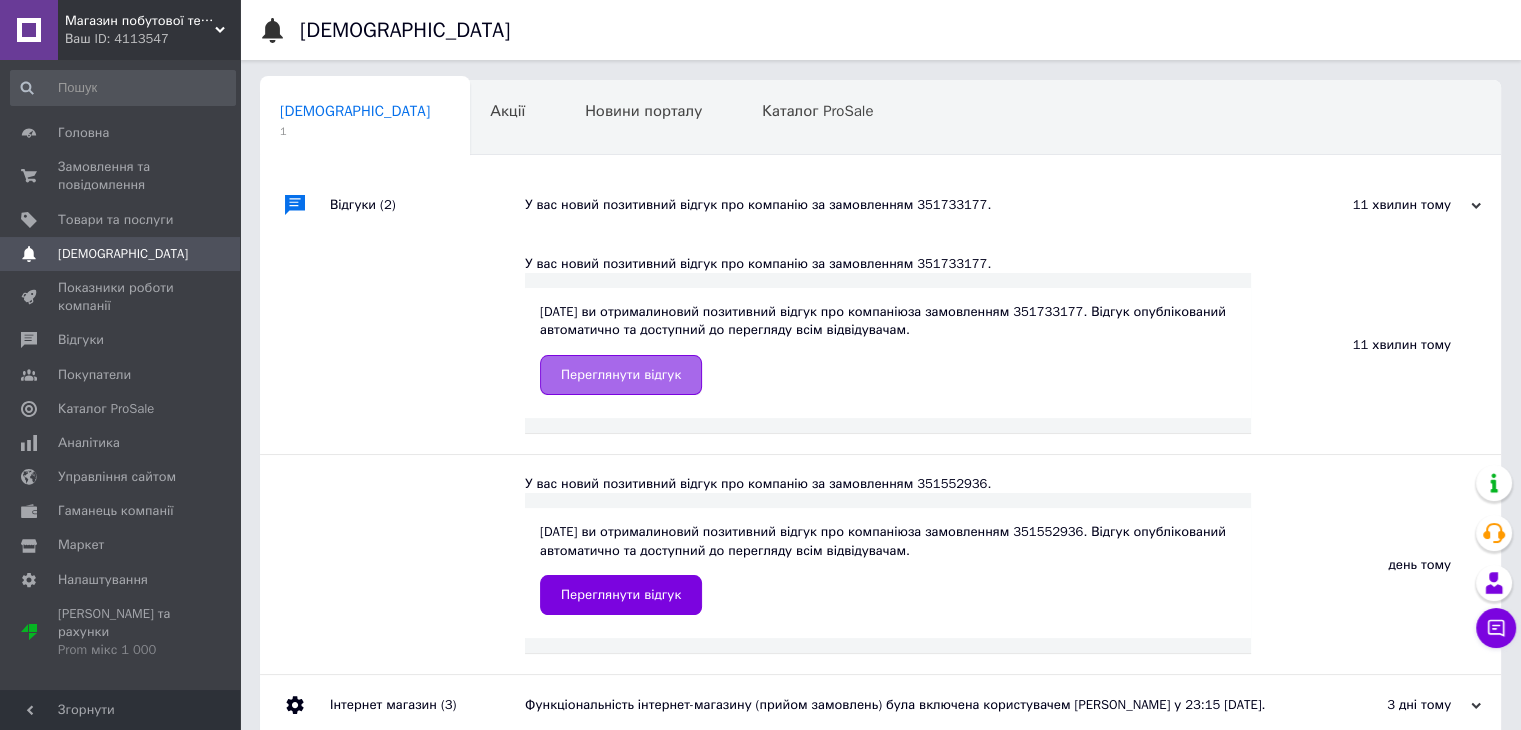 click on "Переглянути відгук" at bounding box center (621, 375) 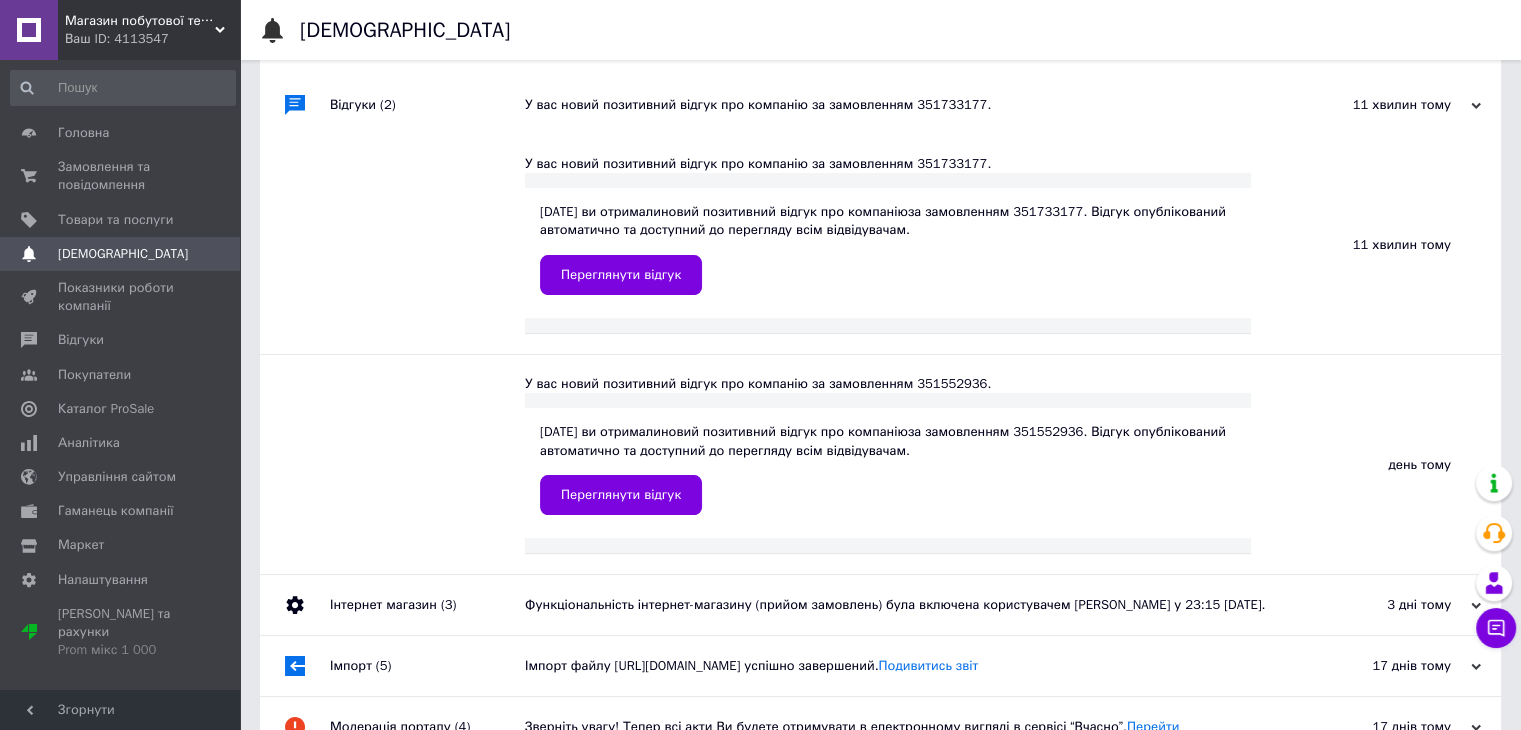 scroll, scrollTop: 0, scrollLeft: 0, axis: both 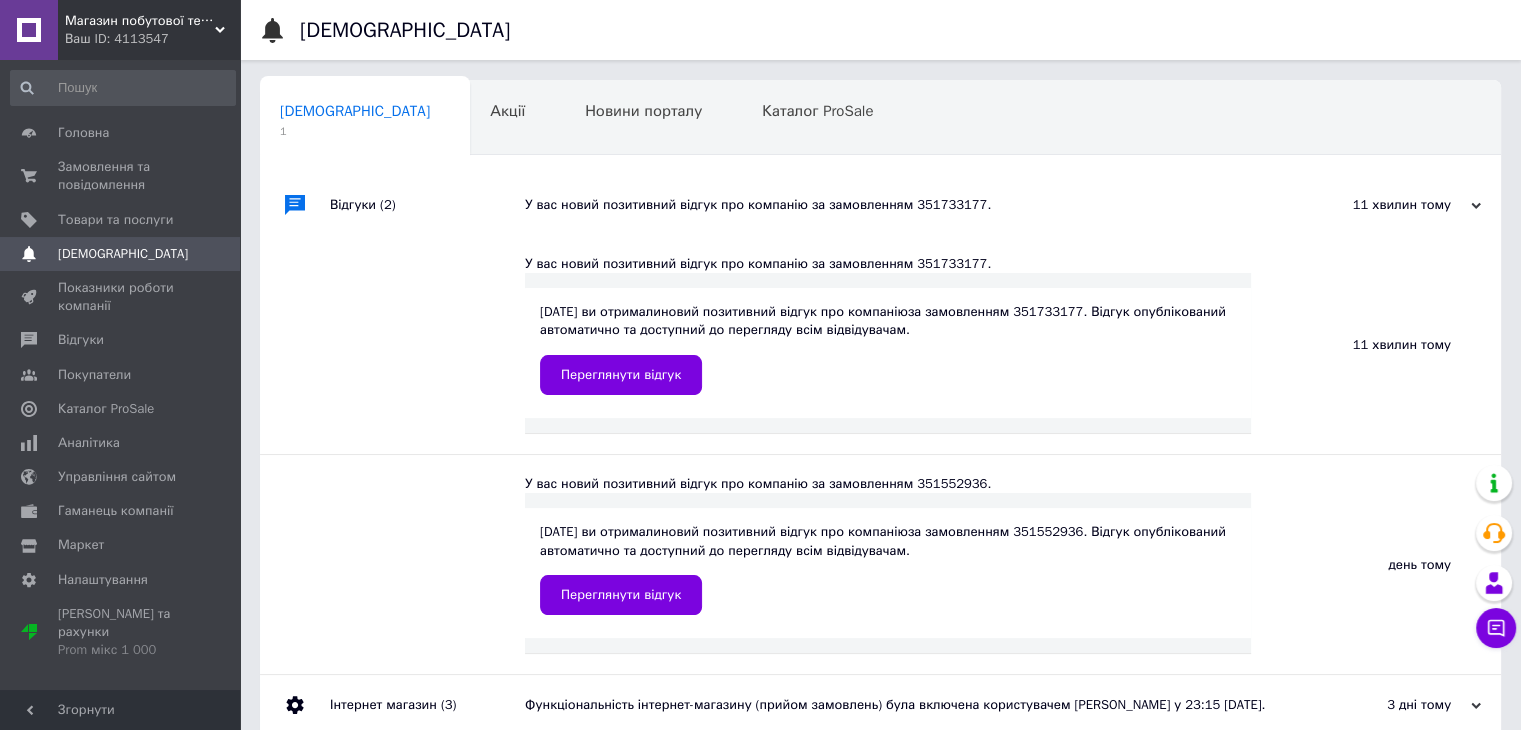 click on "11 хвилин тому" at bounding box center (1381, 205) 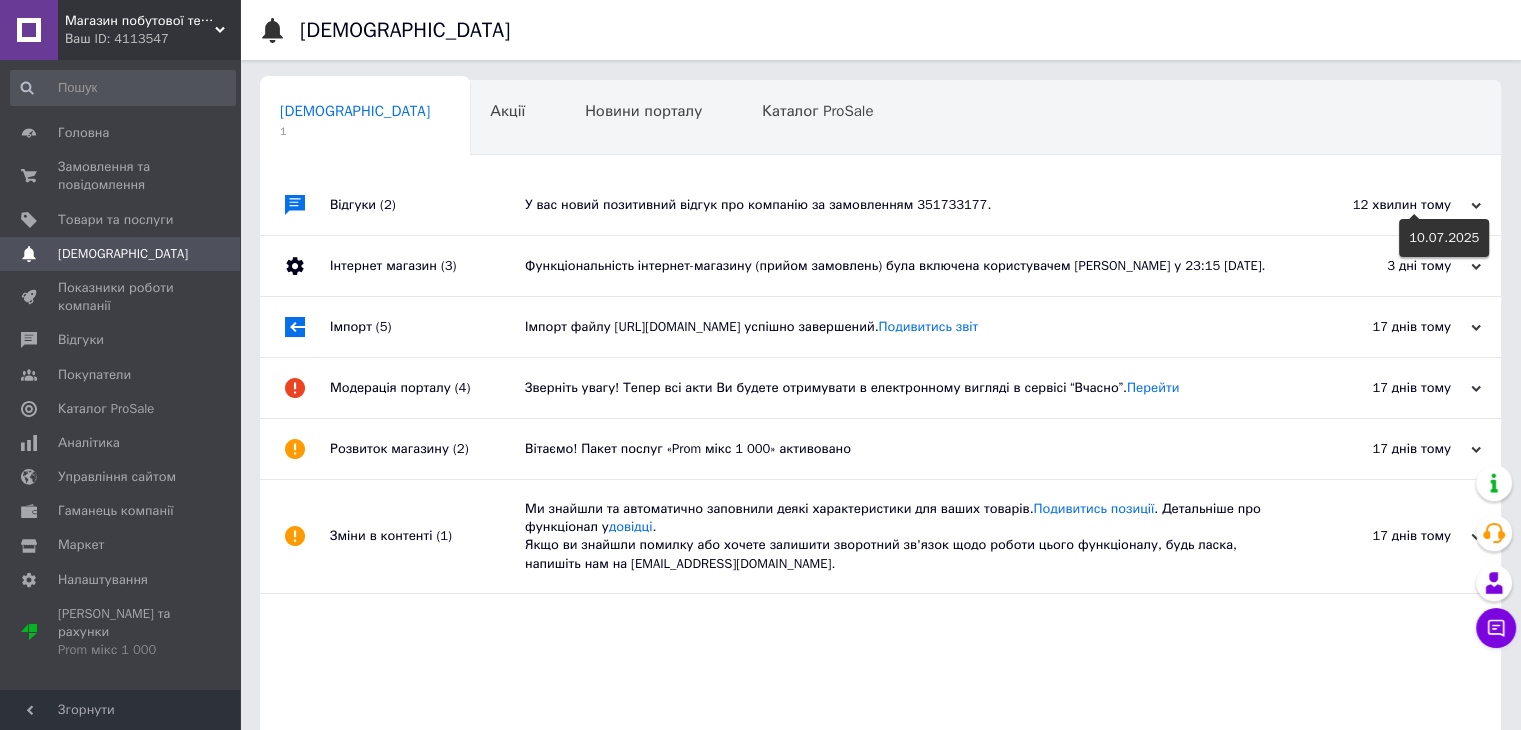 click on "12 хвилин тому" at bounding box center [1381, 205] 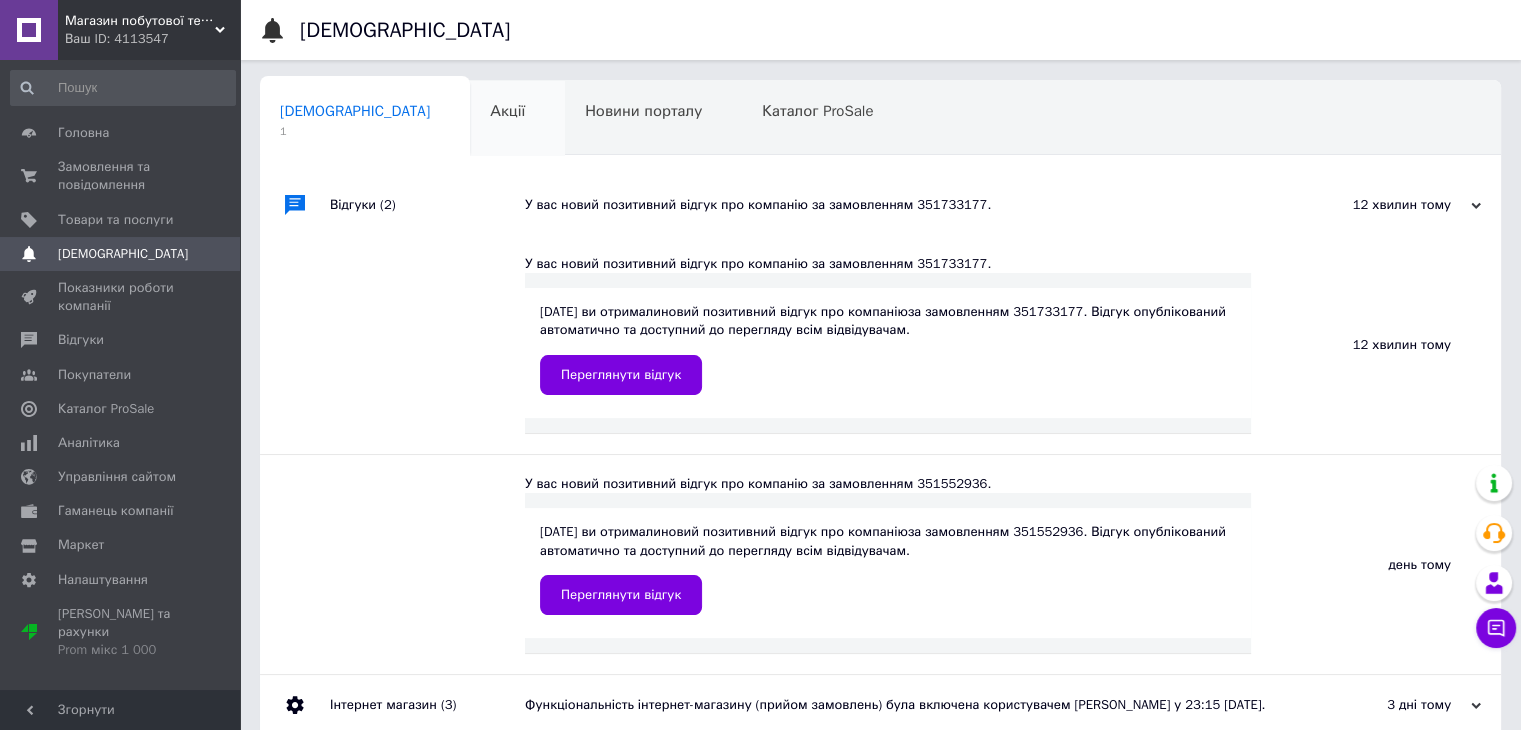 click on "Акції 0" at bounding box center (517, 119) 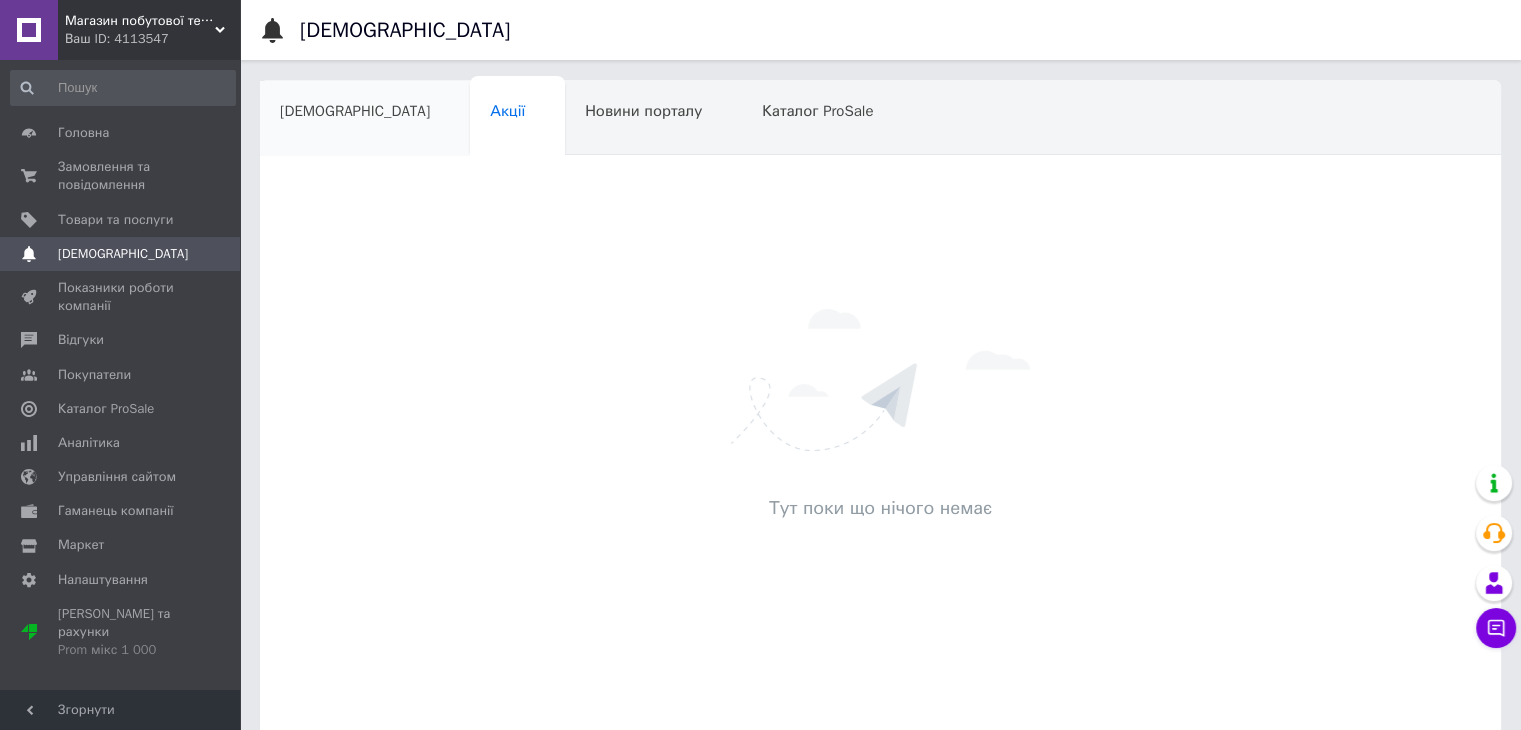 click on "[DEMOGRAPHIC_DATA]" at bounding box center (365, 119) 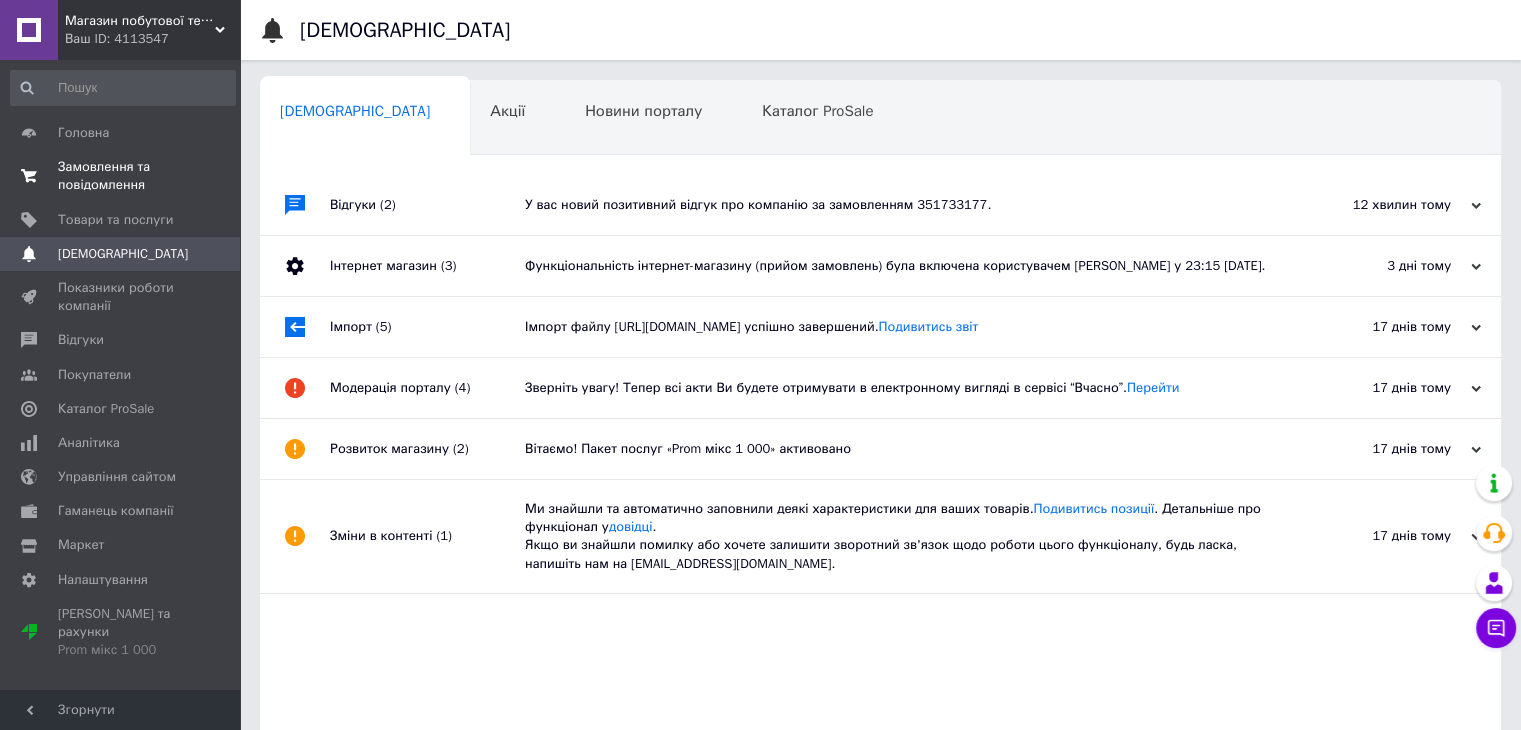 click on "Замовлення та повідомлення" at bounding box center (121, 176) 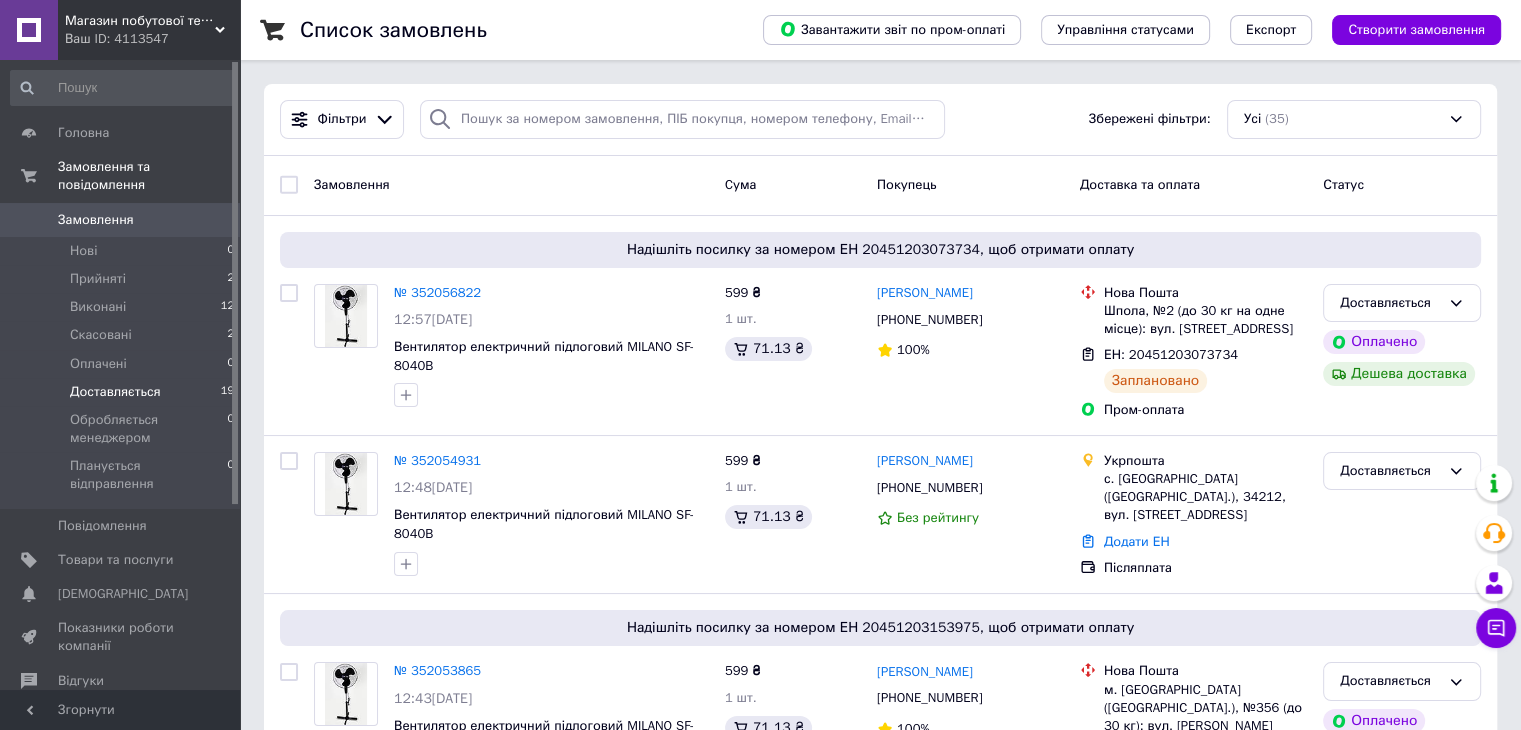 click on "Доставляється" at bounding box center (115, 392) 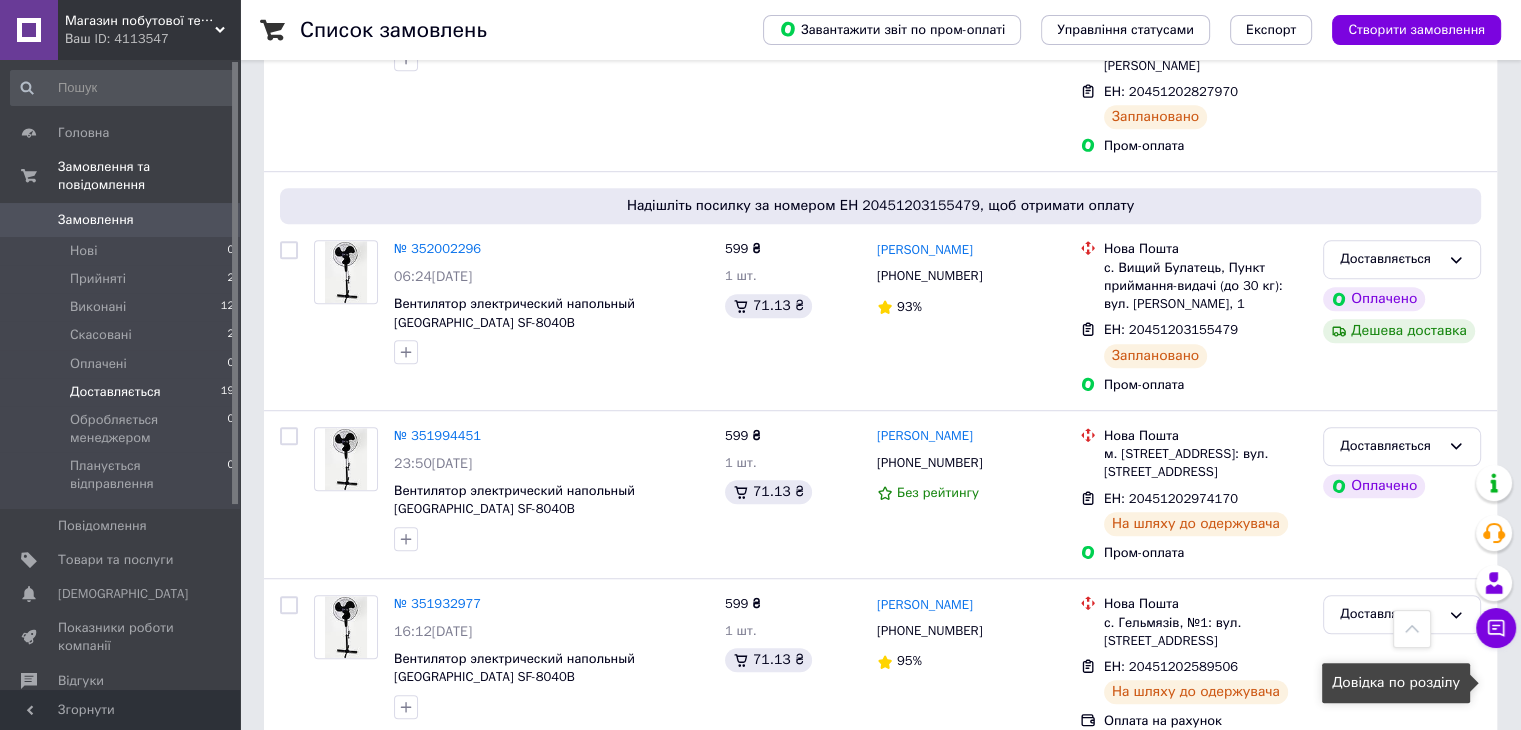 scroll, scrollTop: 1600, scrollLeft: 0, axis: vertical 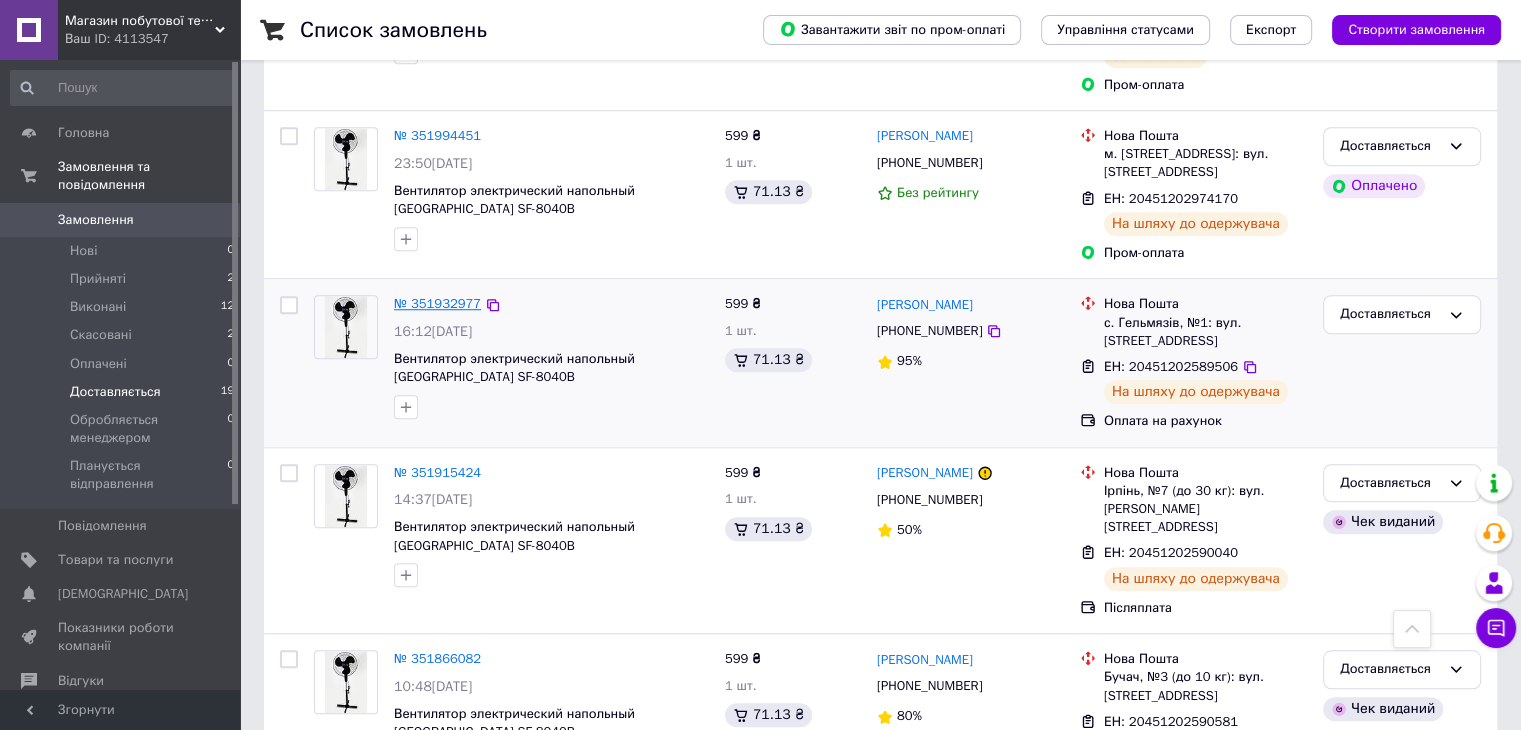 click on "№ 351932977" at bounding box center (437, 303) 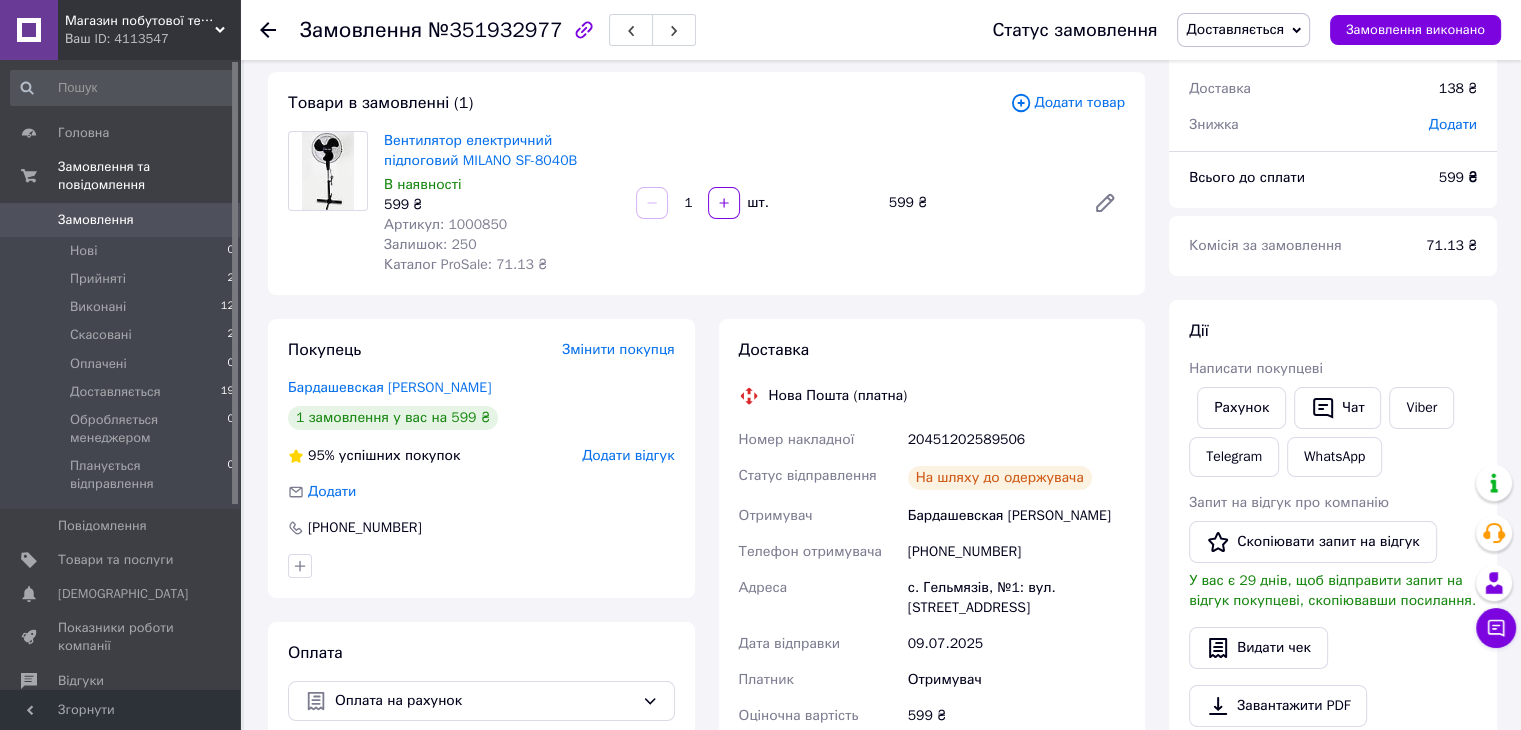 scroll, scrollTop: 0, scrollLeft: 0, axis: both 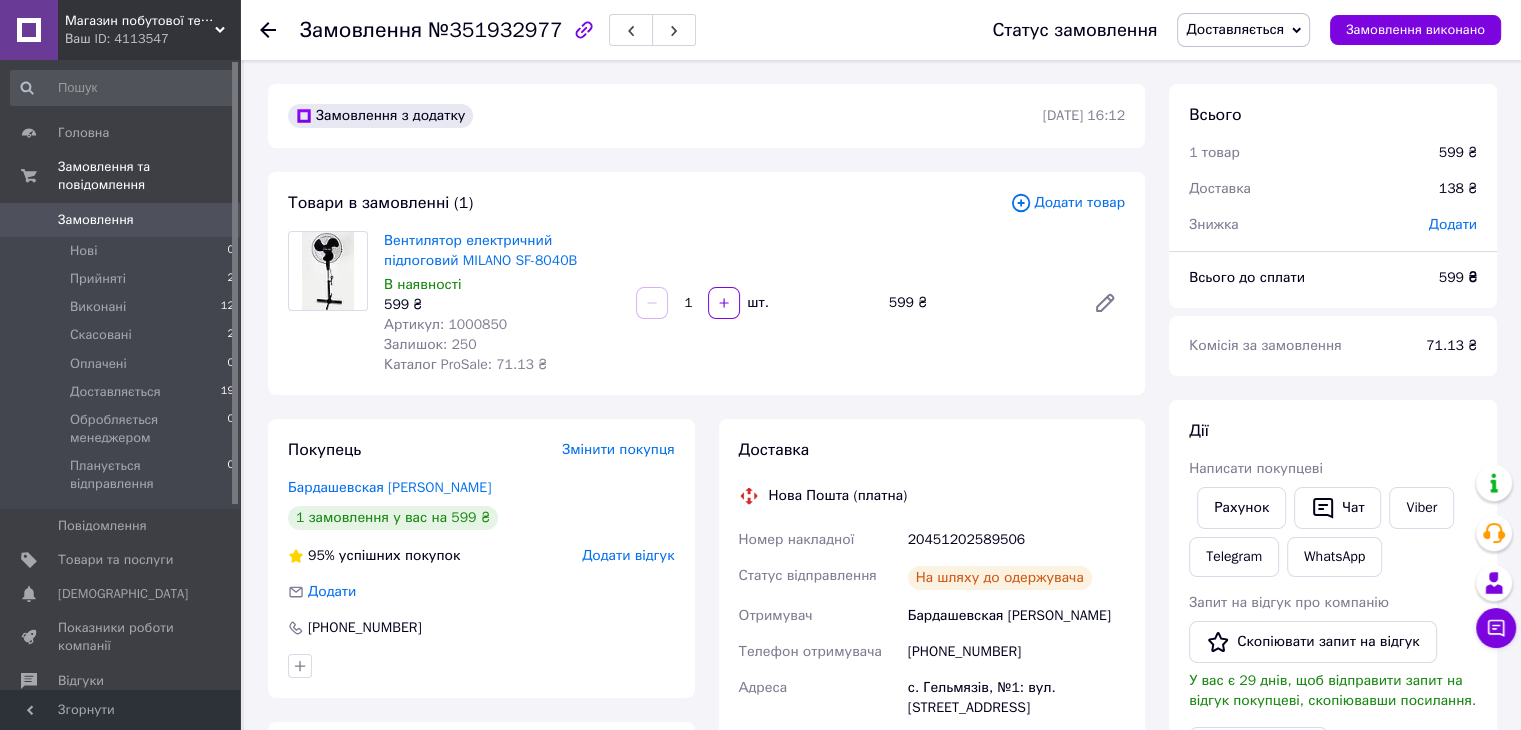 click on "Замовлення №351932977 Статус замовлення Доставляється Прийнято Виконано Скасовано Оплачено Обробляється менеджером Планується відправлення Замовлення виконано" at bounding box center [880, 30] 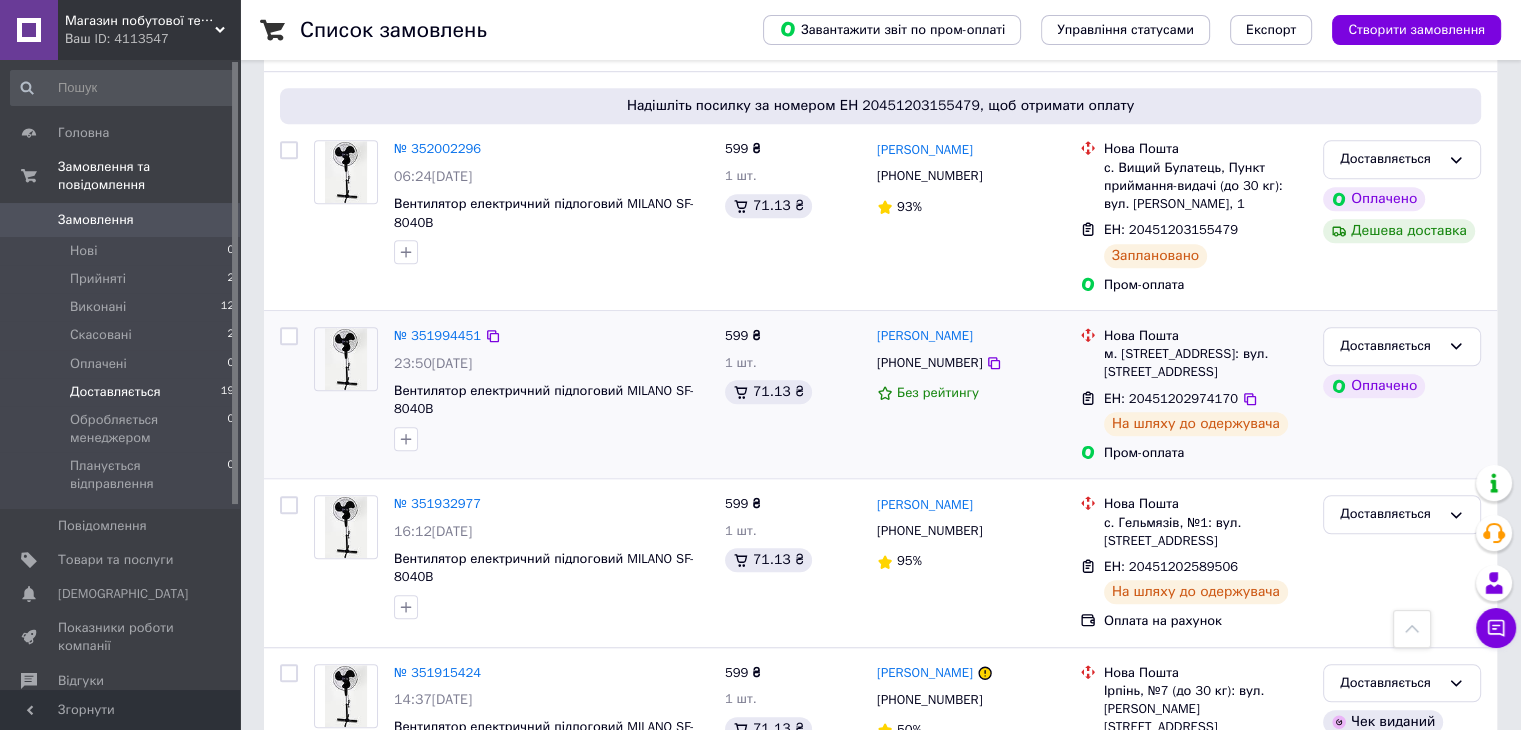 scroll, scrollTop: 1300, scrollLeft: 0, axis: vertical 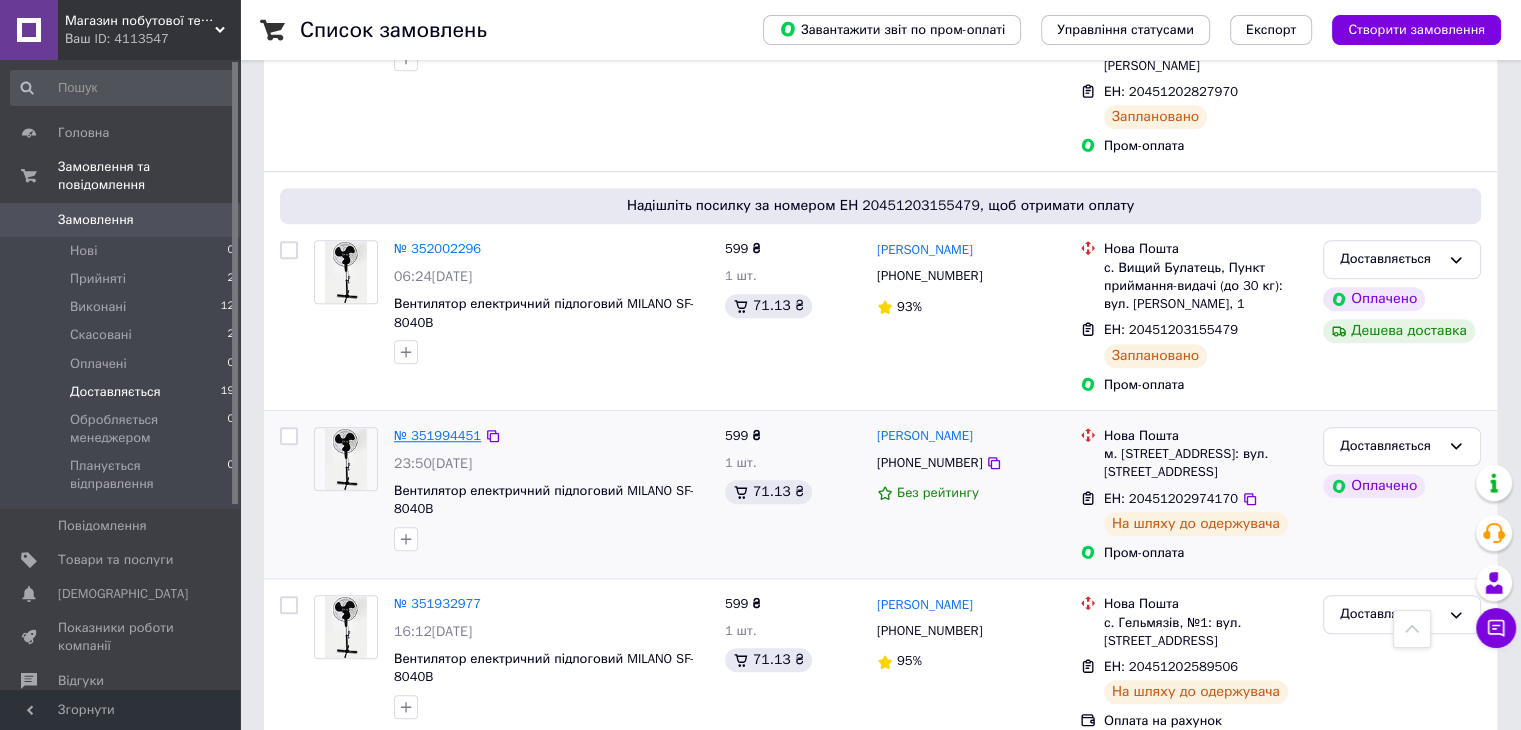 click on "№ 351994451" at bounding box center [437, 435] 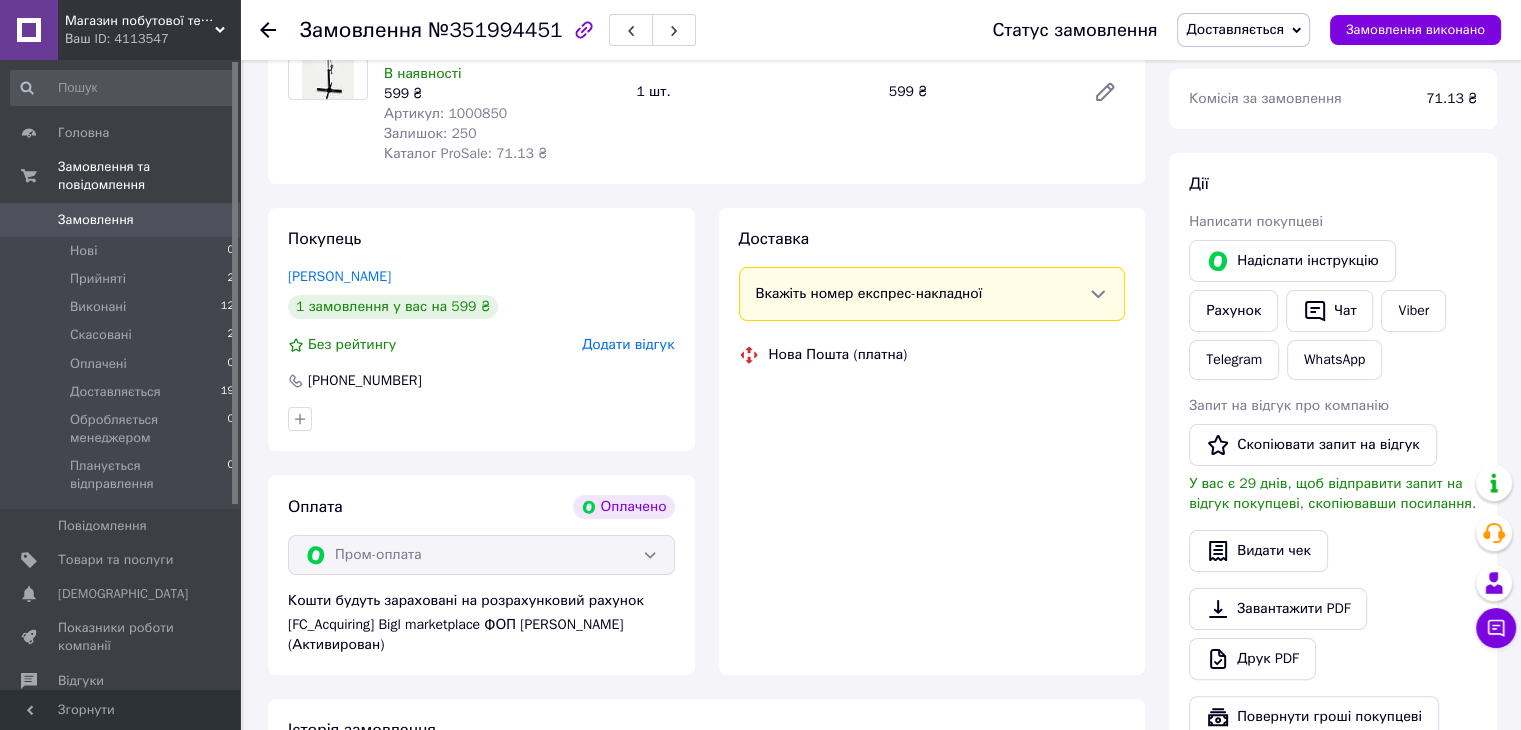 scroll, scrollTop: 948, scrollLeft: 0, axis: vertical 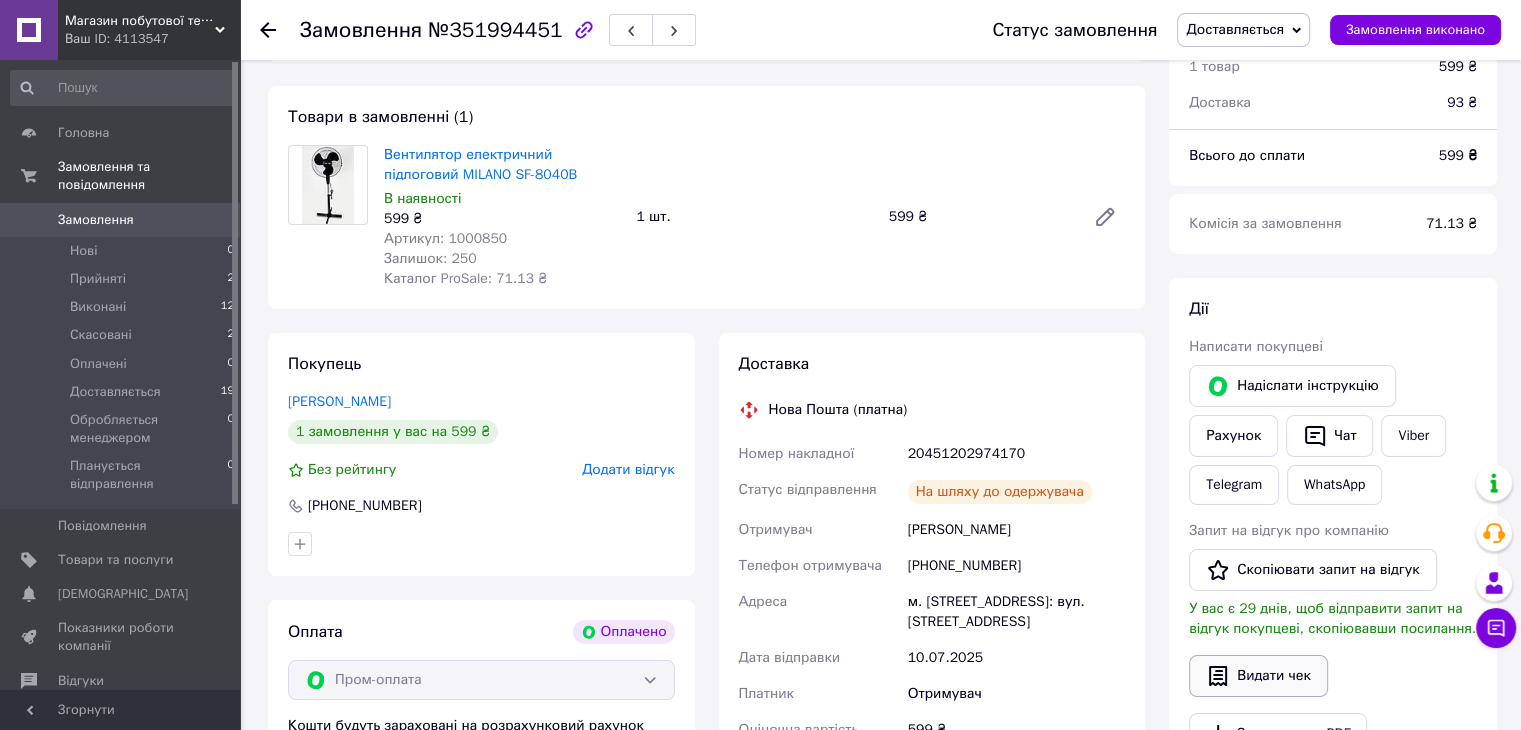 click on "Видати чек" at bounding box center (1258, 676) 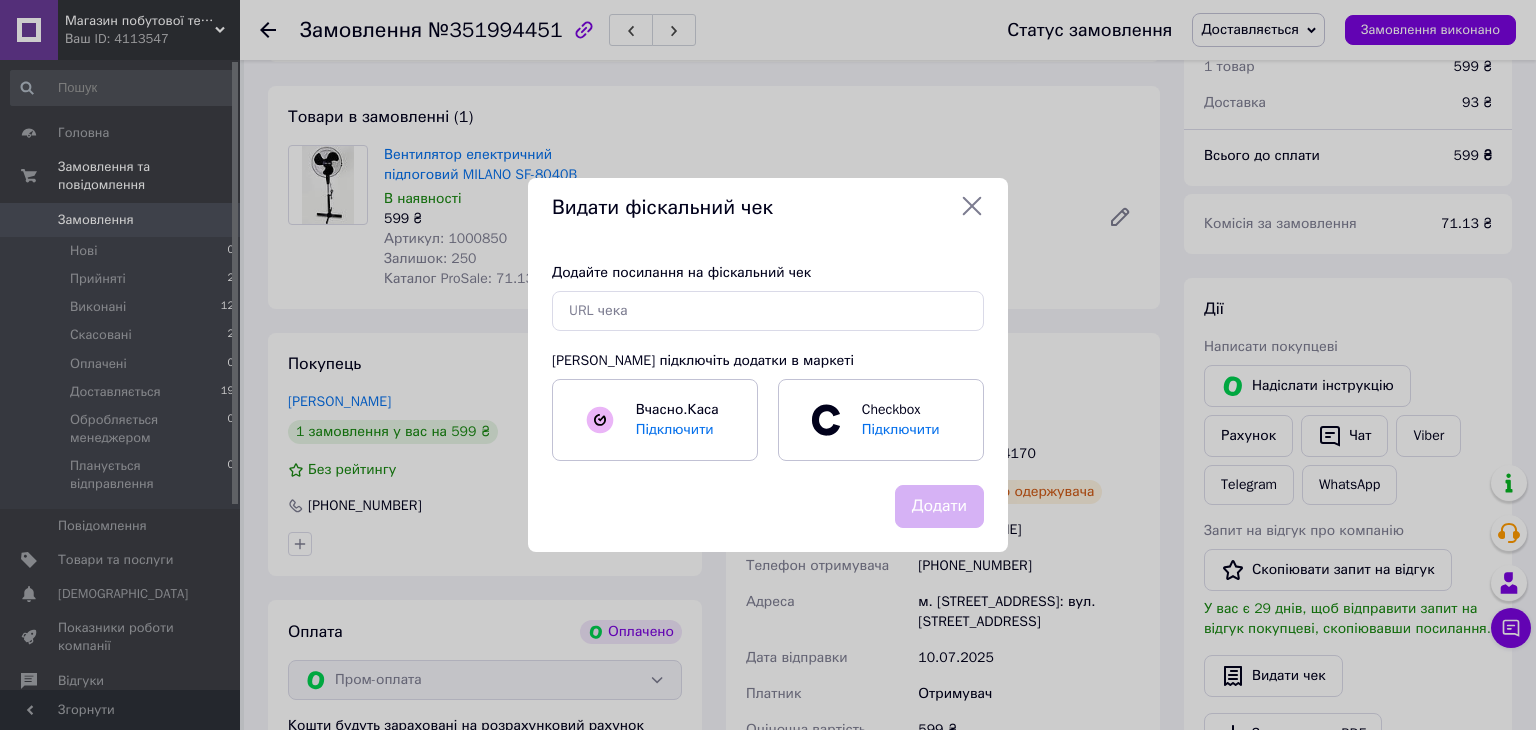 drag, startPoint x: 772, startPoint y: 289, endPoint x: 774, endPoint y: 303, distance: 14.142136 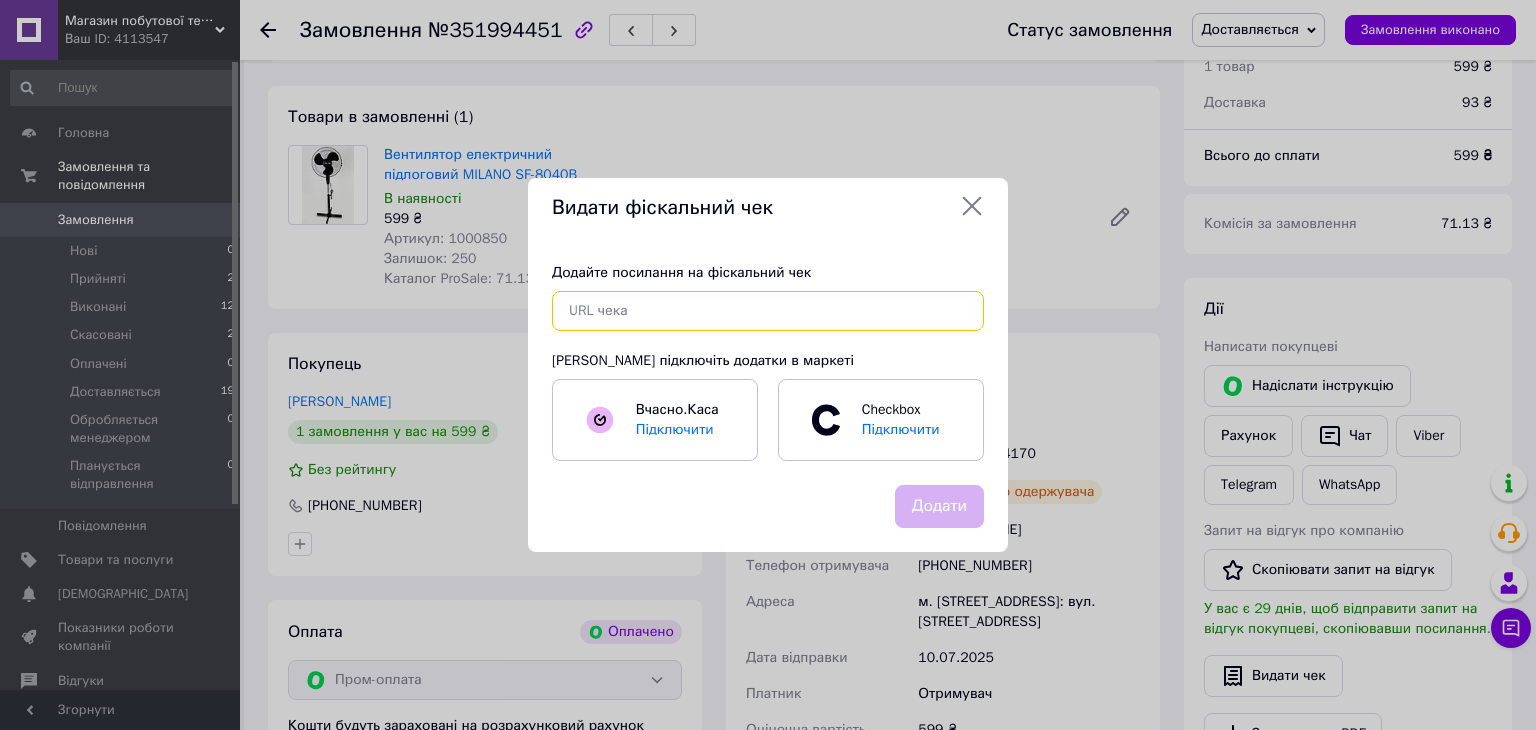 click at bounding box center (768, 311) 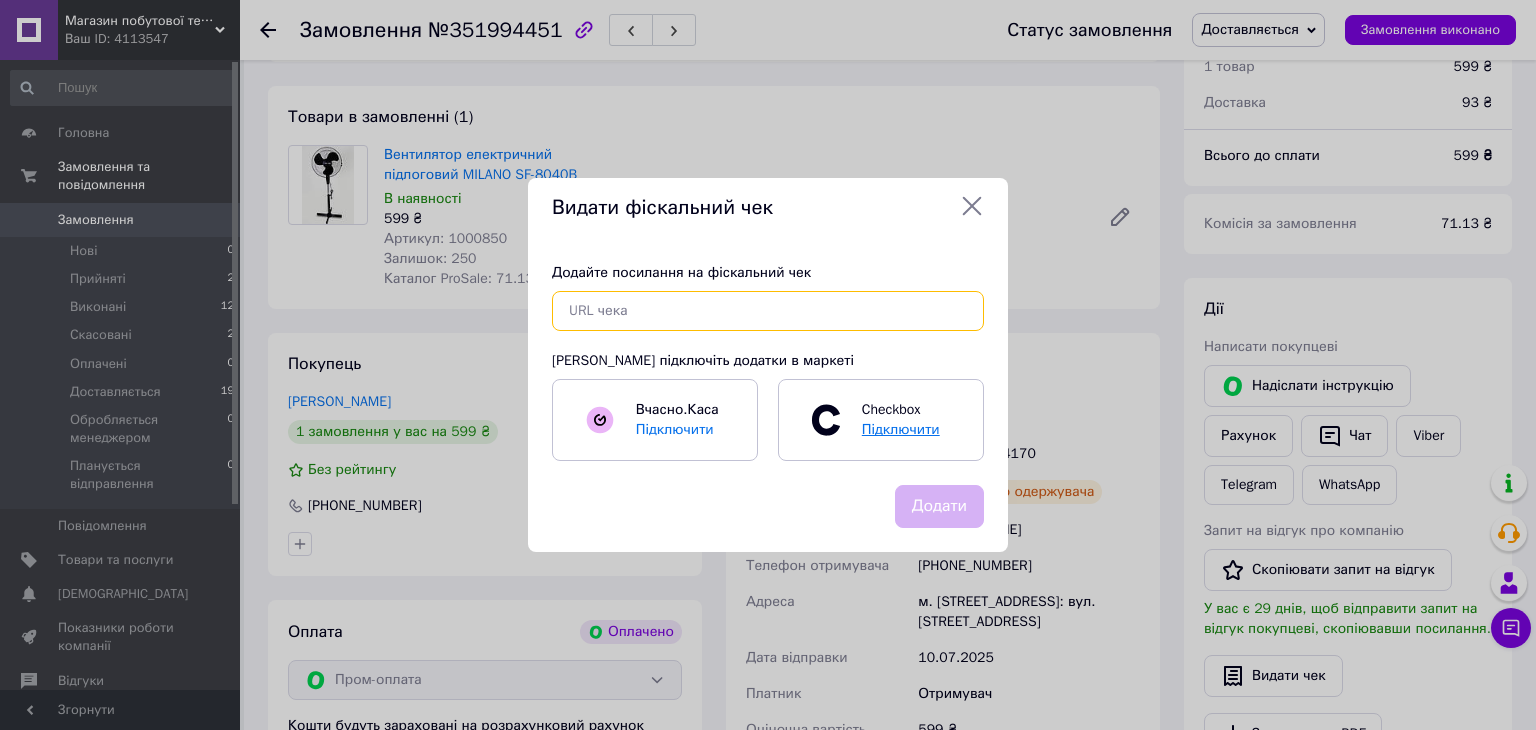 paste on "[URL][DOMAIN_NAME]" 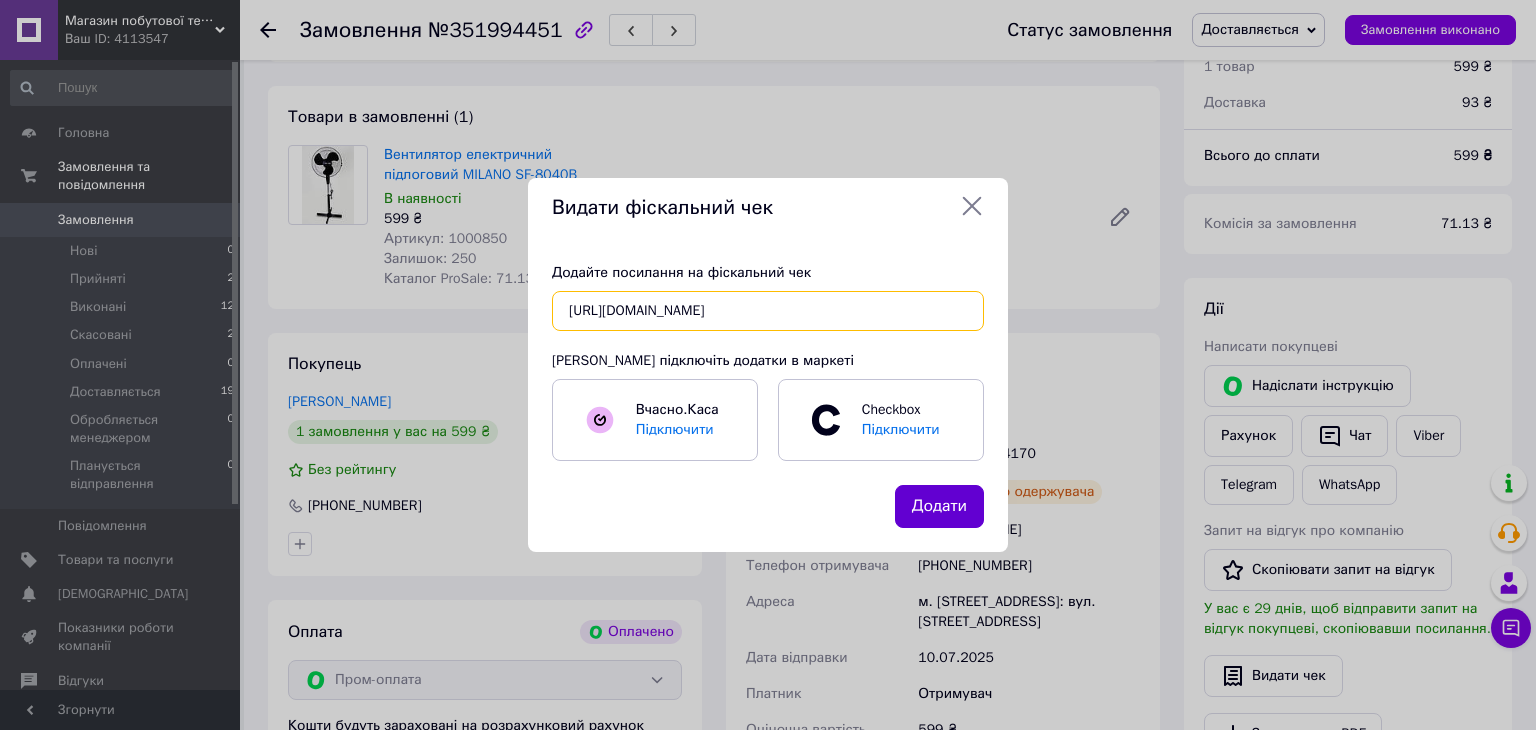 type on "[URL][DOMAIN_NAME]" 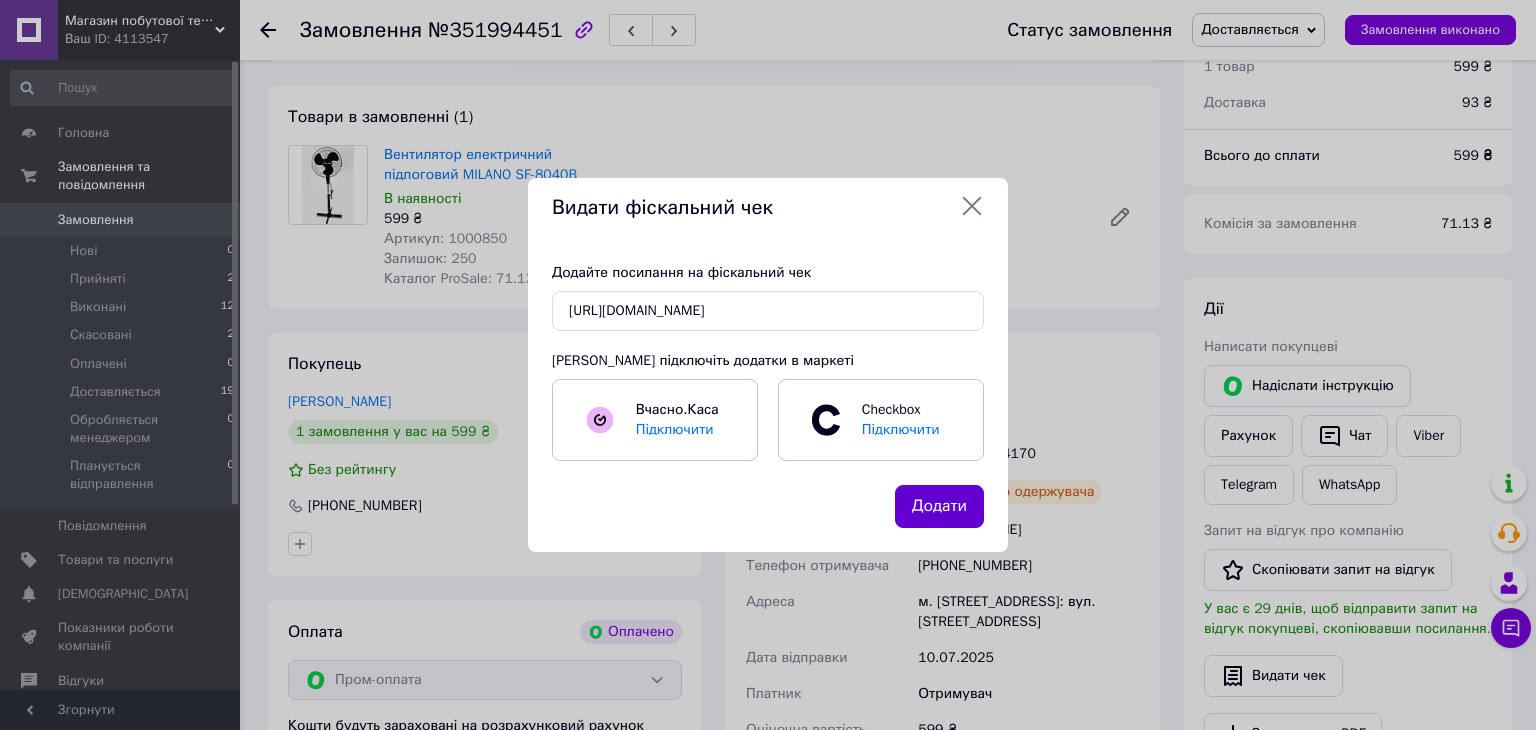 click on "Додати" at bounding box center [939, 506] 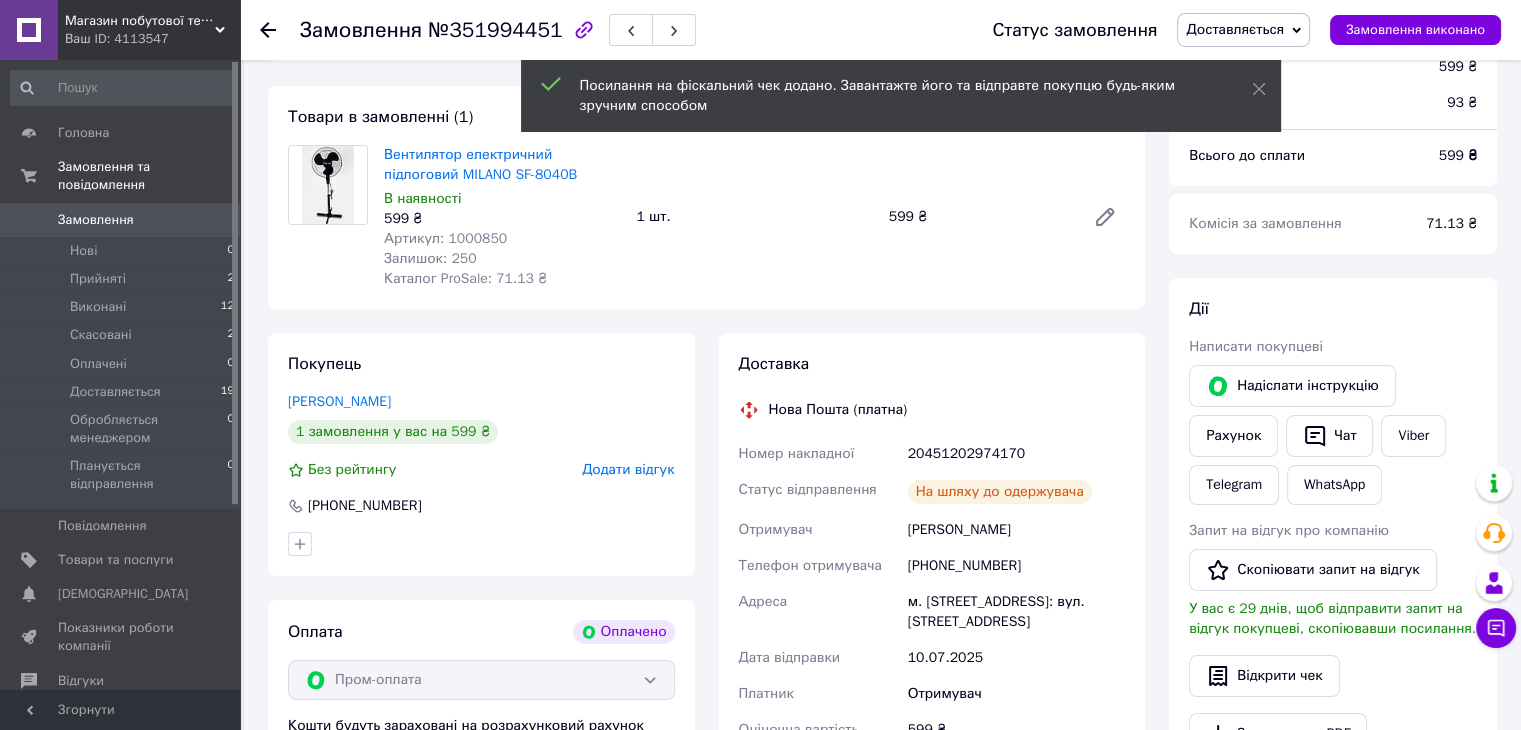 click 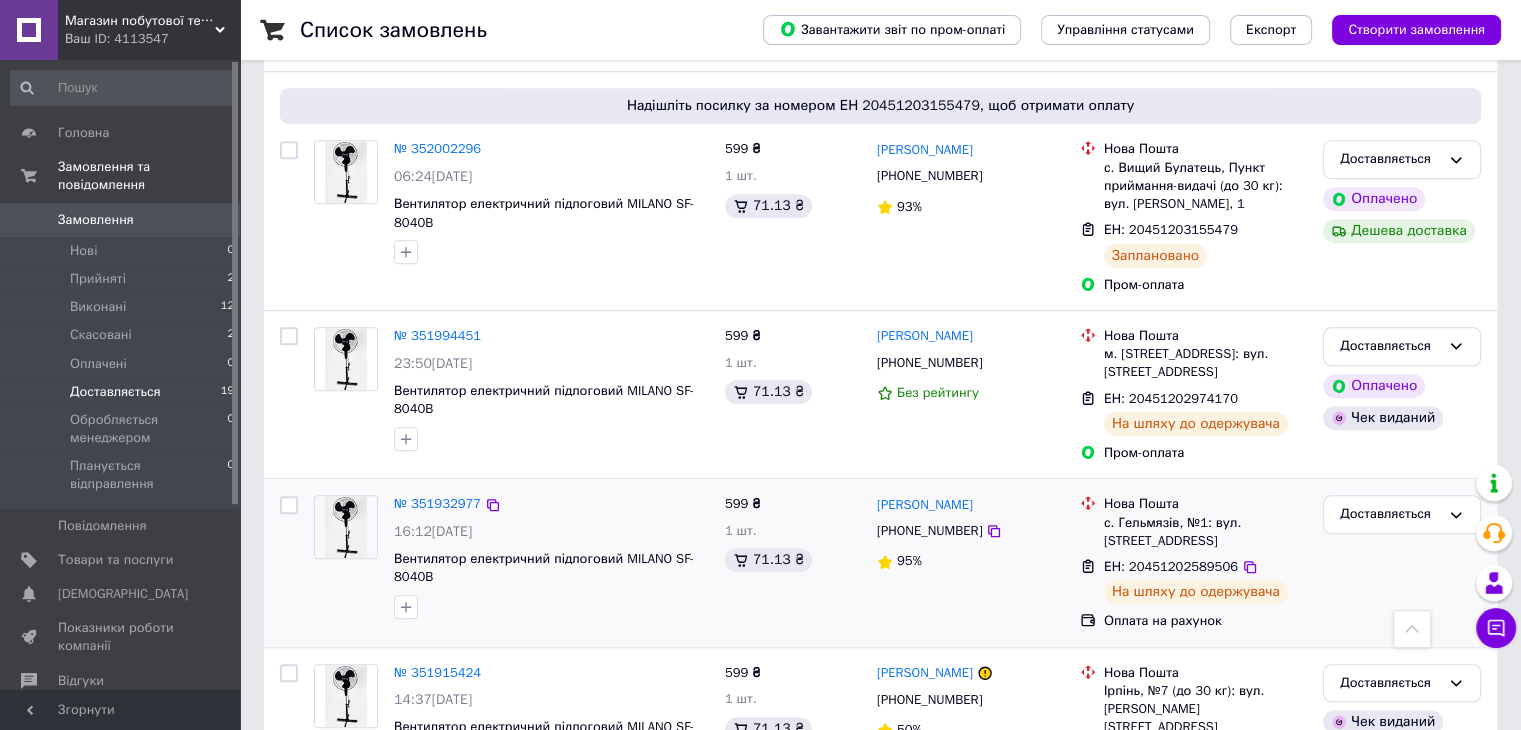 scroll, scrollTop: 1300, scrollLeft: 0, axis: vertical 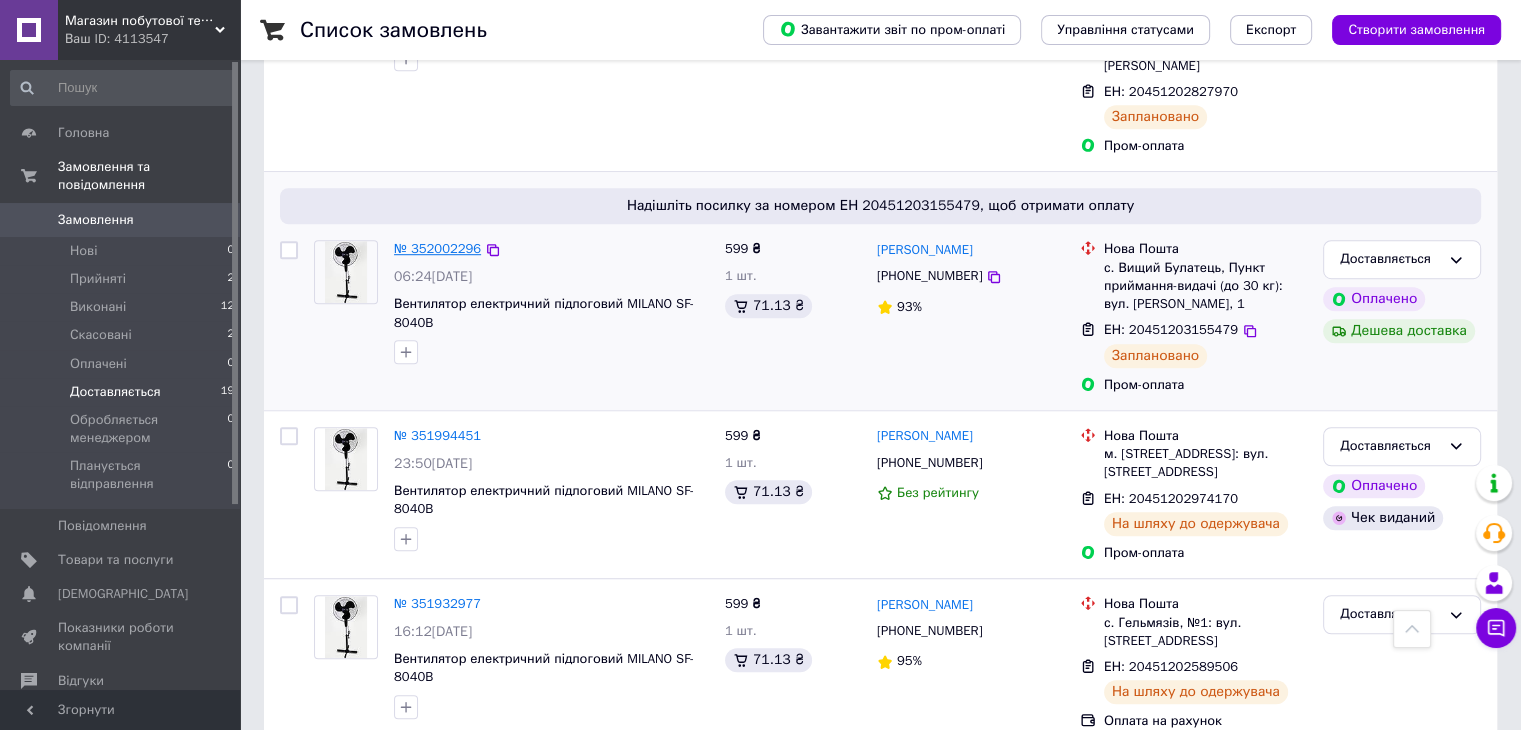 click on "№ 352002296" at bounding box center [437, 248] 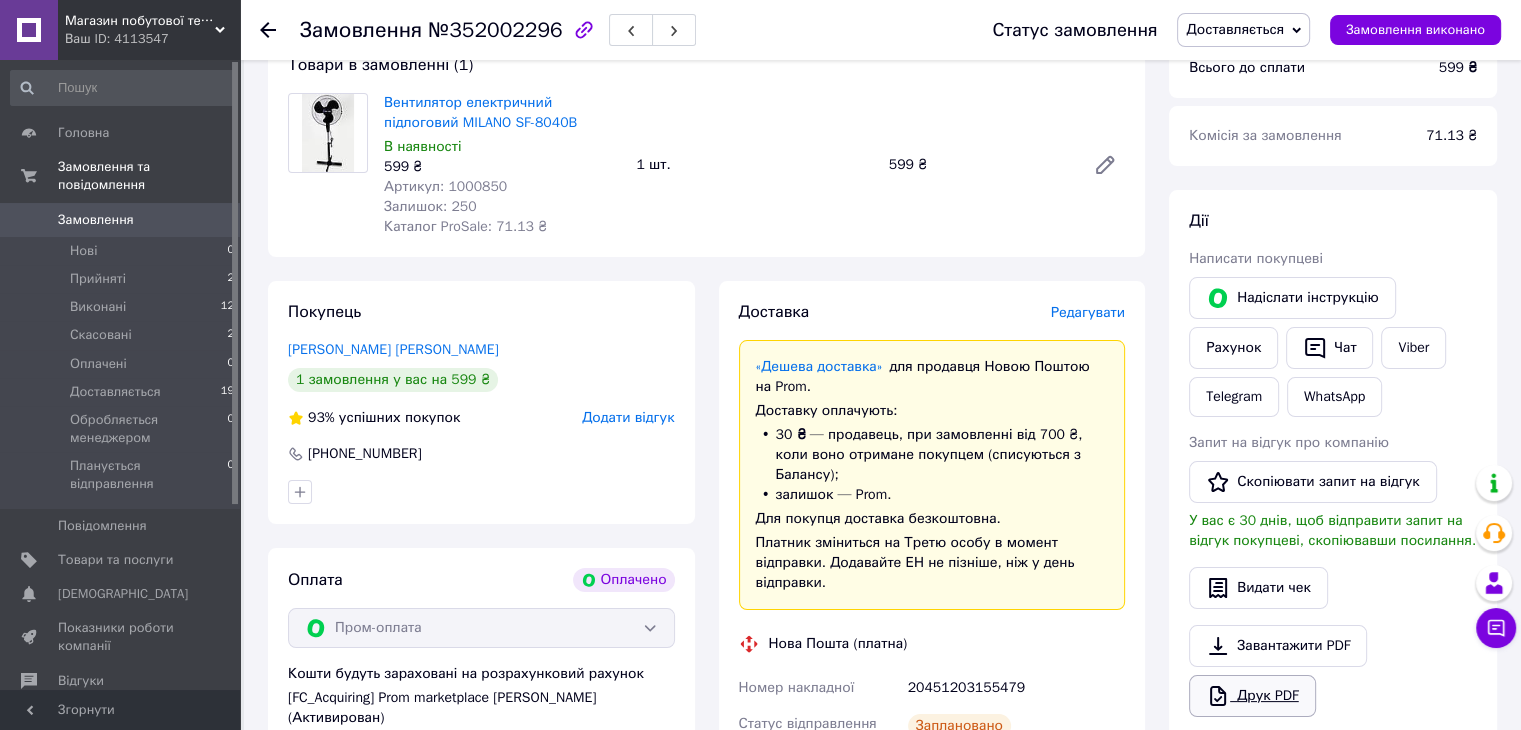 scroll, scrollTop: 300, scrollLeft: 0, axis: vertical 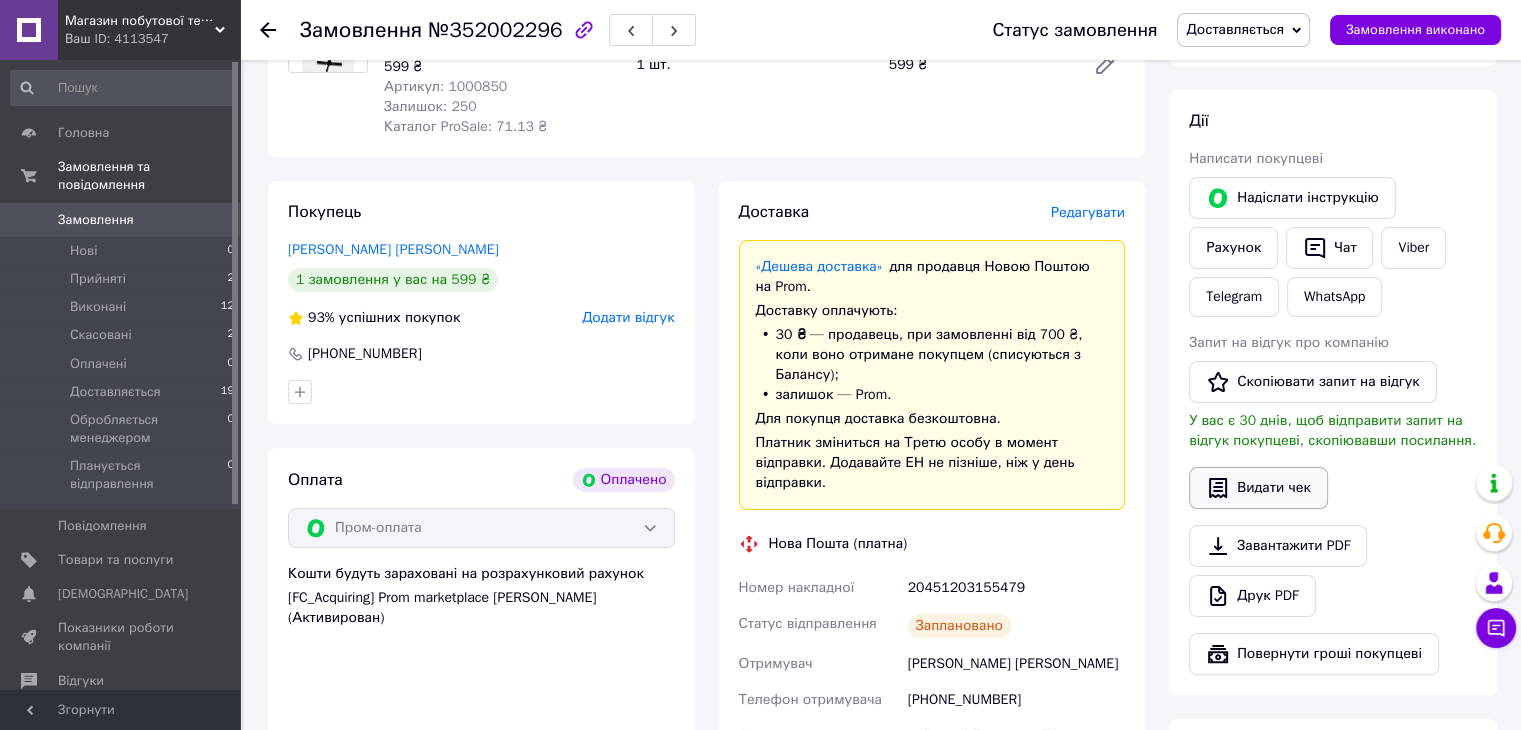 click on "Видати чек" at bounding box center (1258, 488) 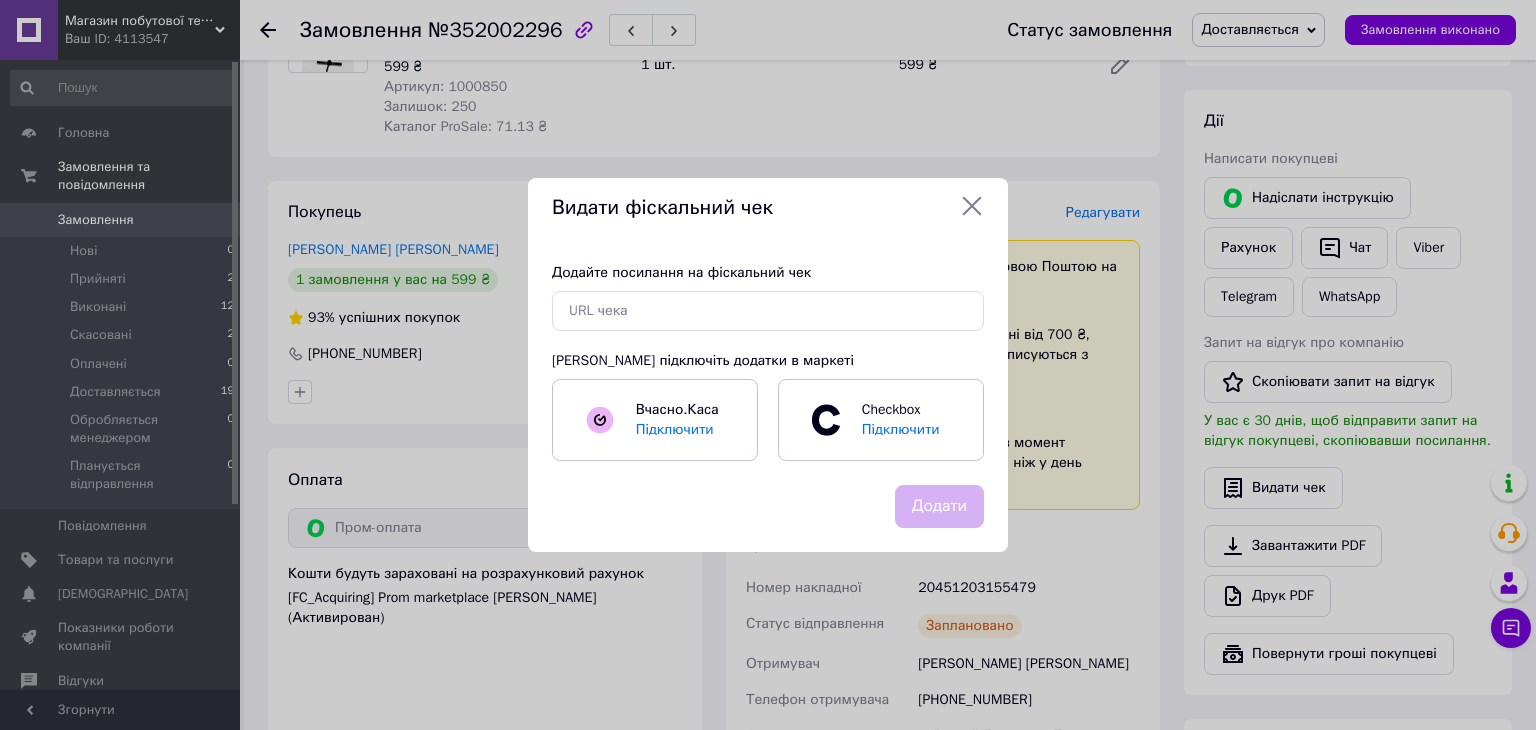 click on "Додайте посилання на фіскальний чек [PERSON_NAME] підключіть додатки в маркеті Вчасно.Каса Підключити Checkbox Підключити" at bounding box center (768, 362) 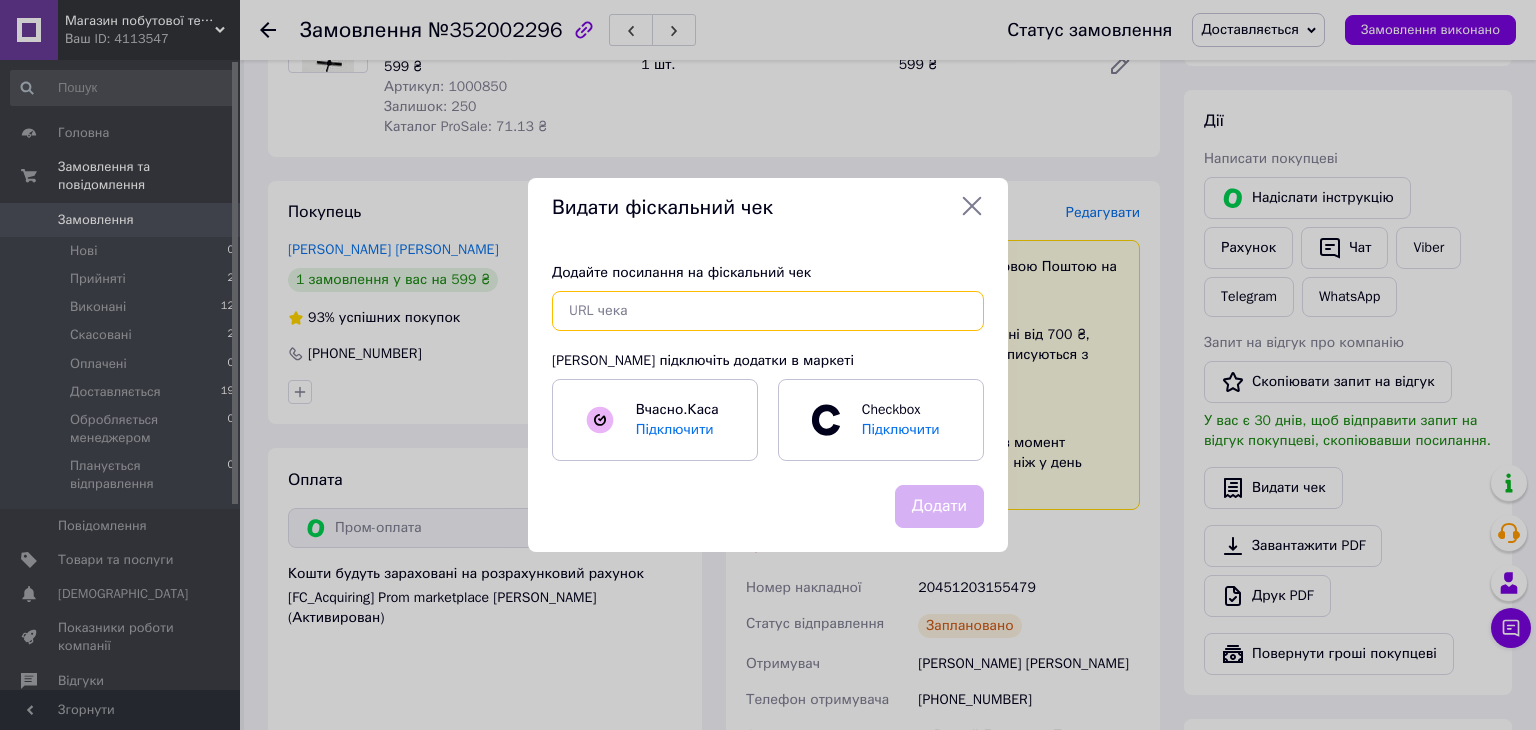 click at bounding box center [768, 311] 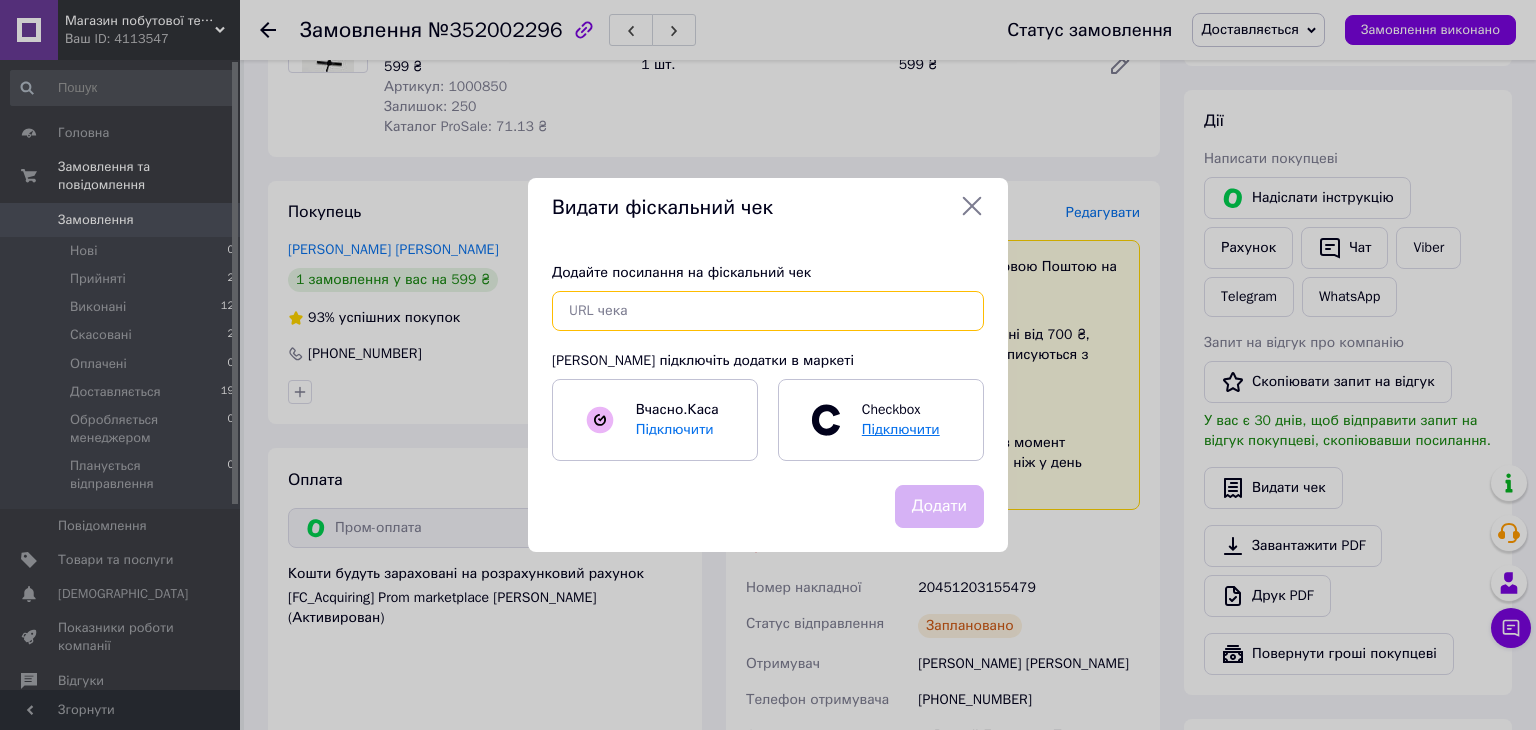 paste on "[URL][DOMAIN_NAME]" 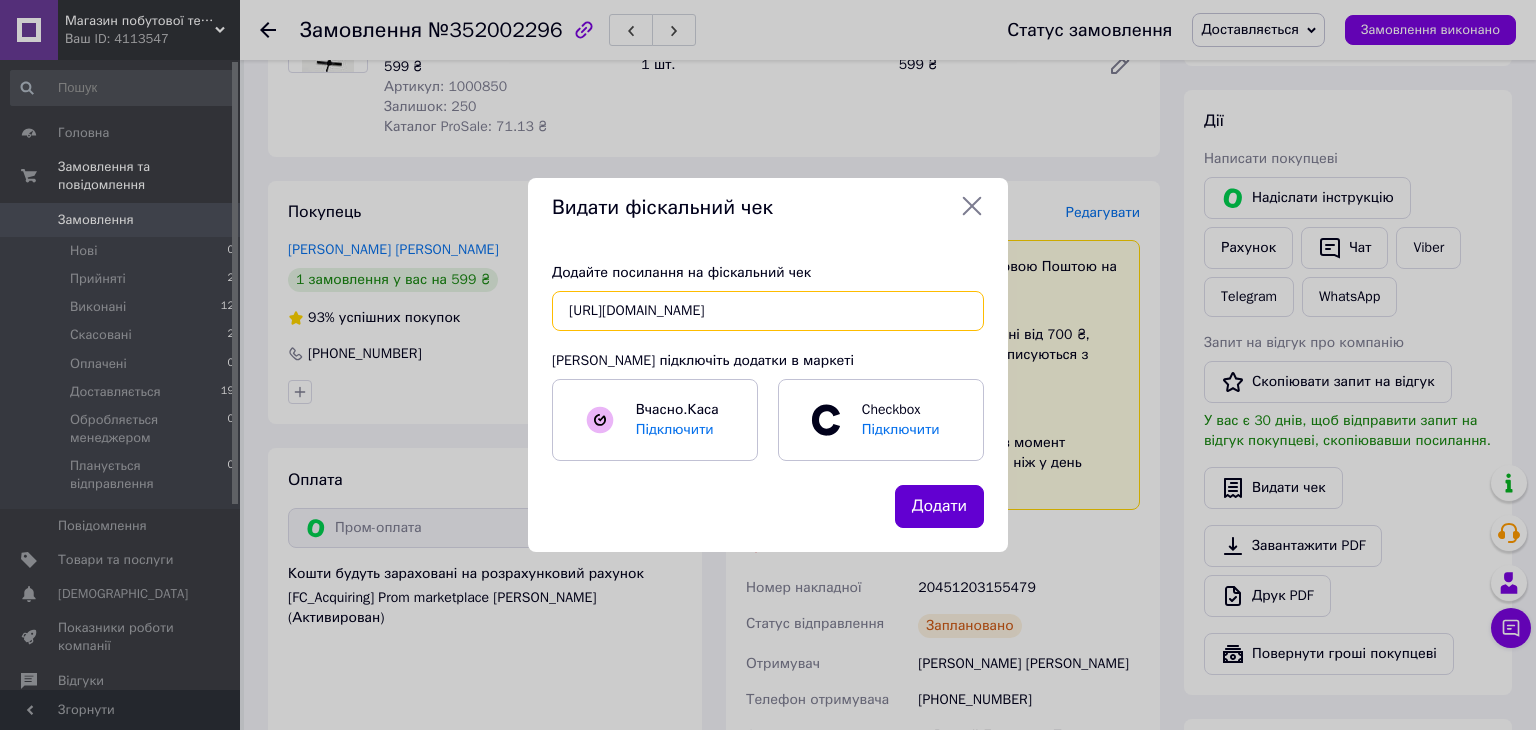 type on "[URL][DOMAIN_NAME]" 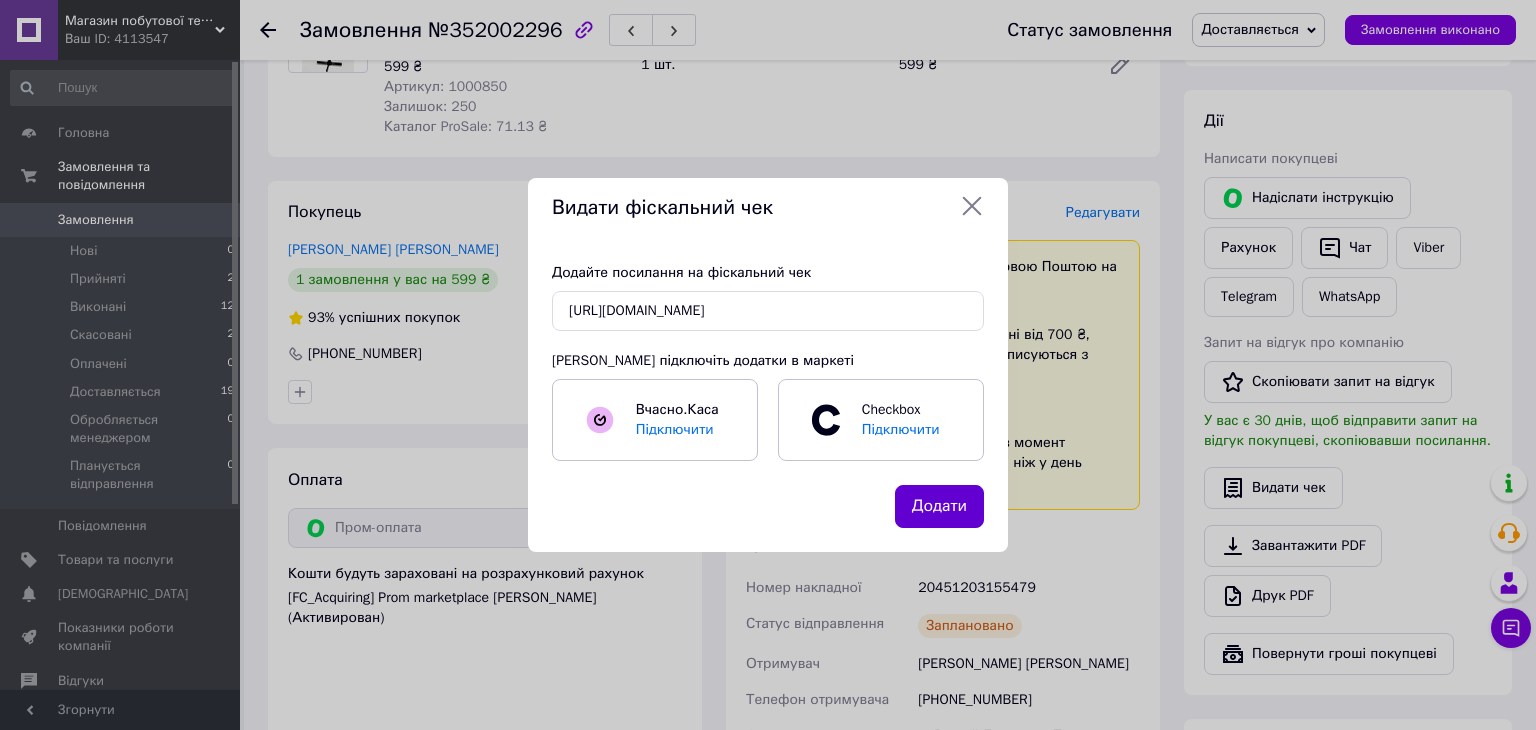 click on "Додати" at bounding box center [939, 506] 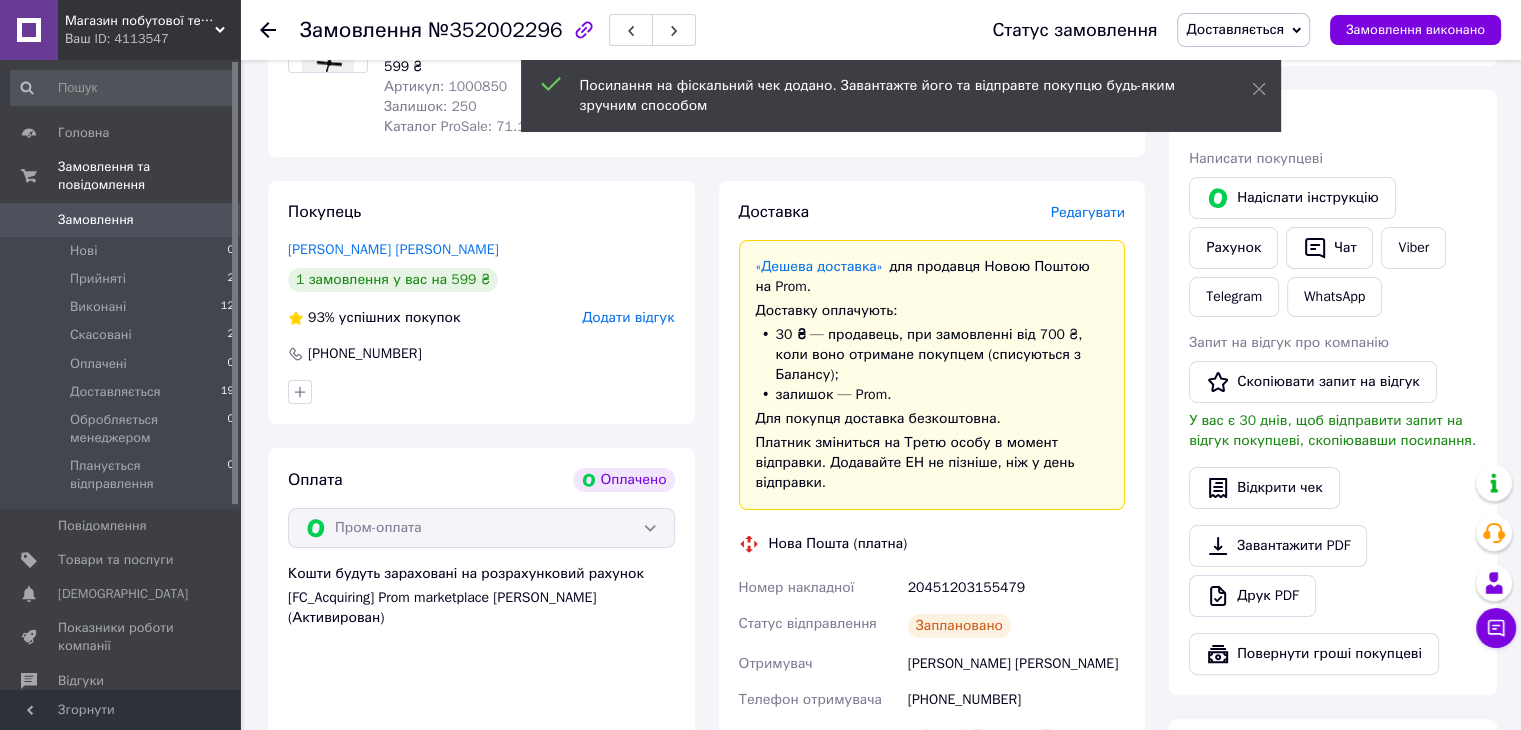 click 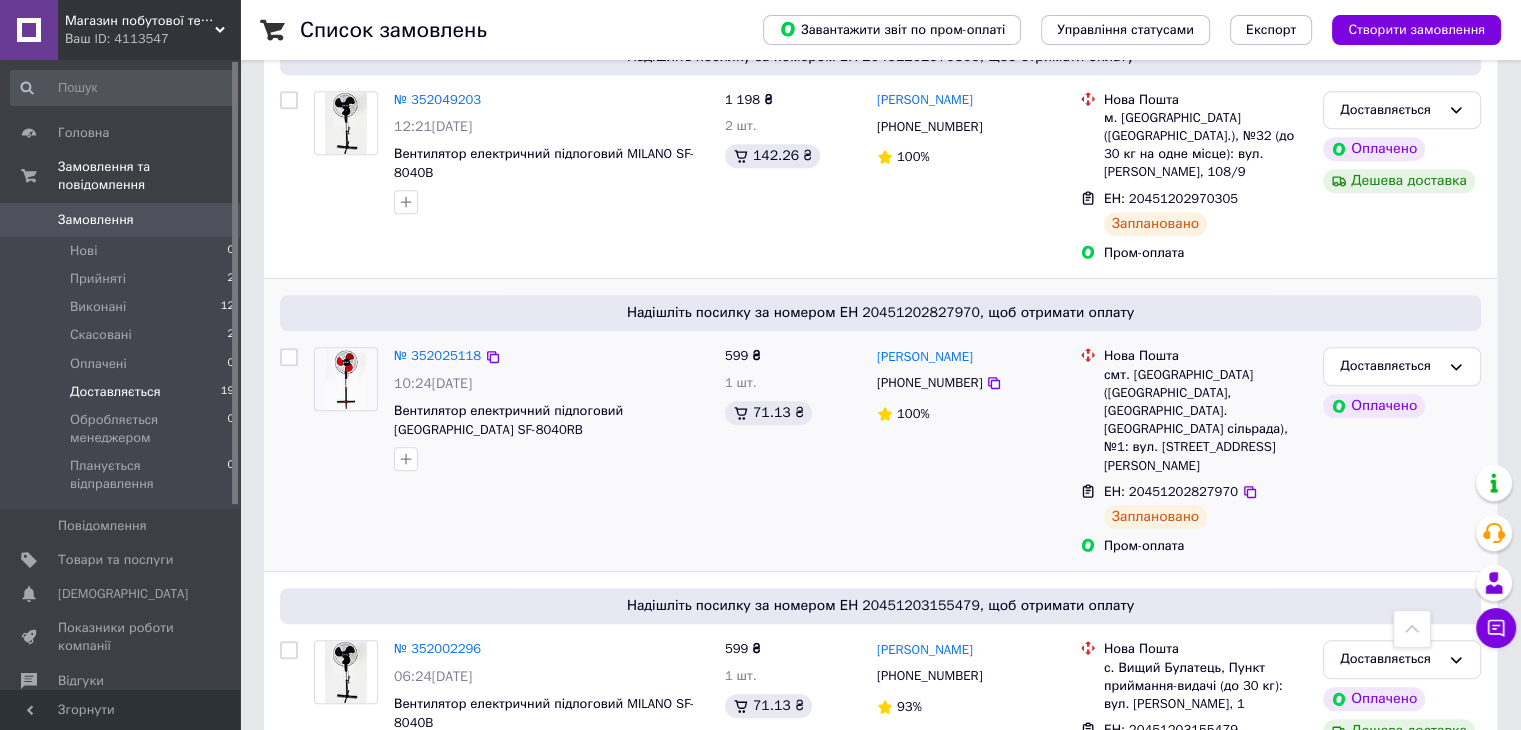 scroll, scrollTop: 1000, scrollLeft: 0, axis: vertical 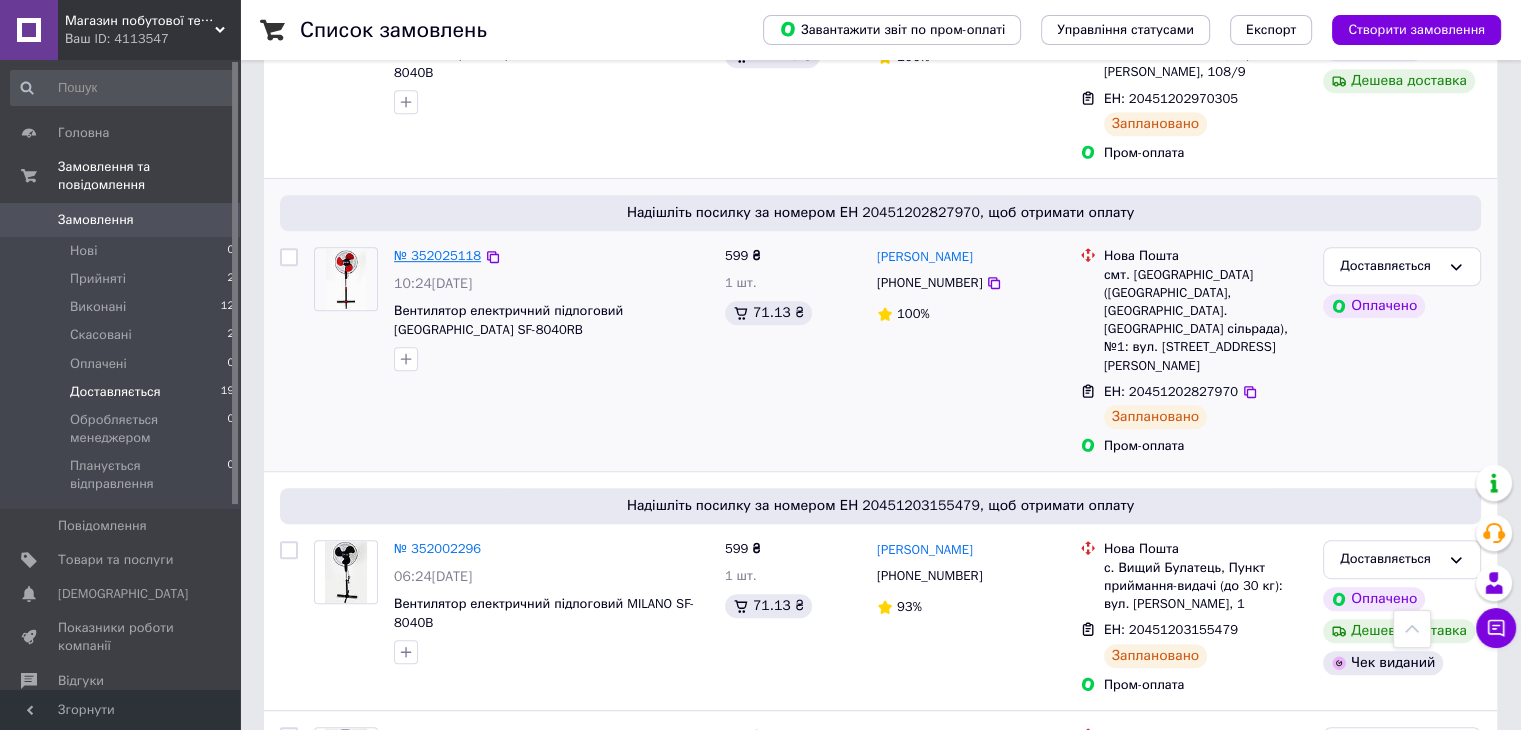 click on "№ 352025118" at bounding box center (437, 255) 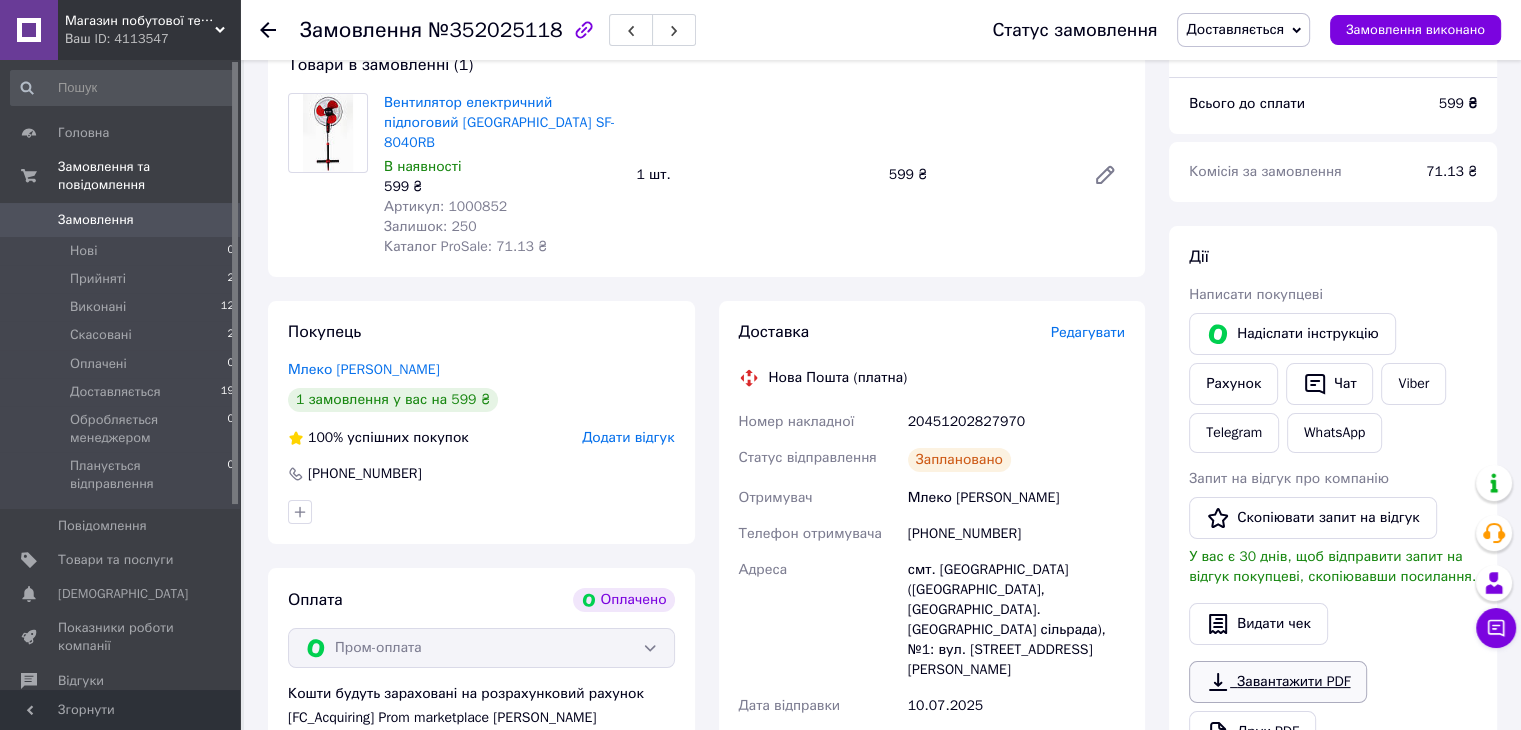 scroll, scrollTop: 300, scrollLeft: 0, axis: vertical 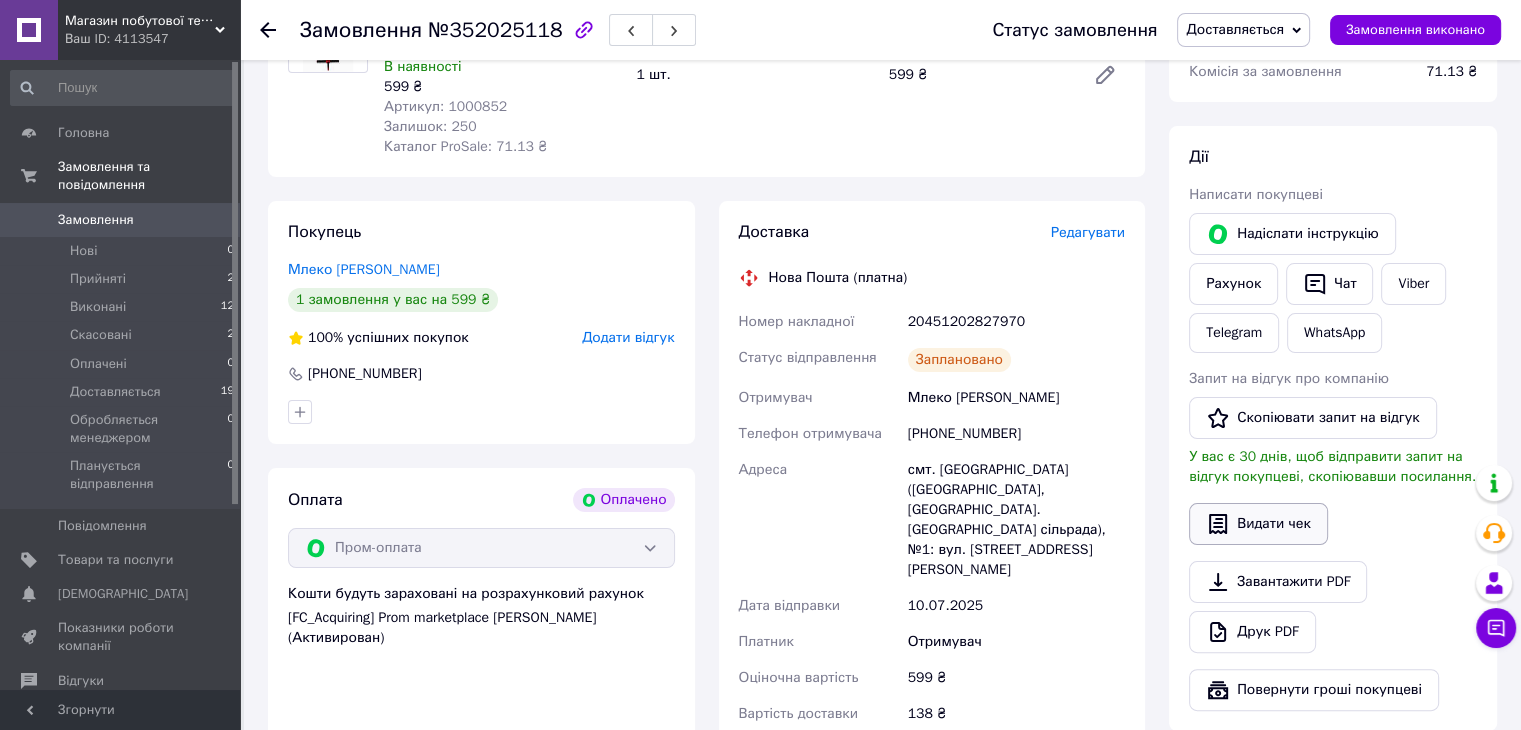 click on "Видати чек" at bounding box center (1258, 524) 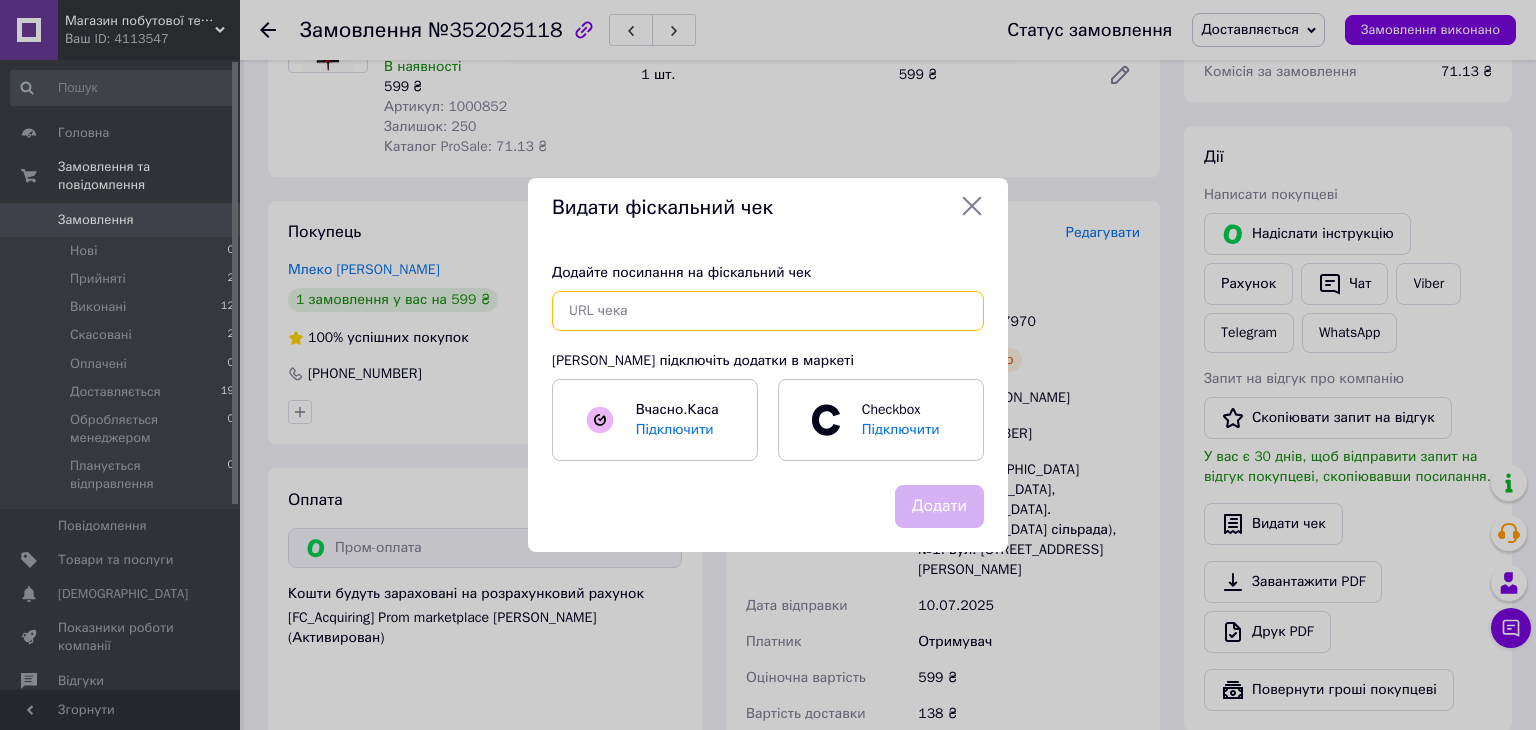 click at bounding box center [768, 311] 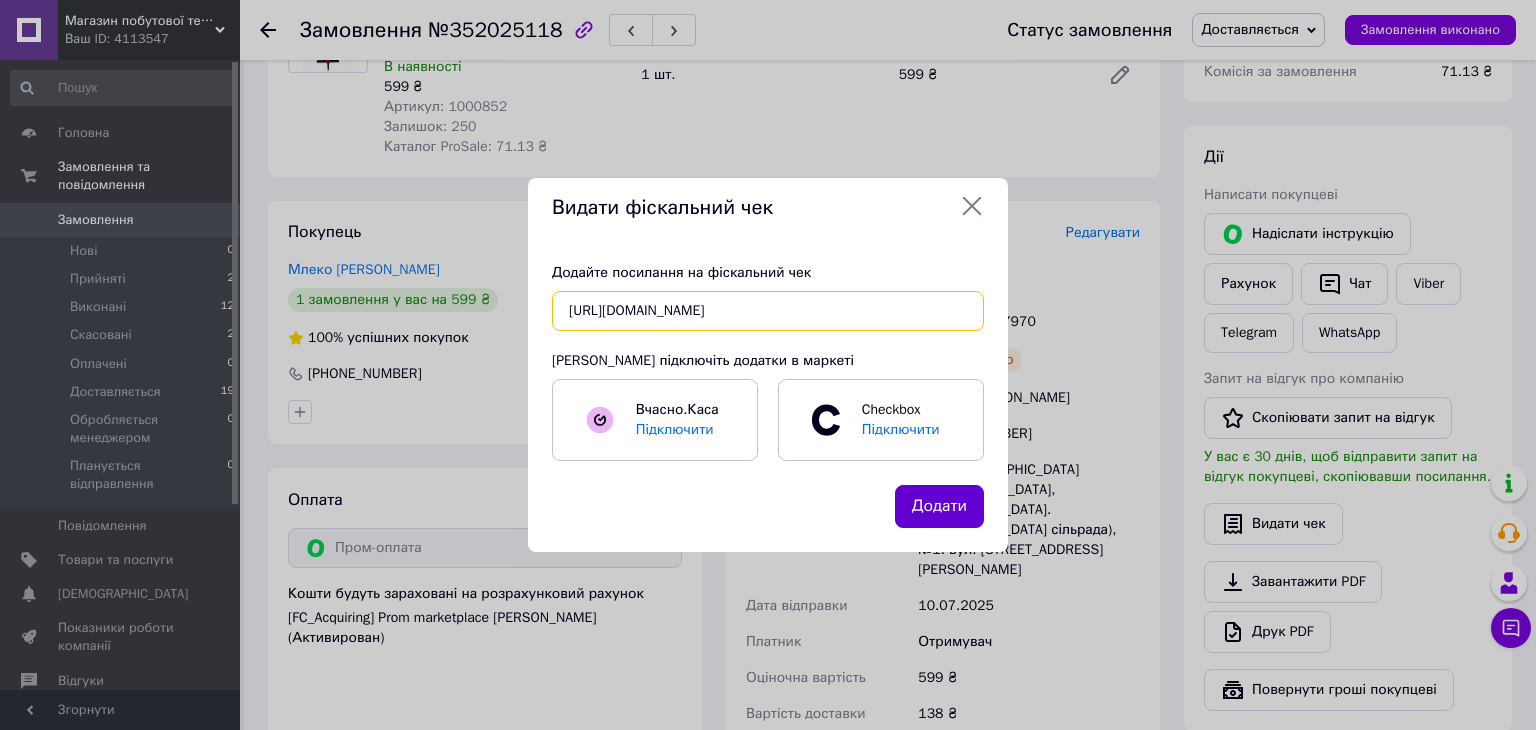 type on "[URL][DOMAIN_NAME]" 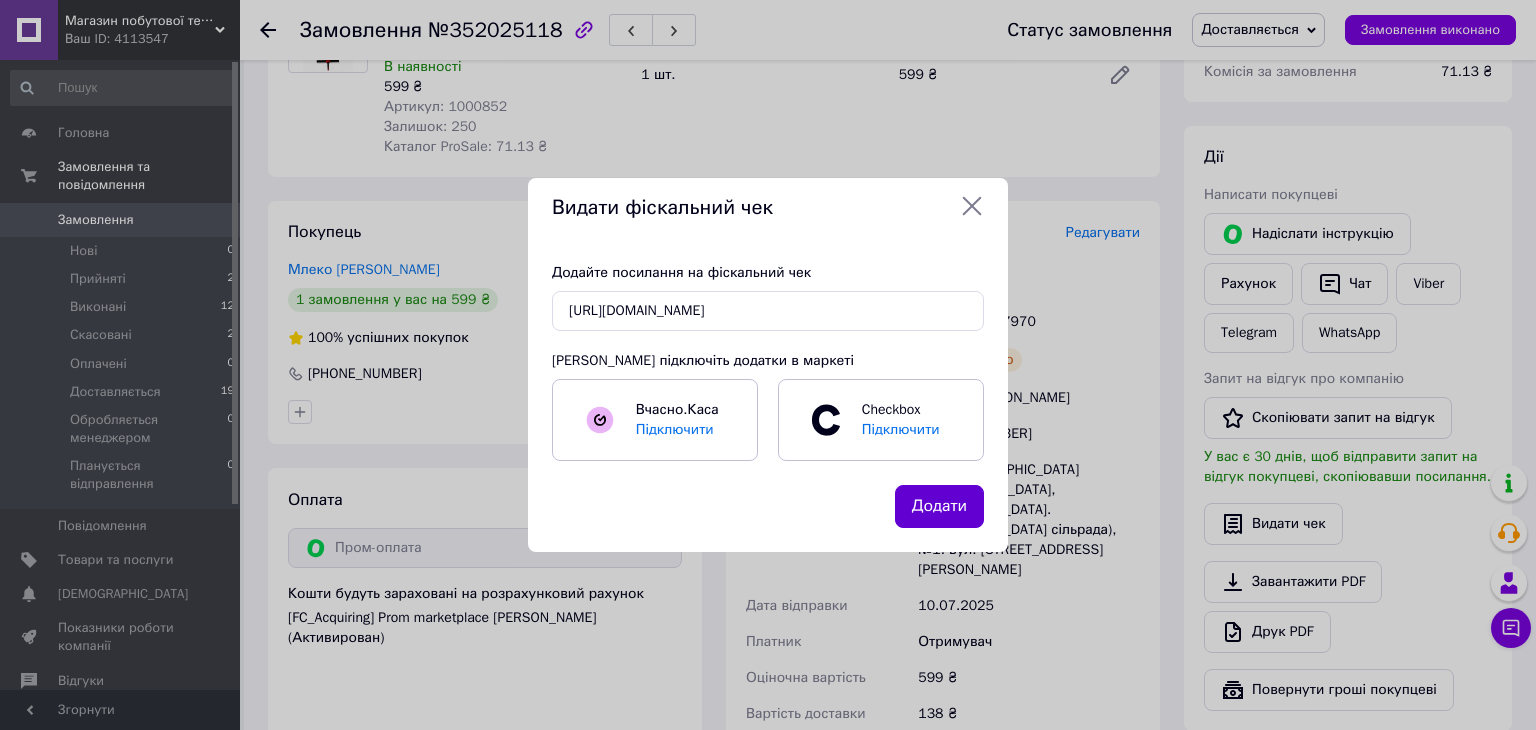 click on "Додати" at bounding box center (939, 506) 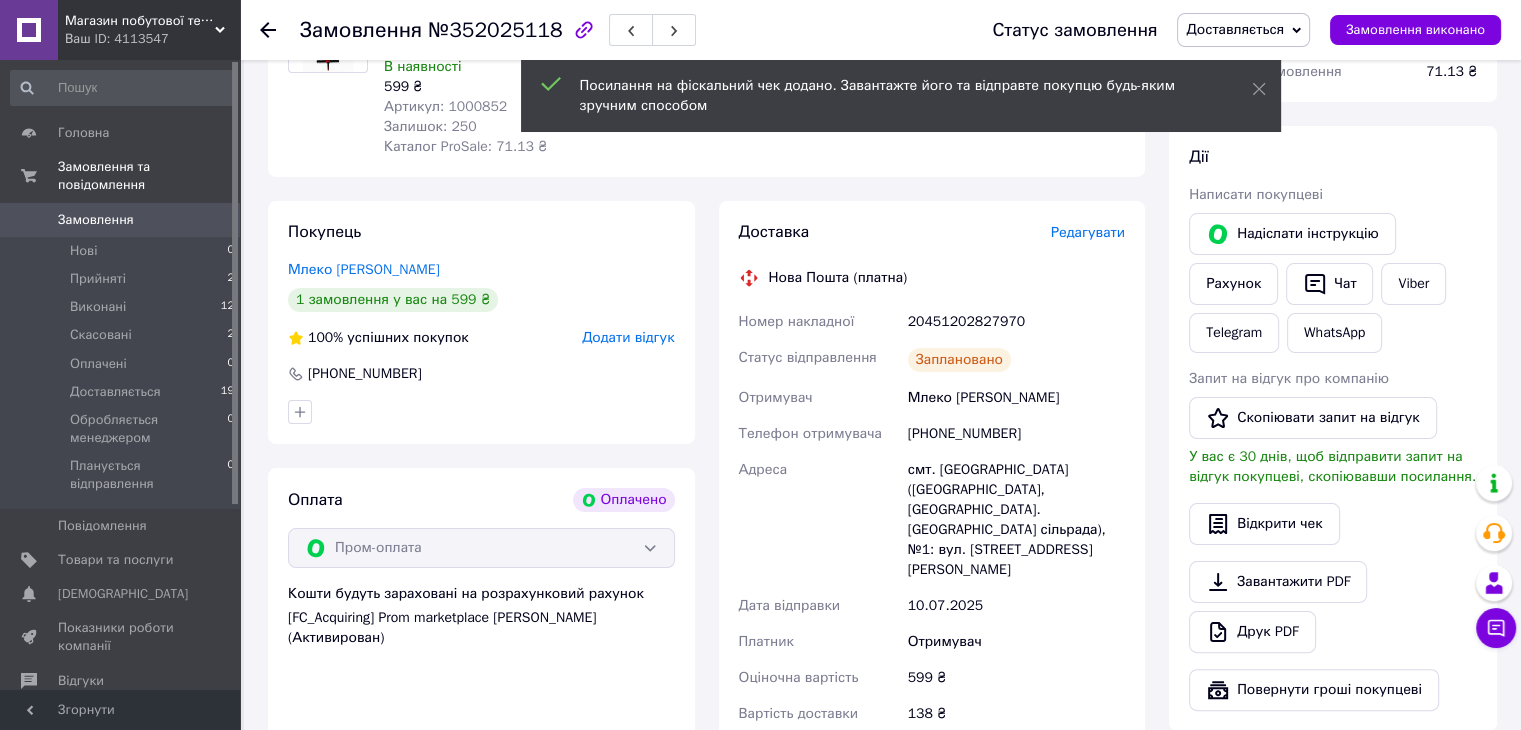 scroll, scrollTop: 0, scrollLeft: 0, axis: both 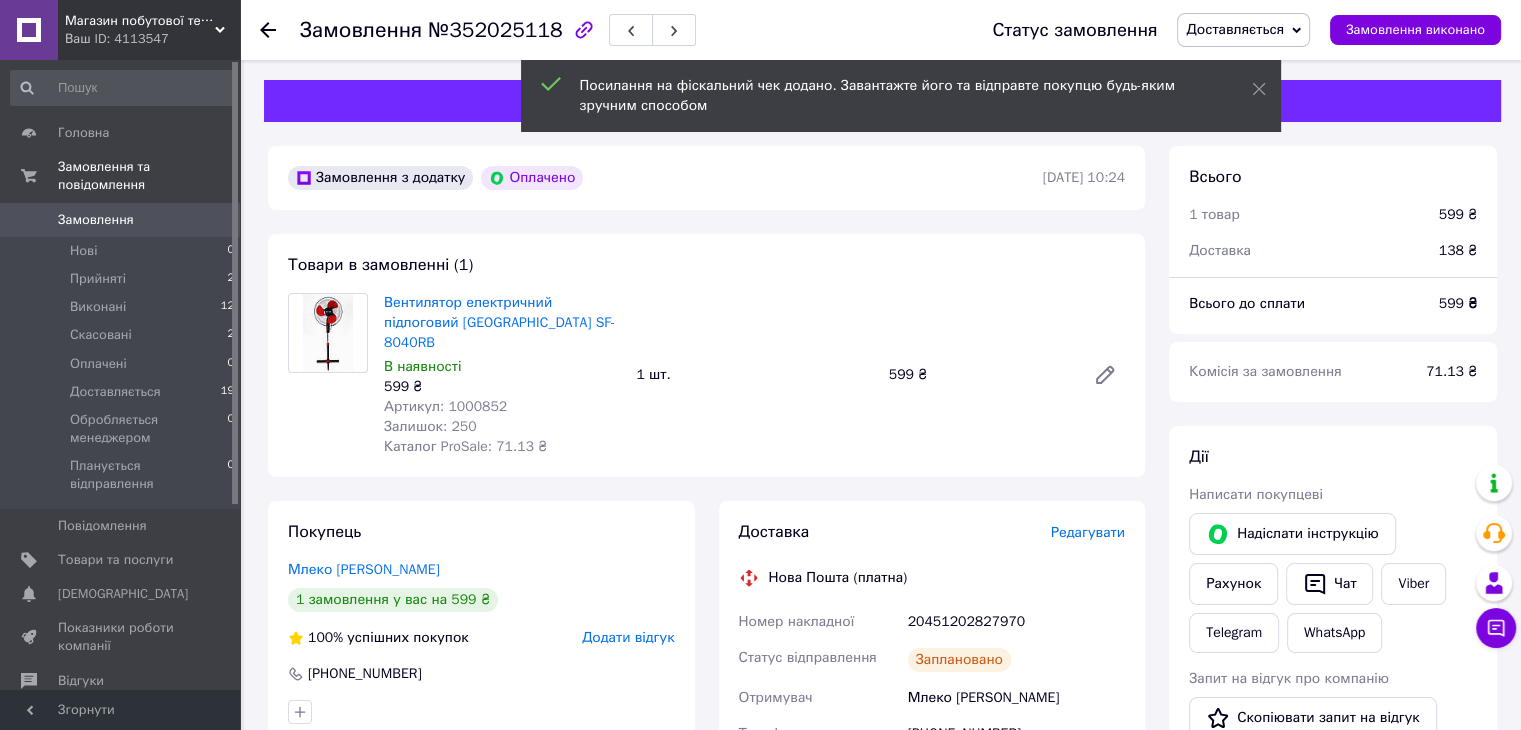 click 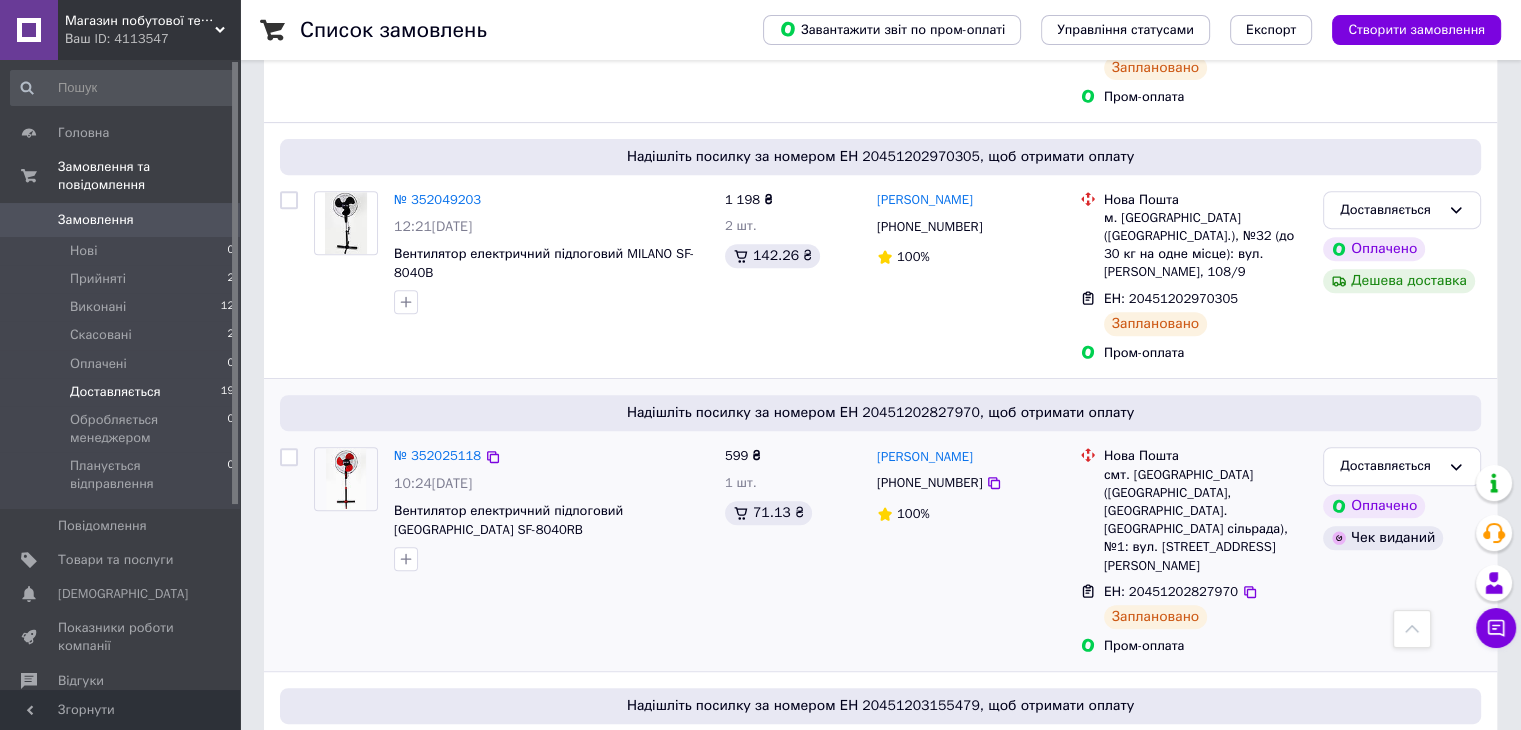 scroll, scrollTop: 700, scrollLeft: 0, axis: vertical 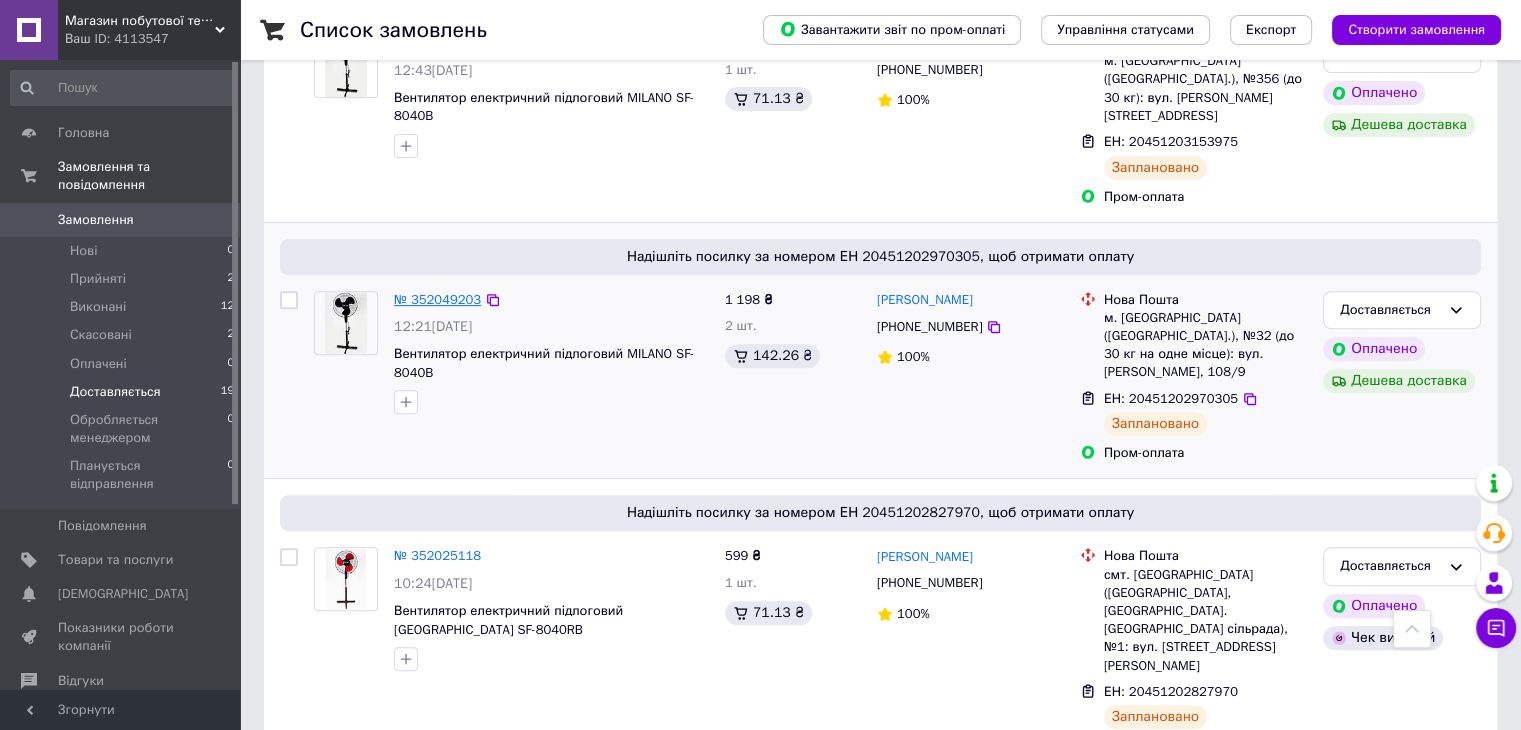 click on "№ 352049203" at bounding box center [437, 299] 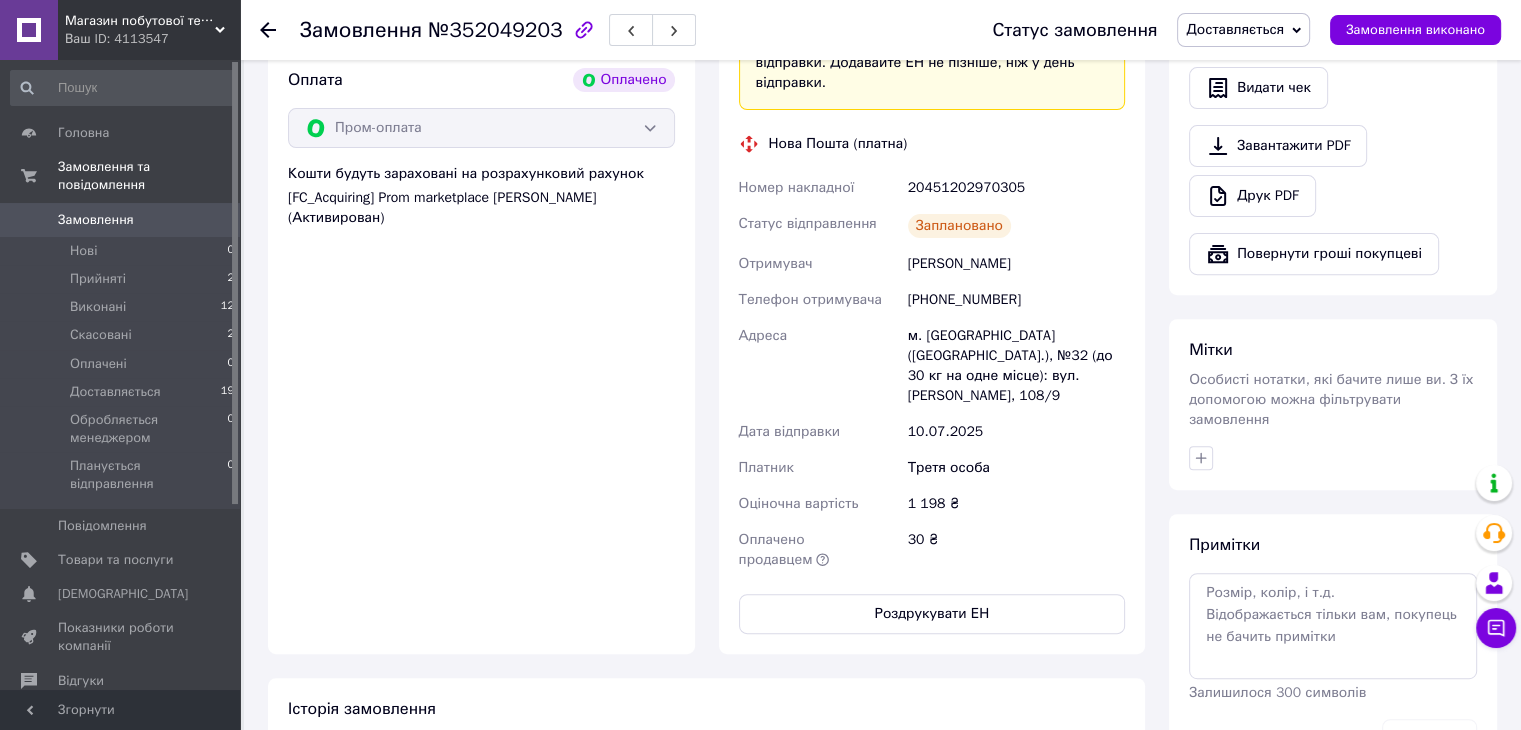 scroll, scrollTop: 400, scrollLeft: 0, axis: vertical 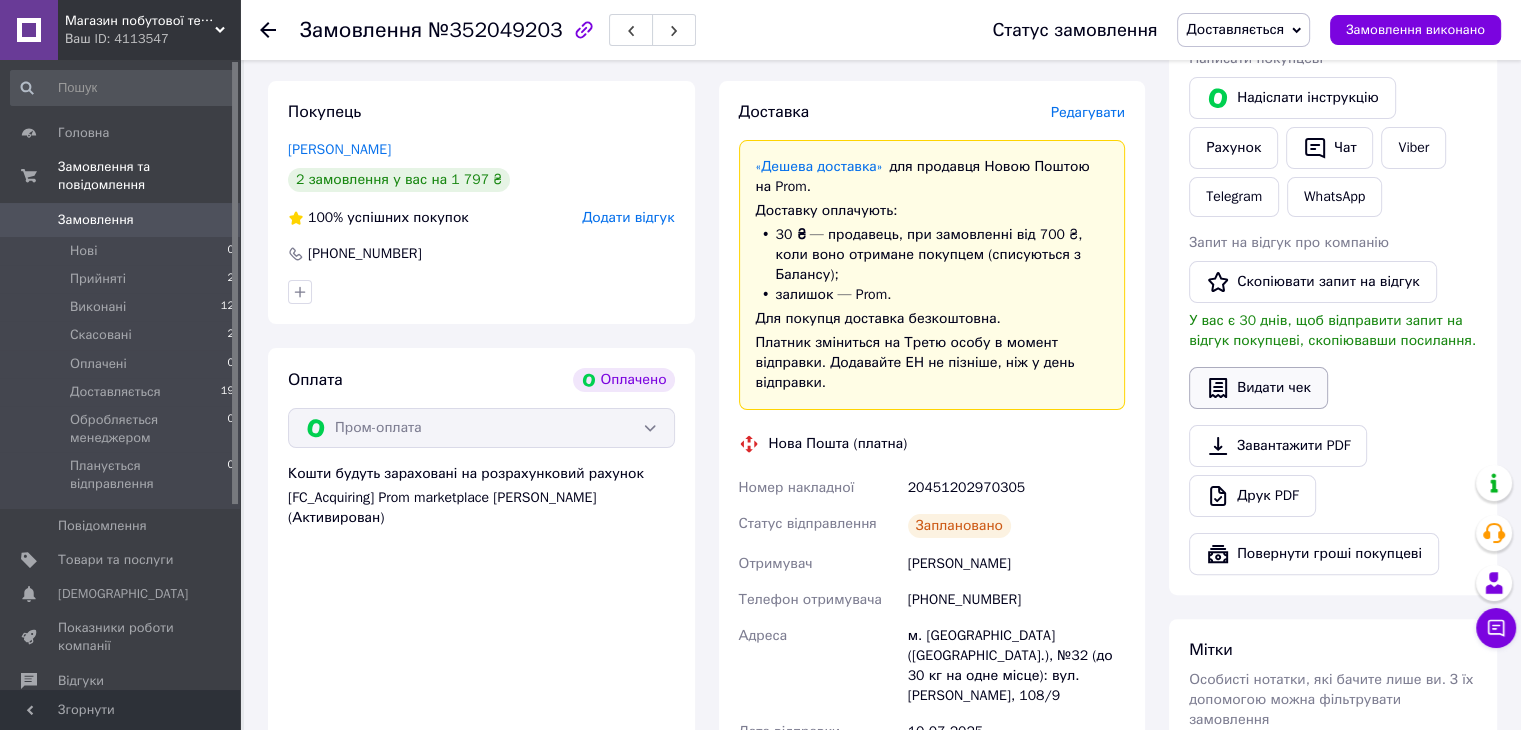 click on "Видати чек" at bounding box center [1258, 388] 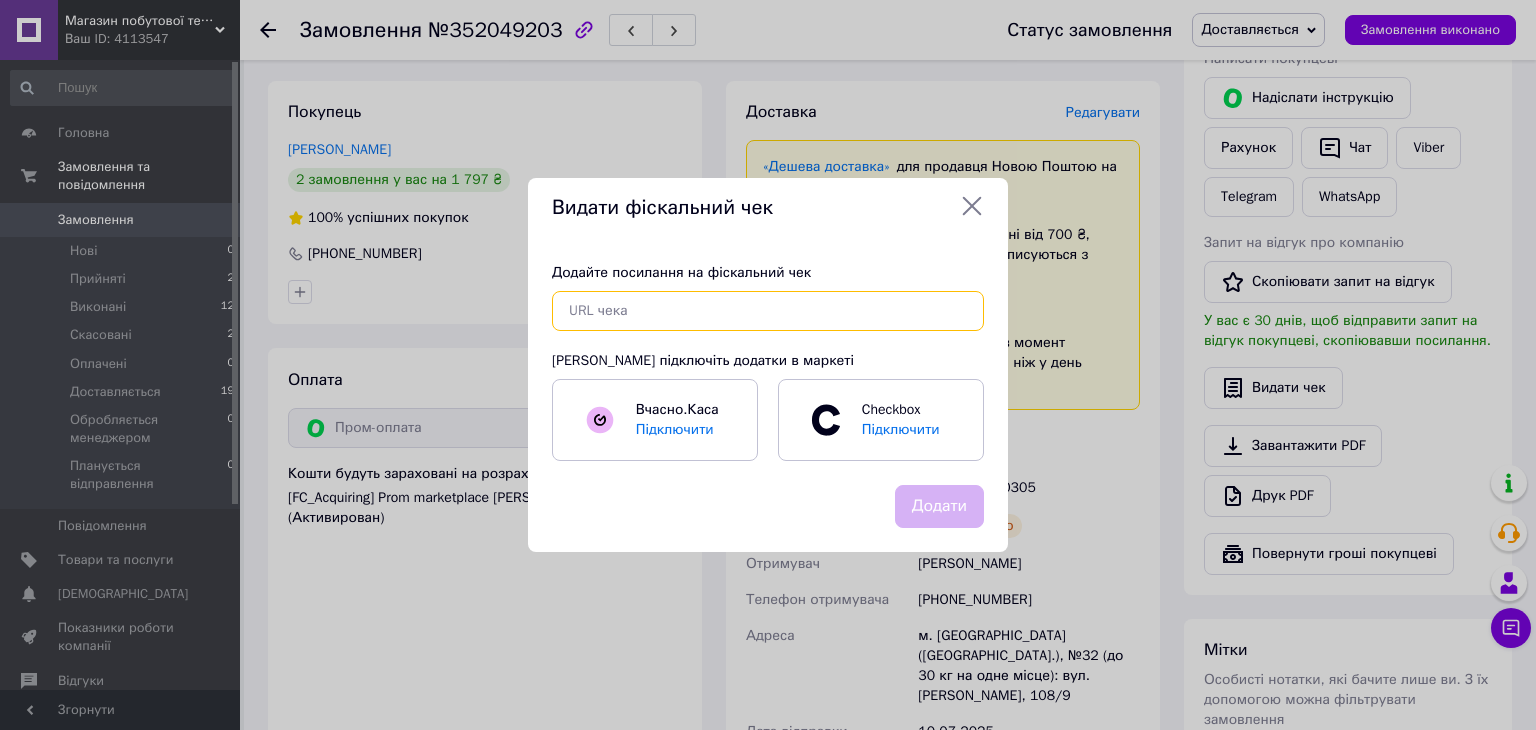 click at bounding box center [768, 311] 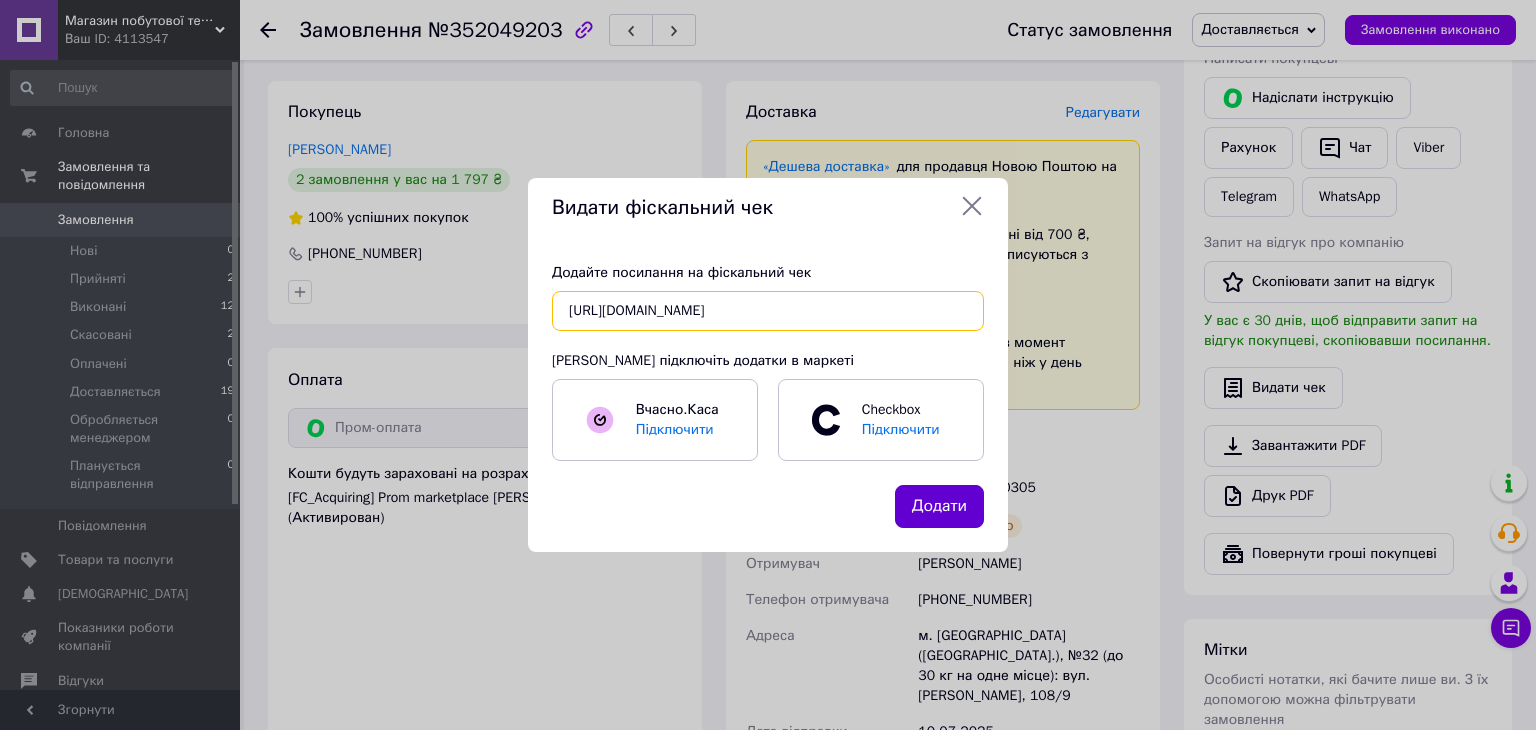 type on "[URL][DOMAIN_NAME]" 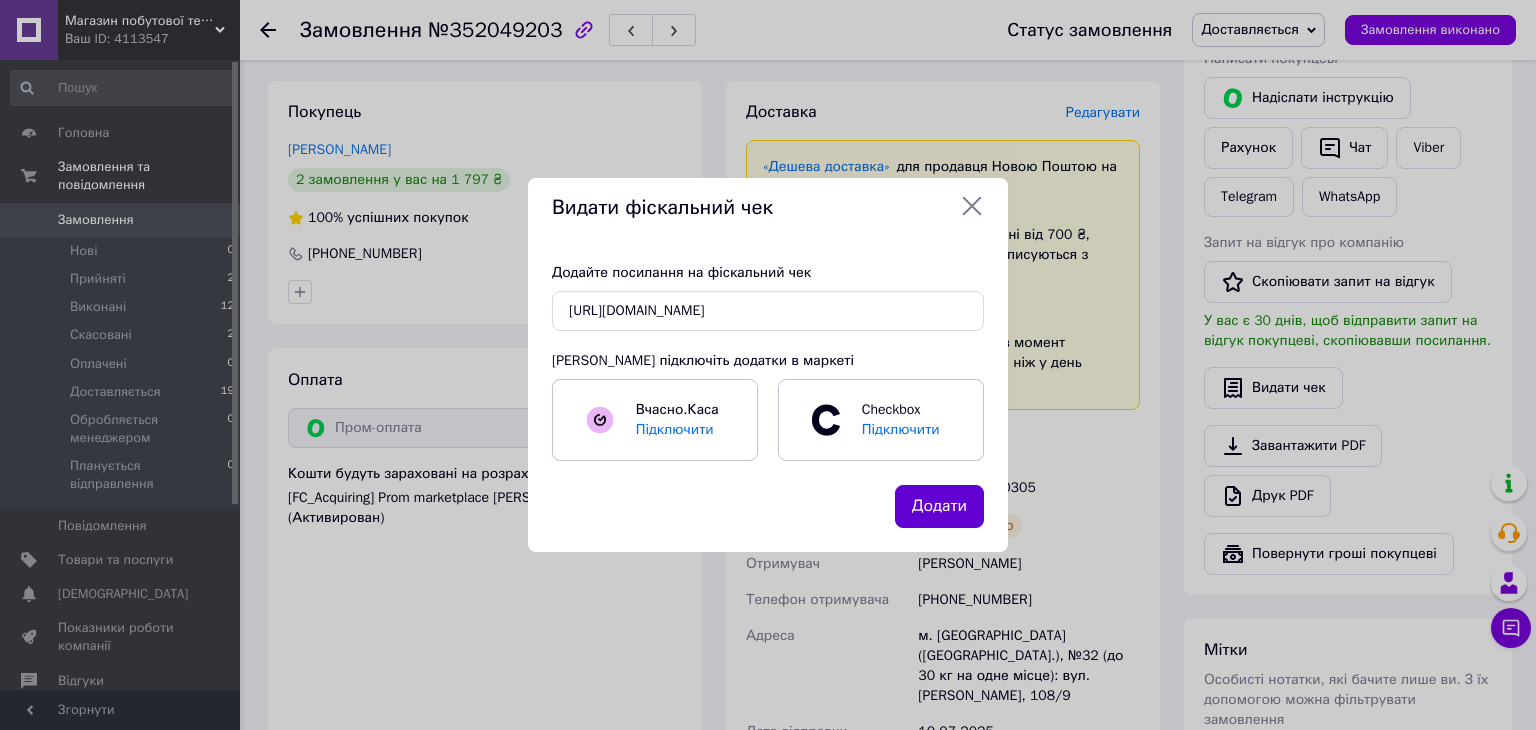 click on "Додати" at bounding box center (939, 506) 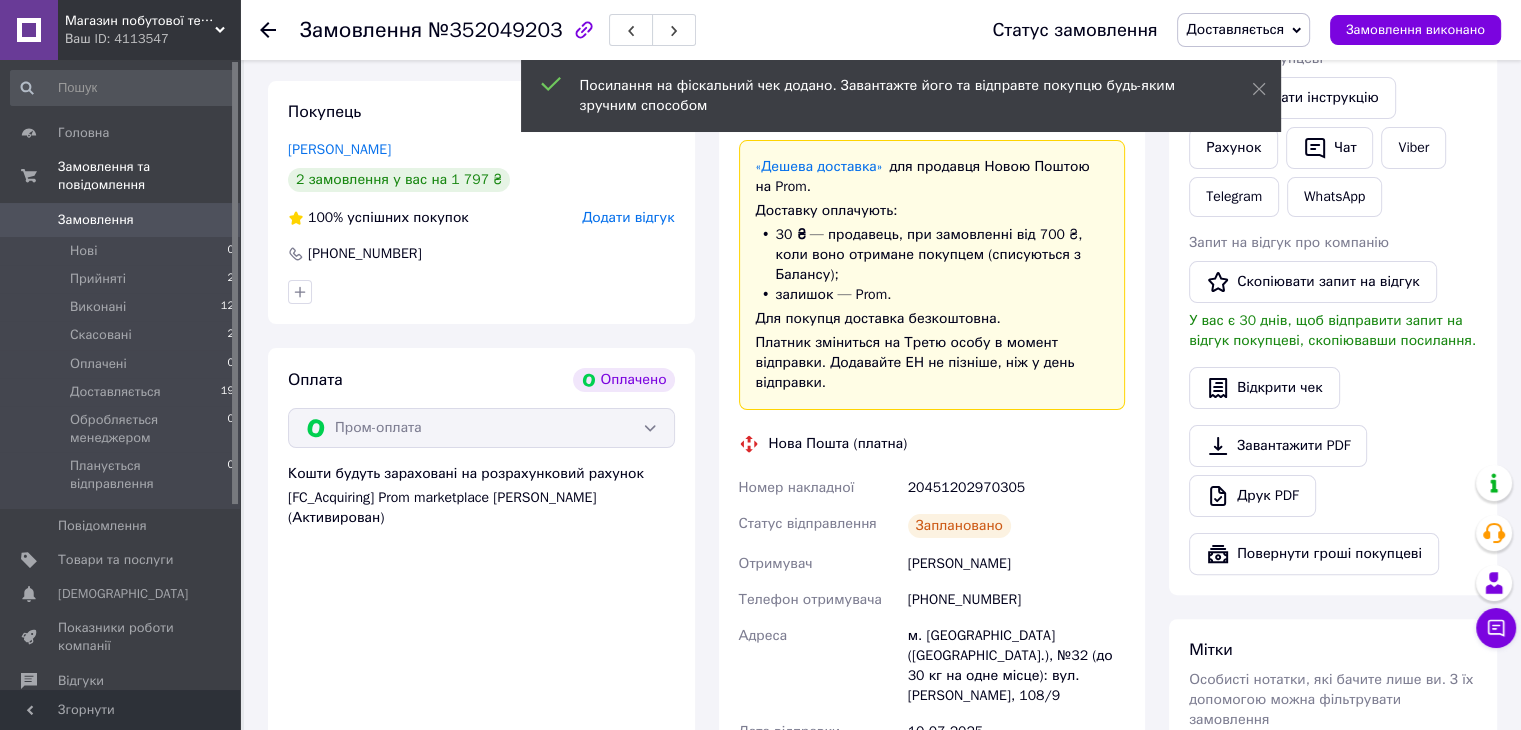 scroll, scrollTop: 0, scrollLeft: 0, axis: both 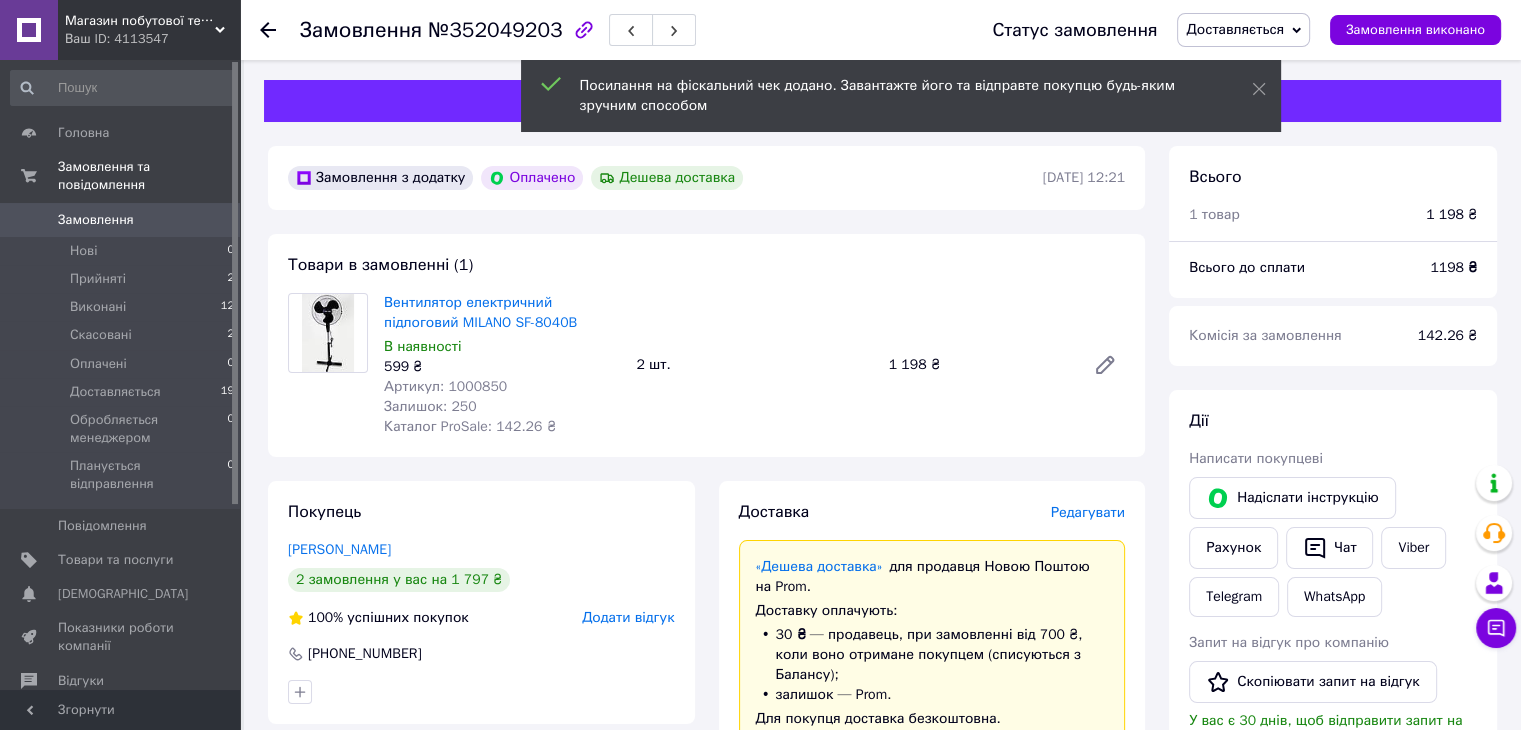 click 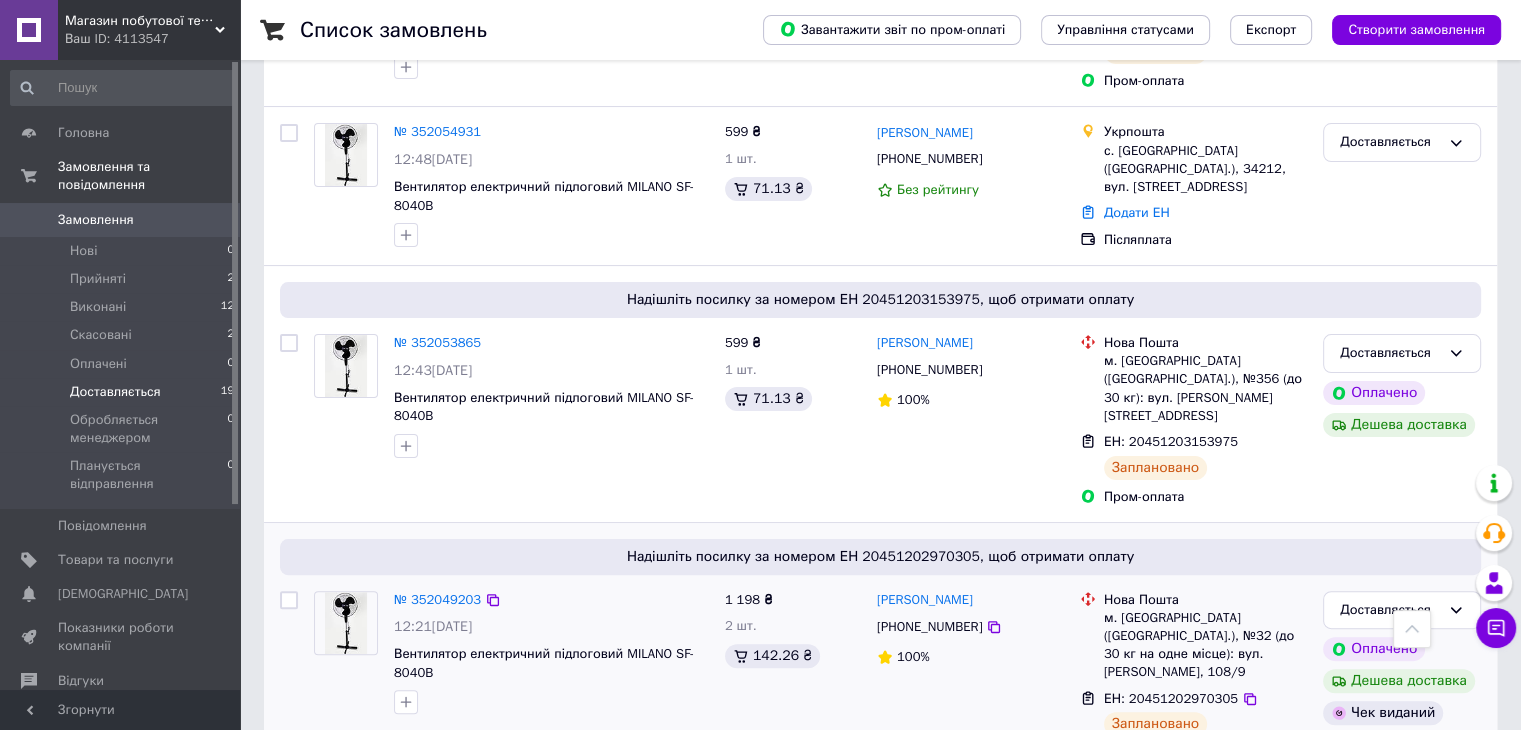 scroll, scrollTop: 500, scrollLeft: 0, axis: vertical 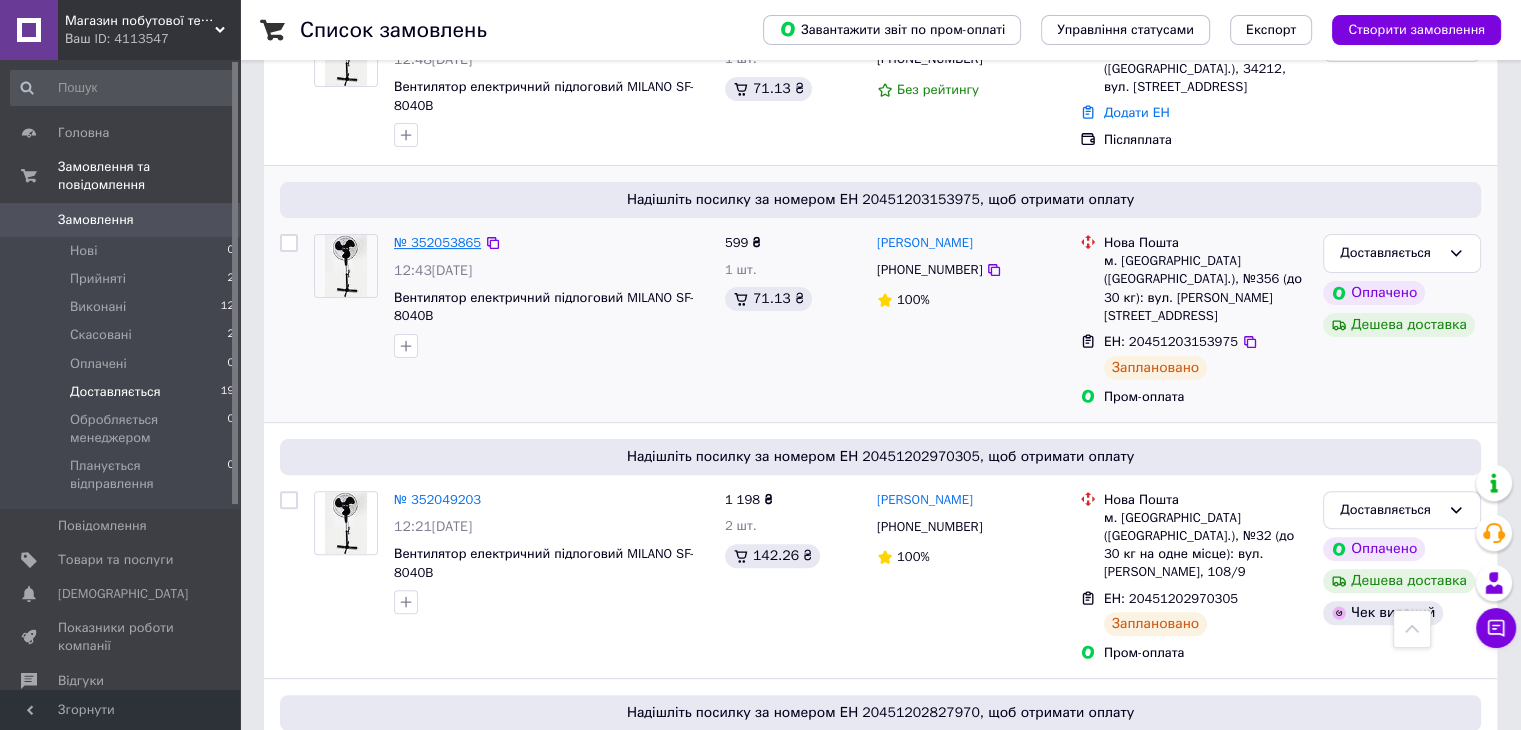 click on "№ 352053865" at bounding box center [437, 242] 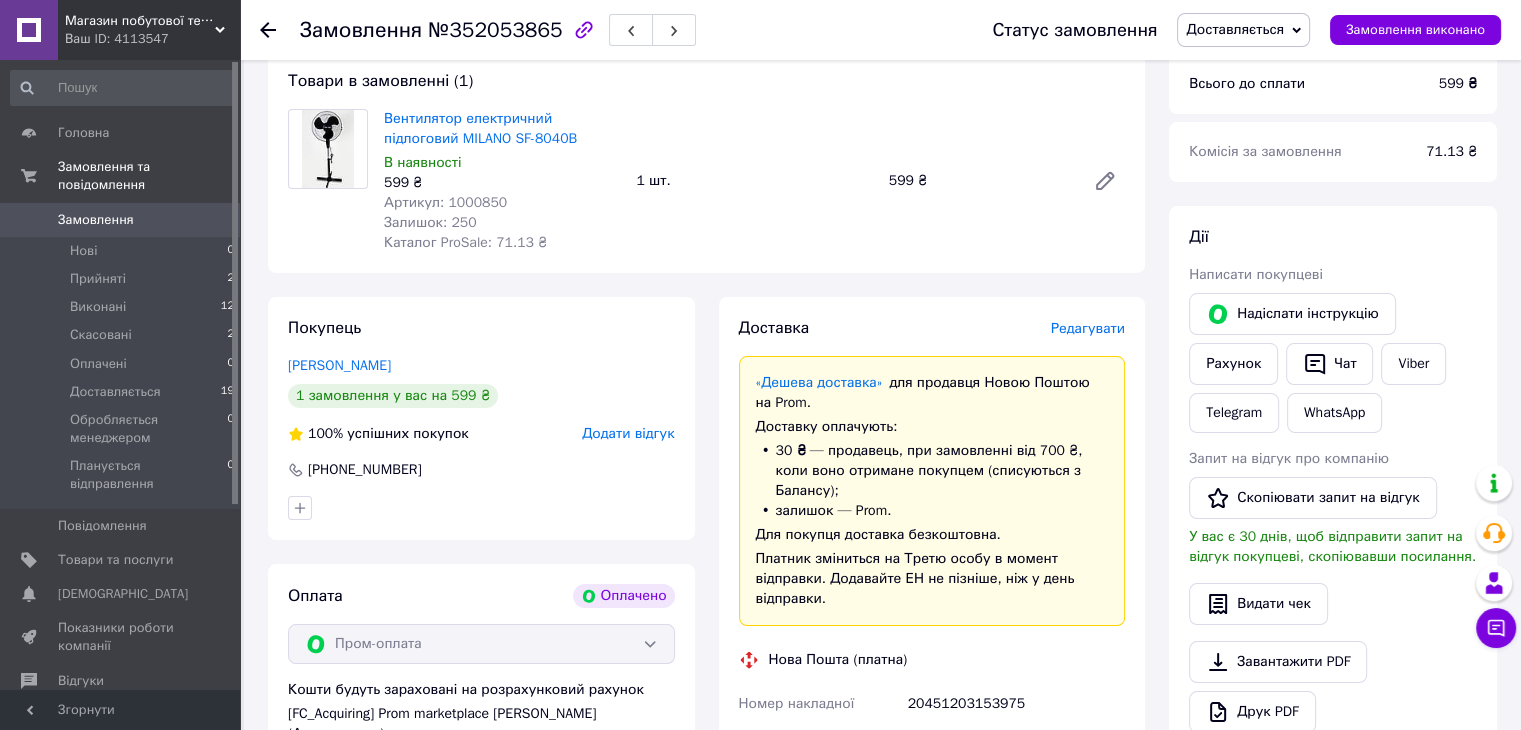 scroll, scrollTop: 500, scrollLeft: 0, axis: vertical 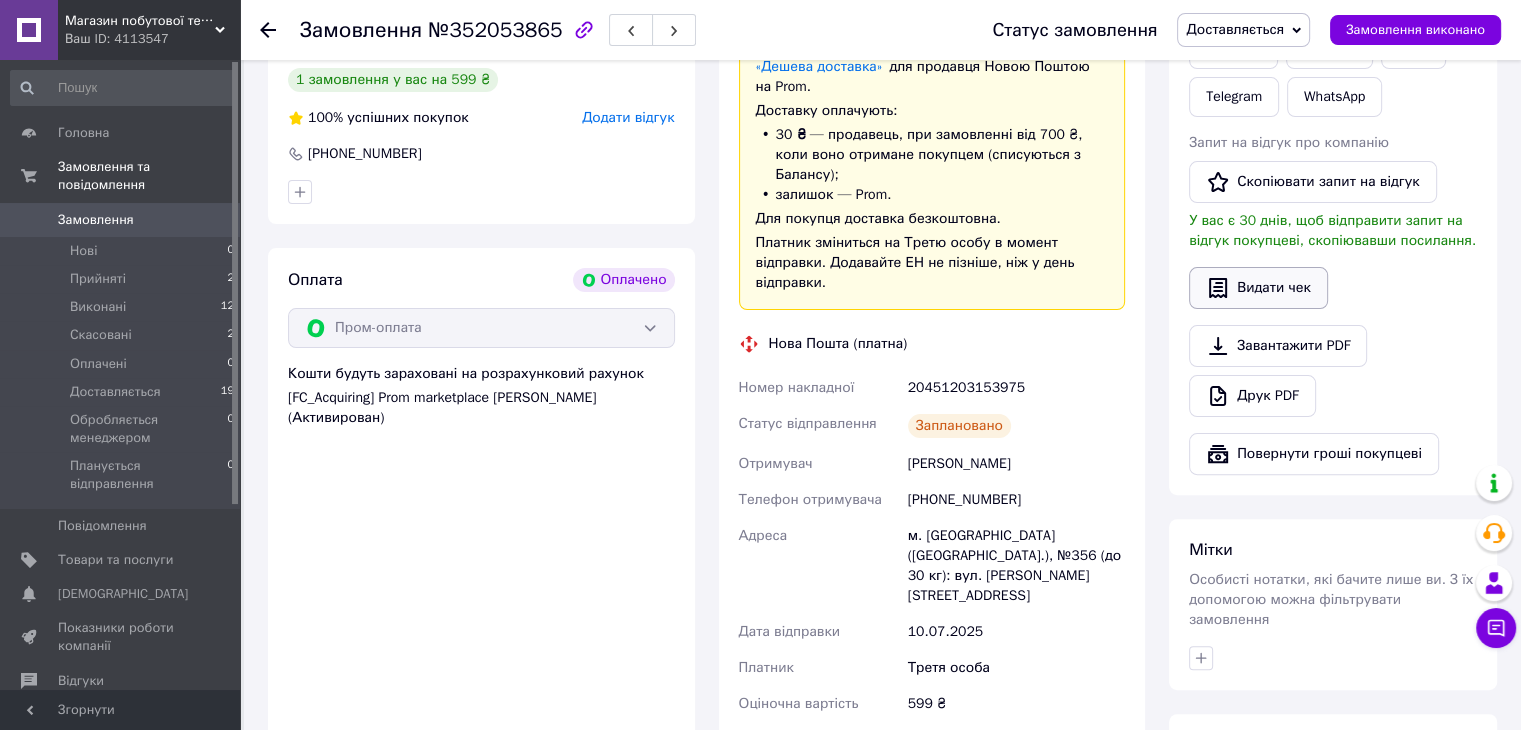 click on "Видати чек" at bounding box center (1258, 288) 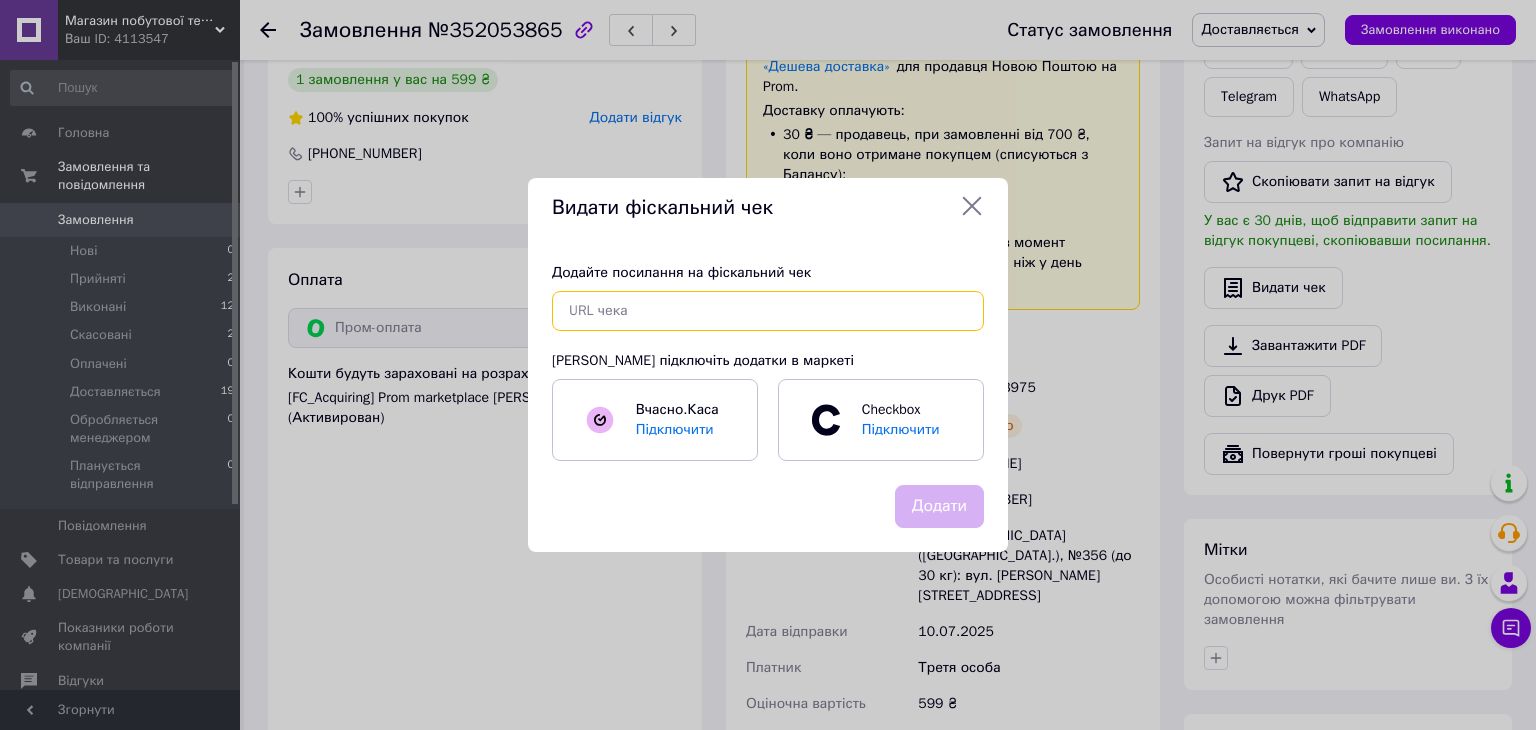 click at bounding box center (768, 311) 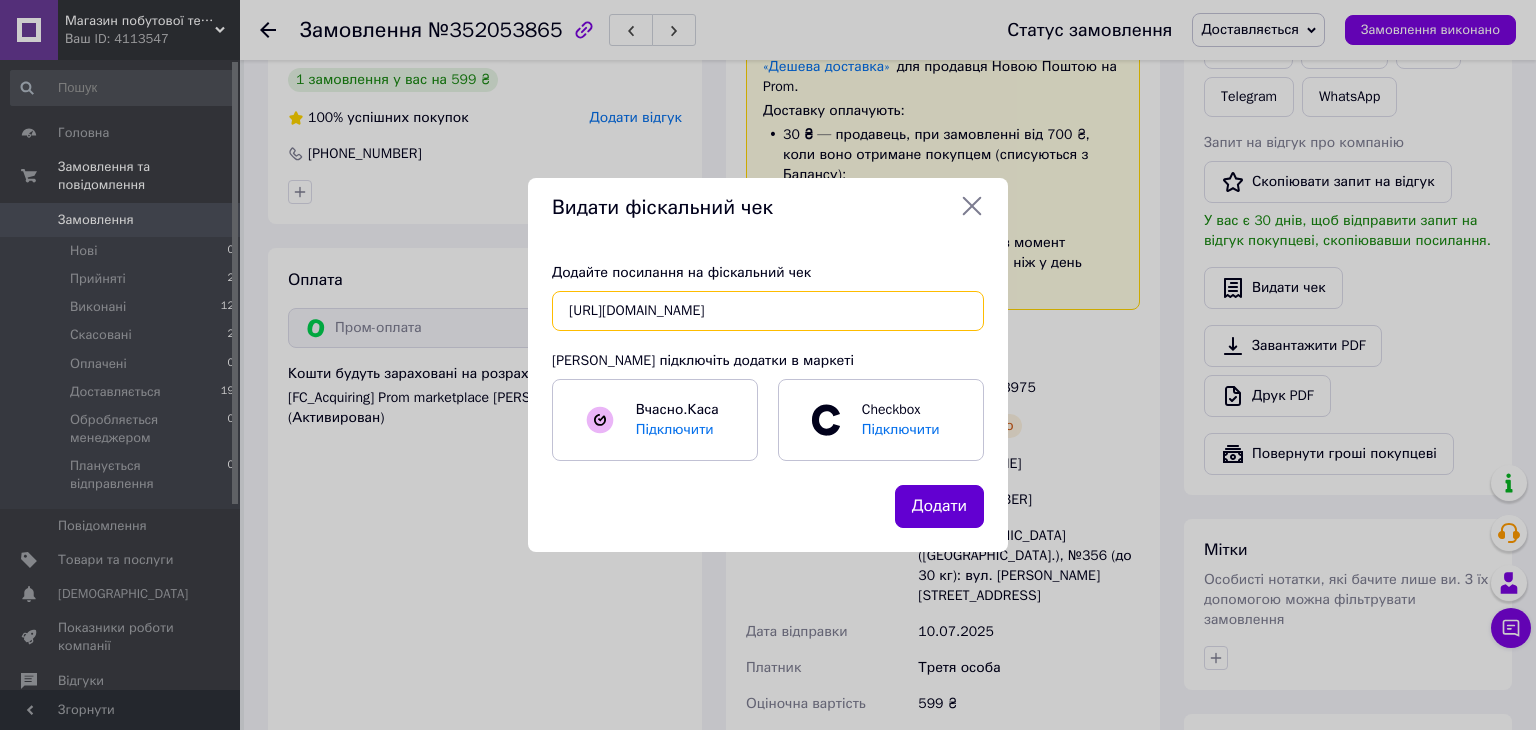 type on "[URL][DOMAIN_NAME]" 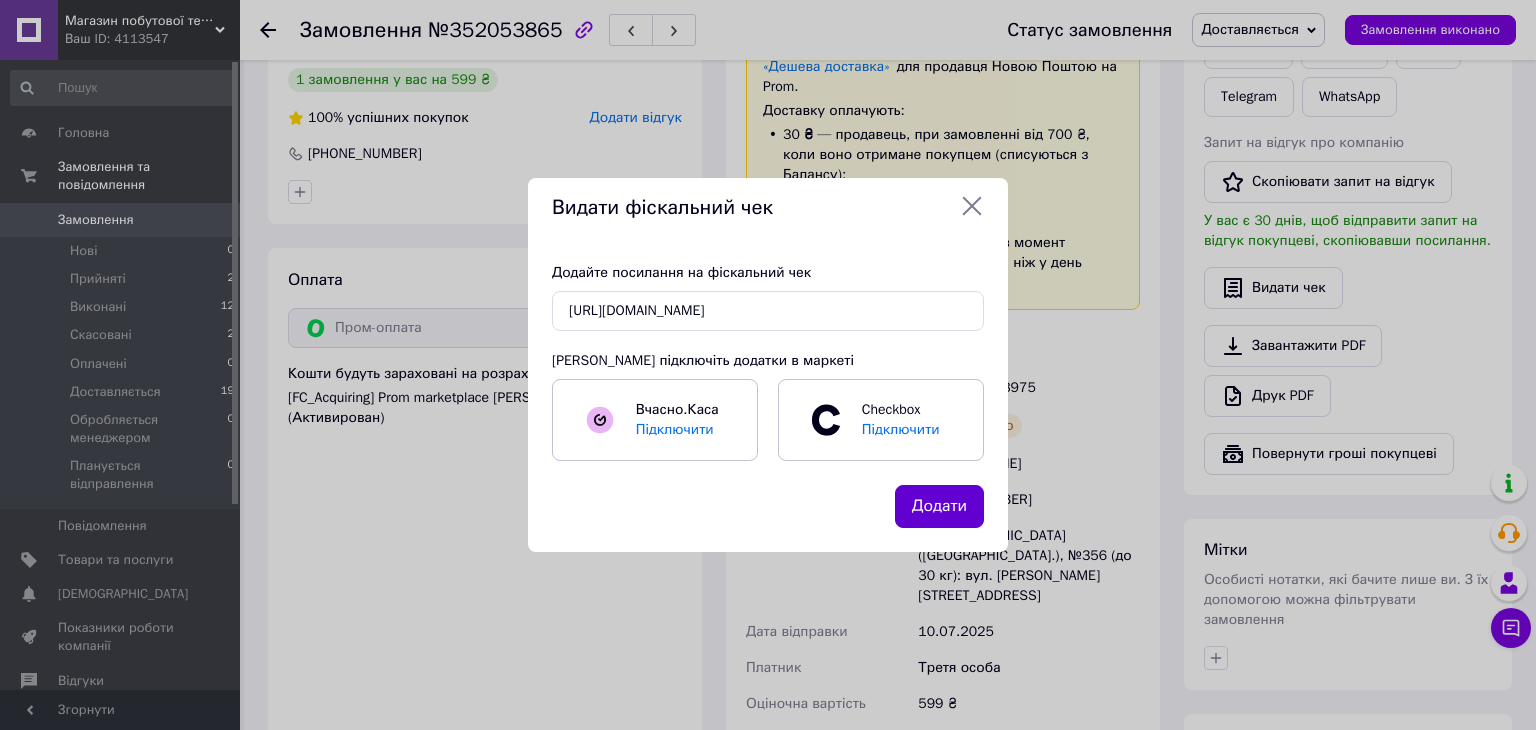 click on "Додати" at bounding box center [939, 506] 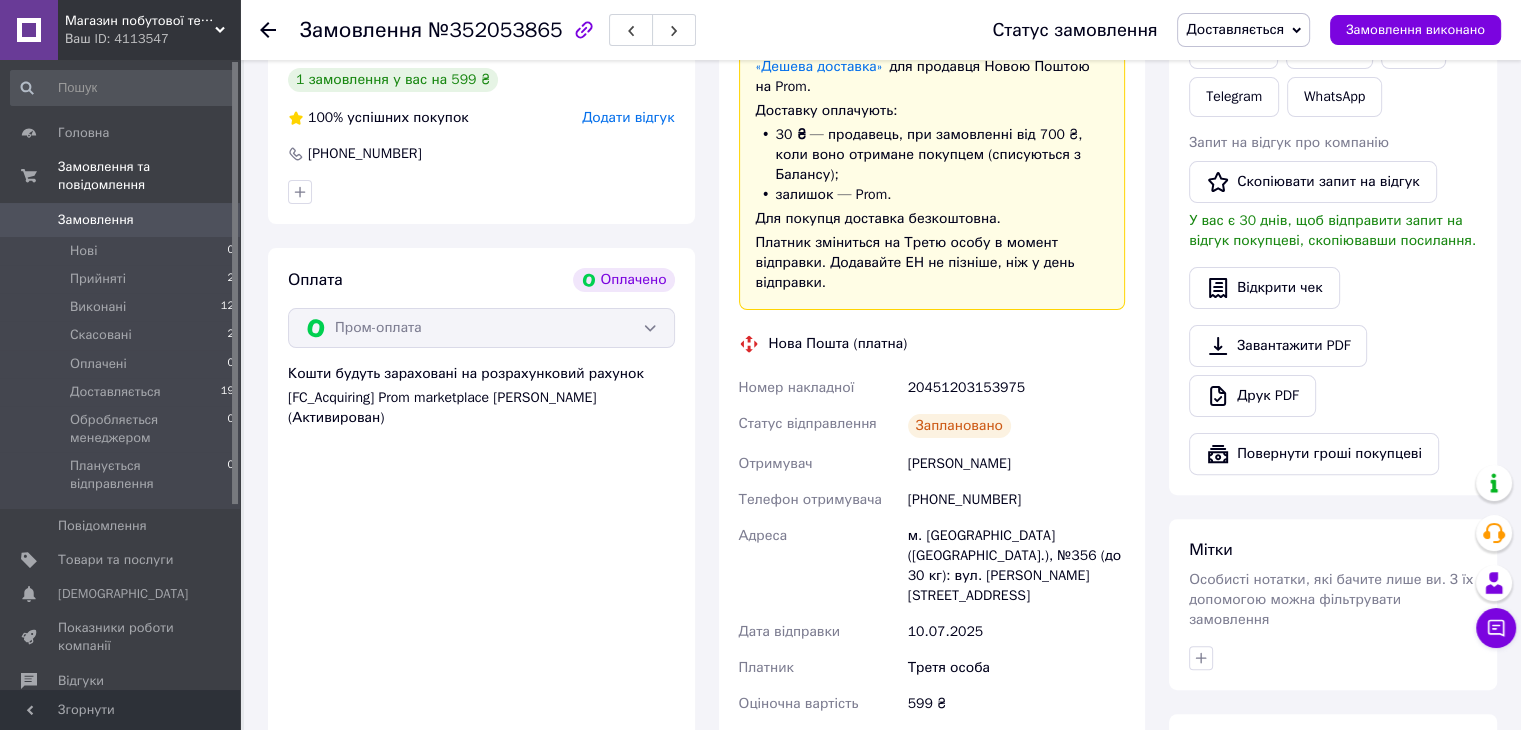 scroll, scrollTop: 0, scrollLeft: 0, axis: both 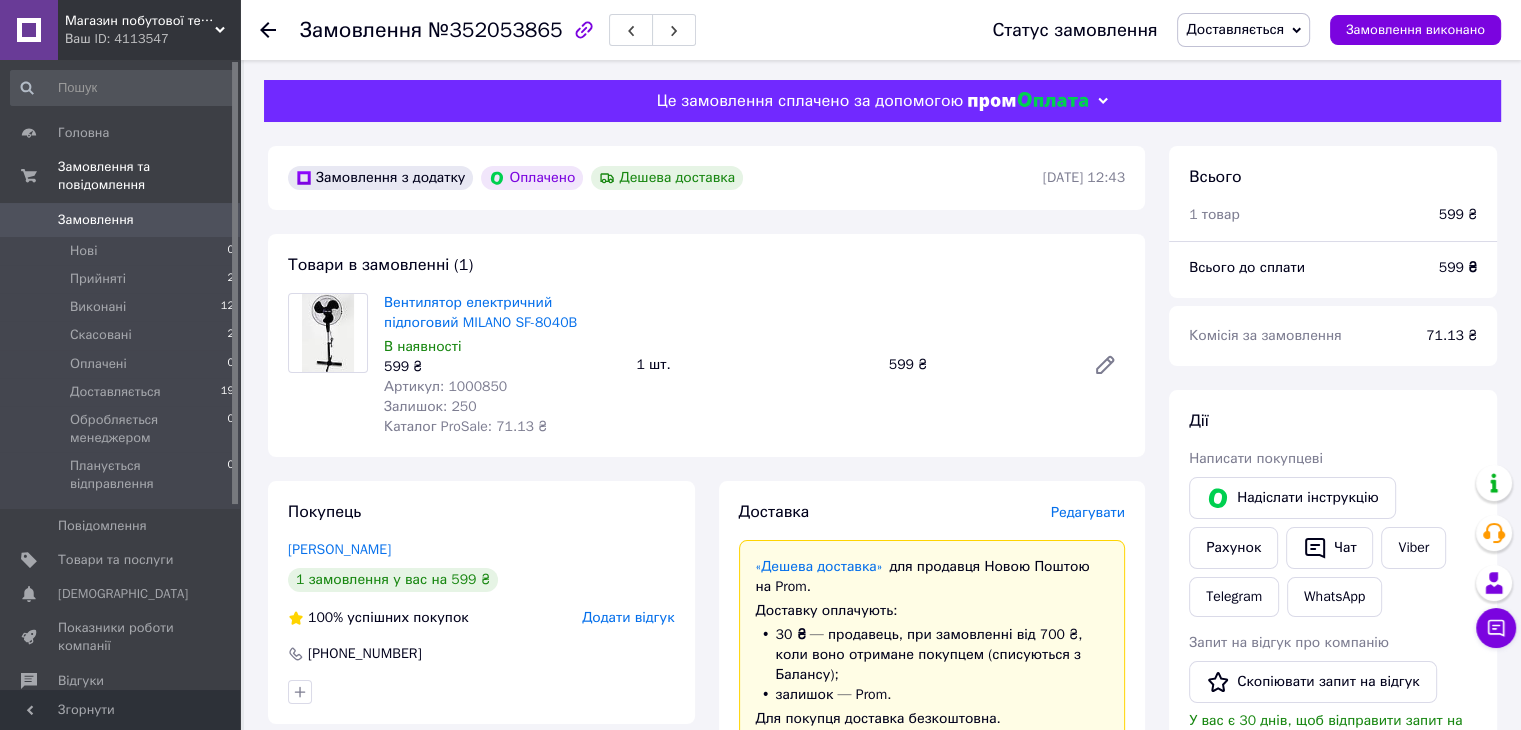 click 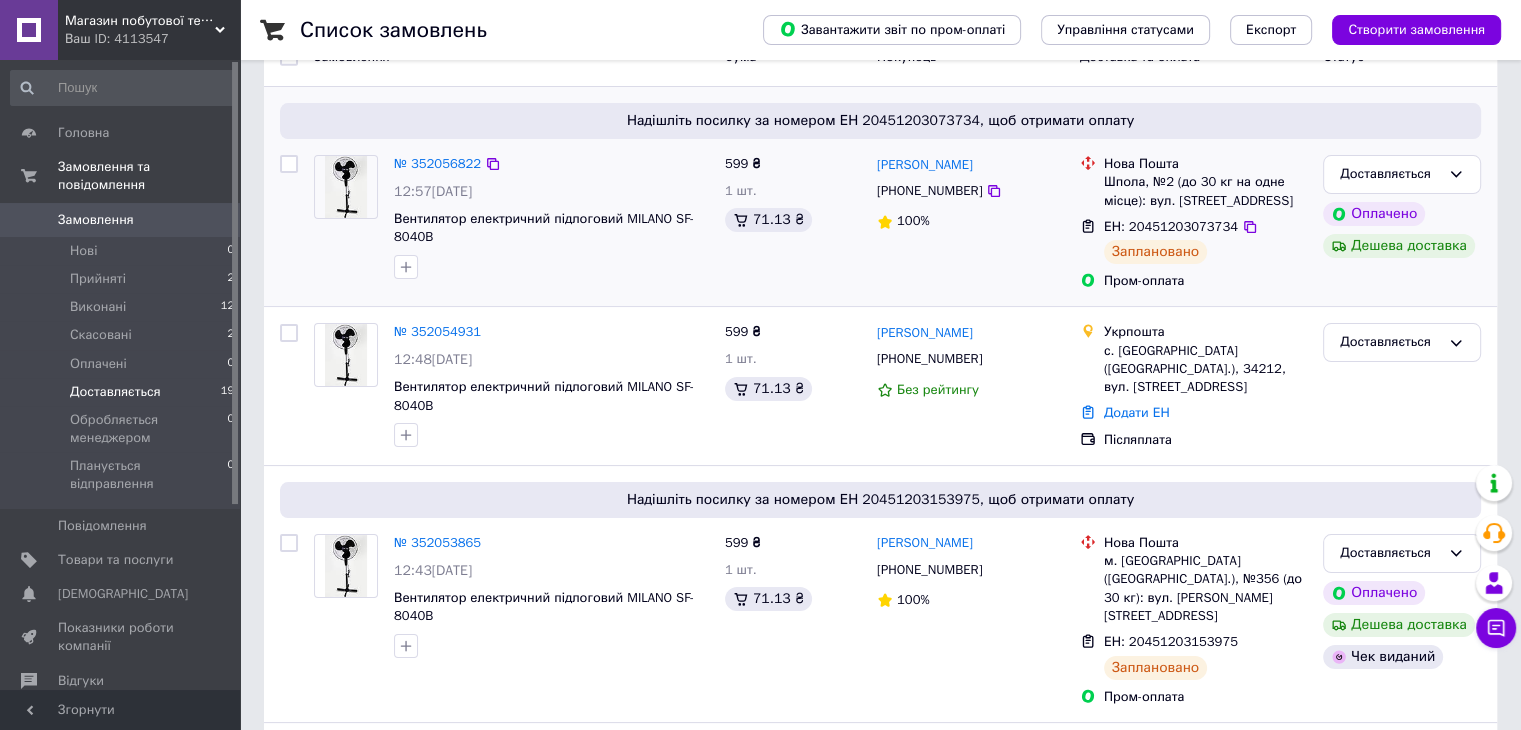 scroll, scrollTop: 100, scrollLeft: 0, axis: vertical 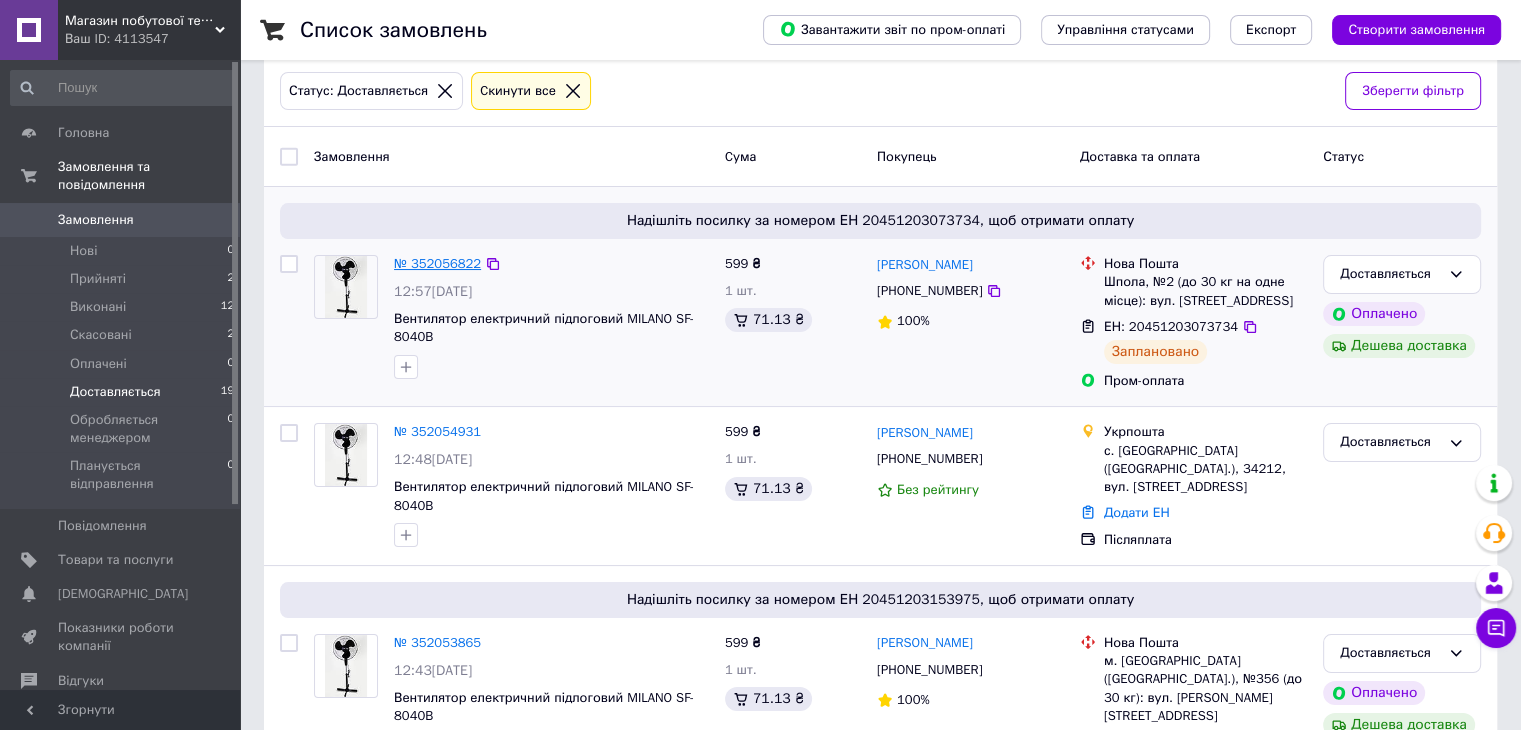 click on "№ 352056822" at bounding box center (437, 263) 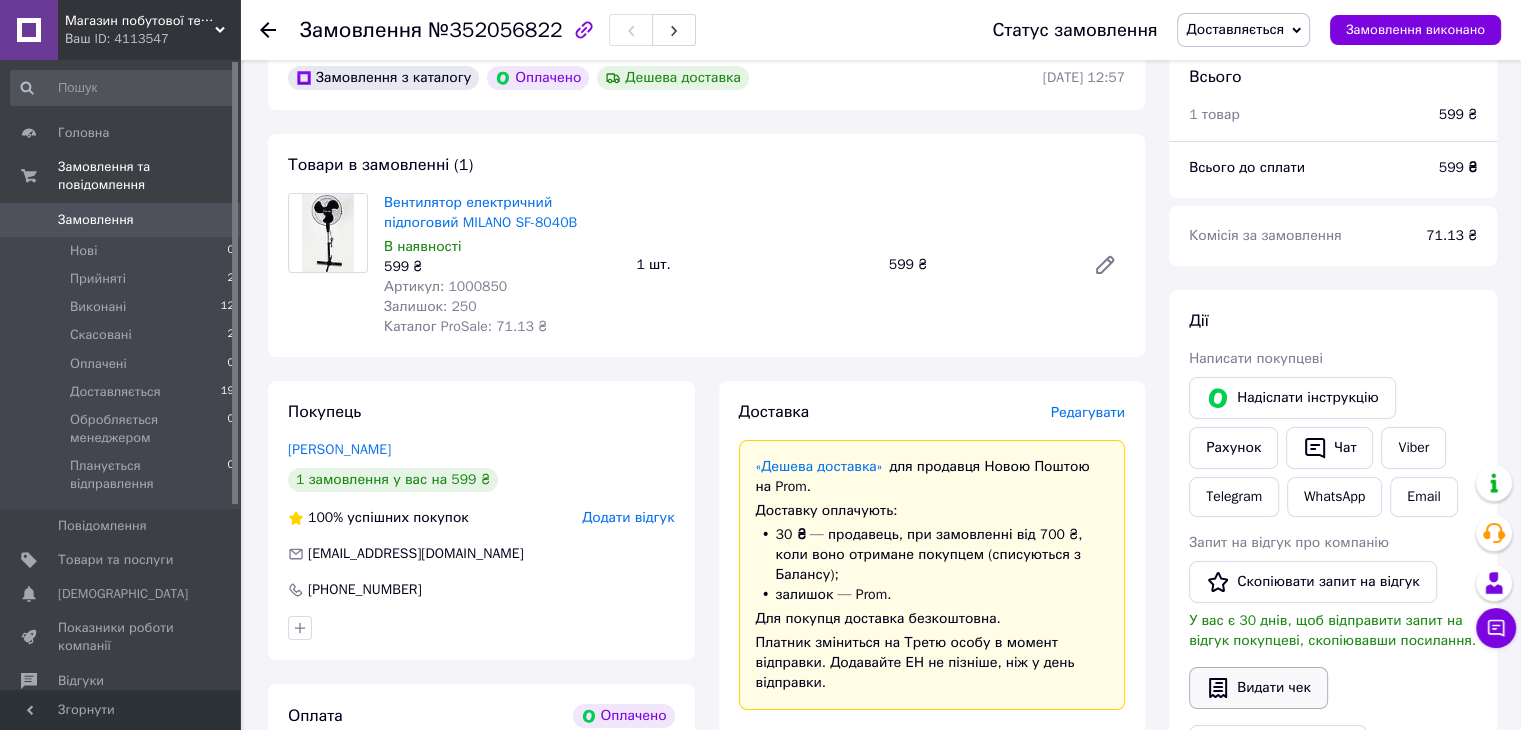 scroll, scrollTop: 200, scrollLeft: 0, axis: vertical 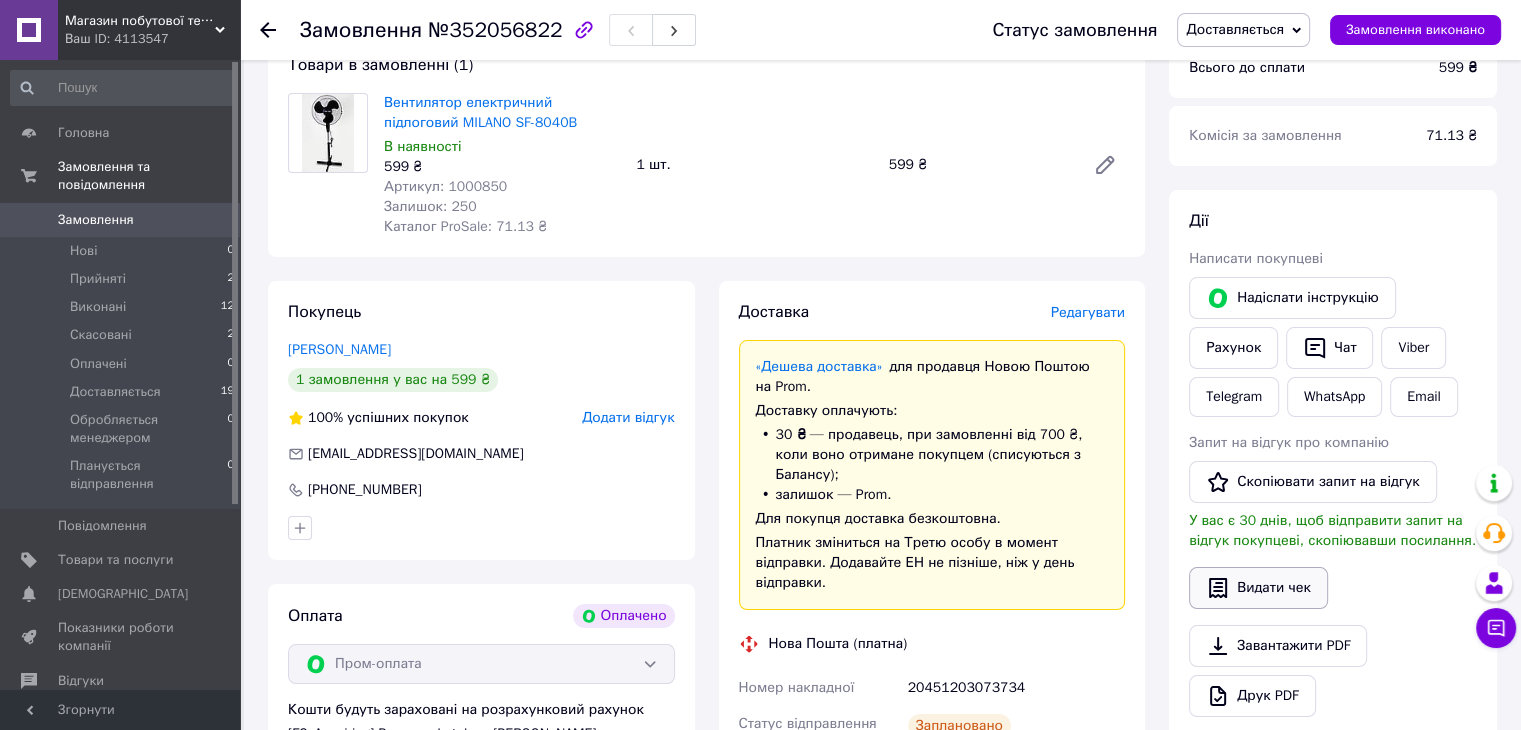click on "Видати чек" at bounding box center (1258, 588) 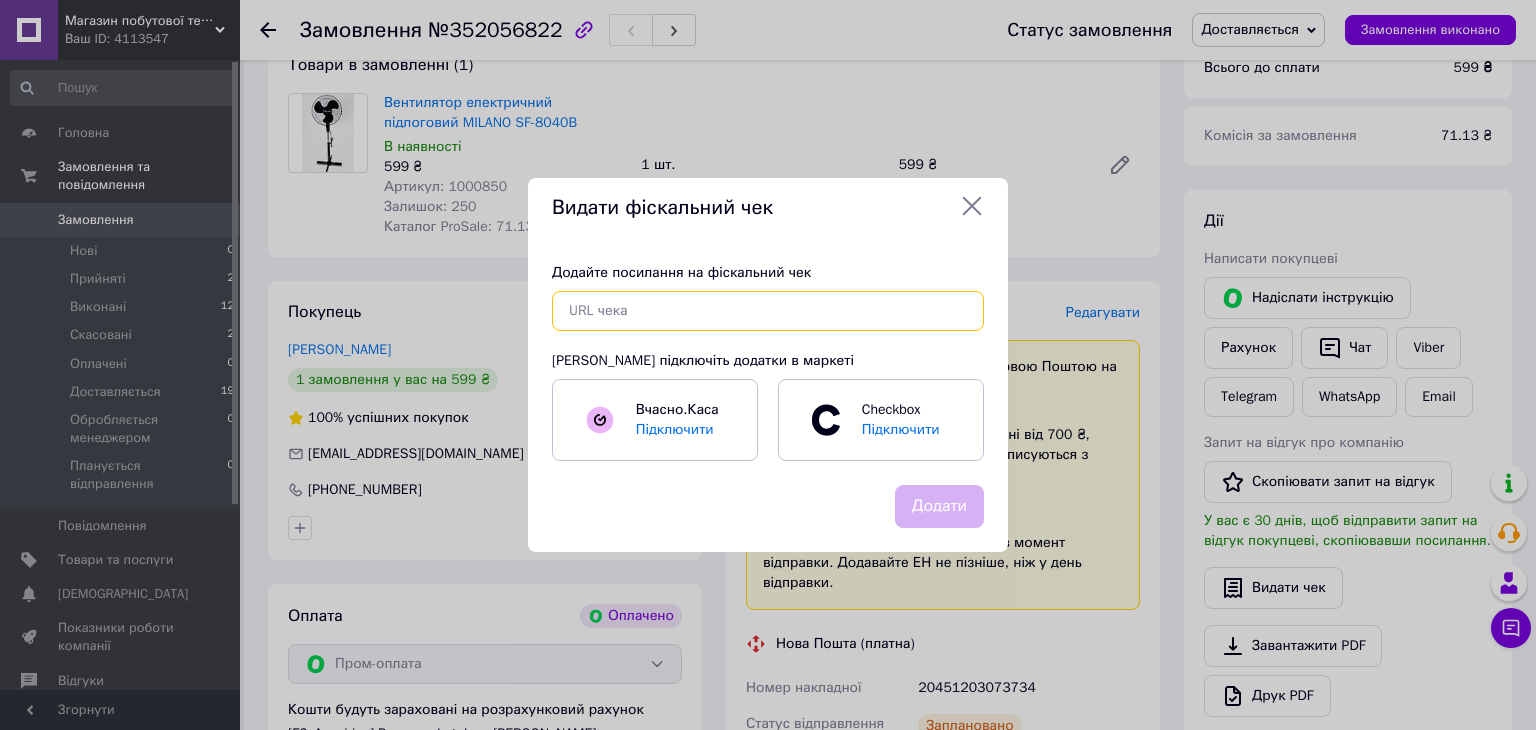 click at bounding box center (768, 311) 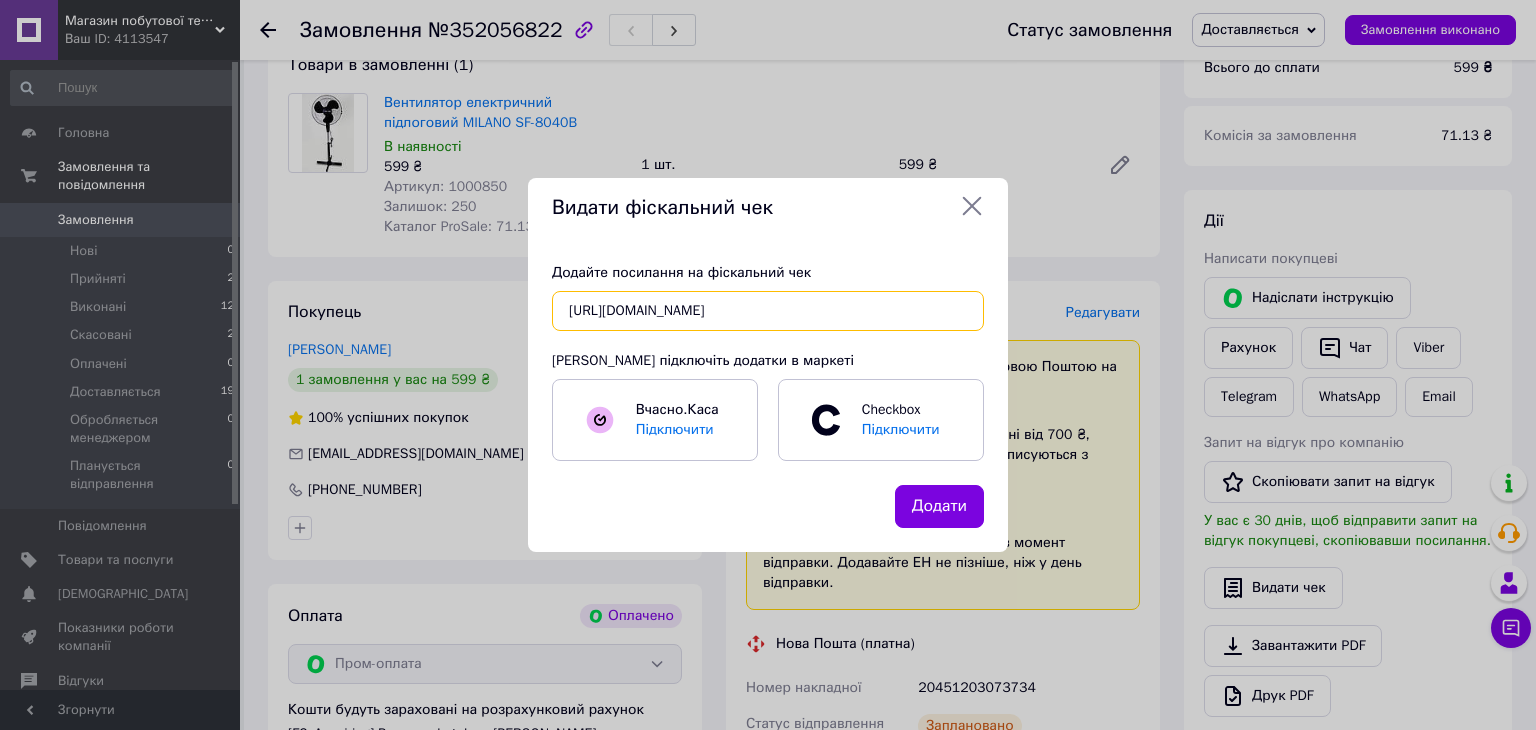 type on "[URL][DOMAIN_NAME]" 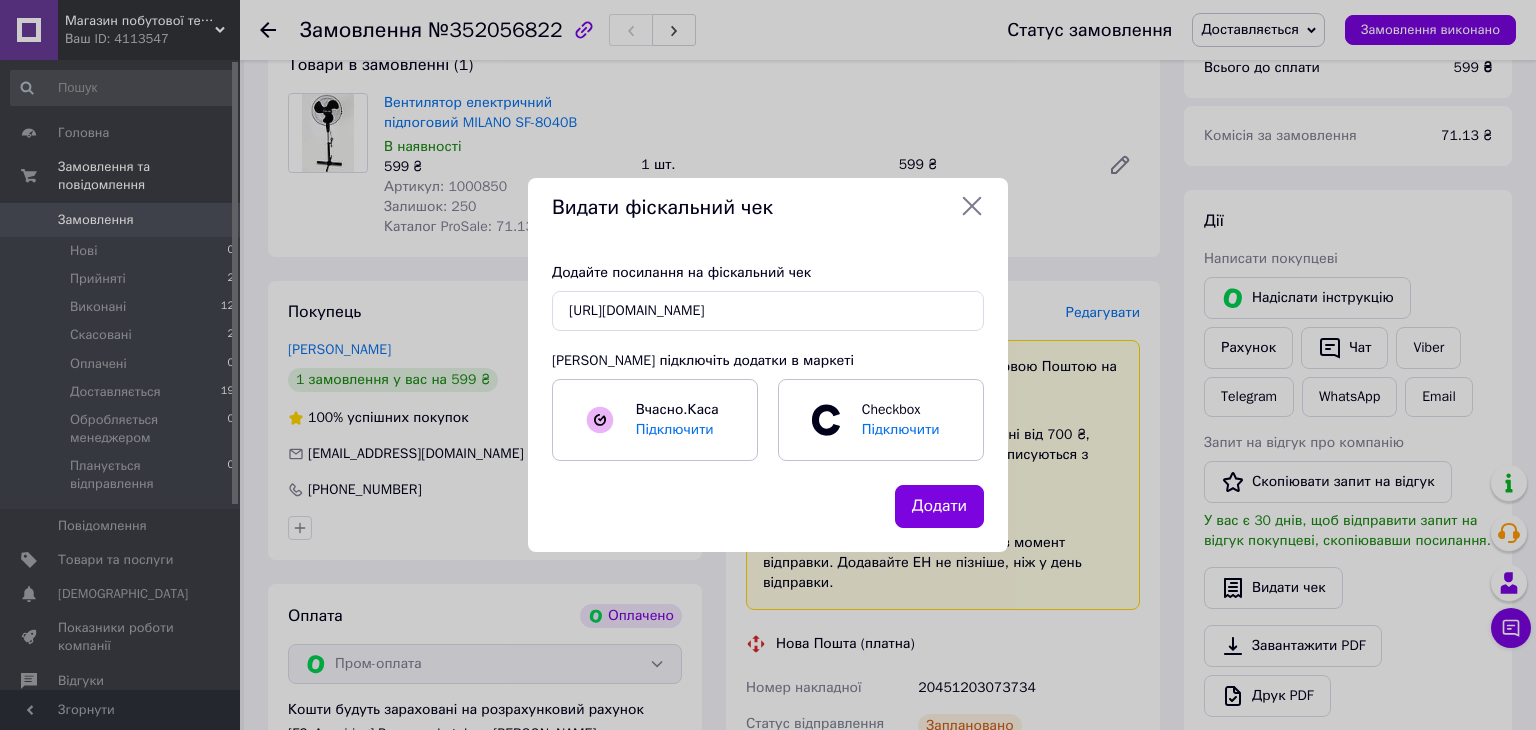 click on "Додати" at bounding box center (768, 518) 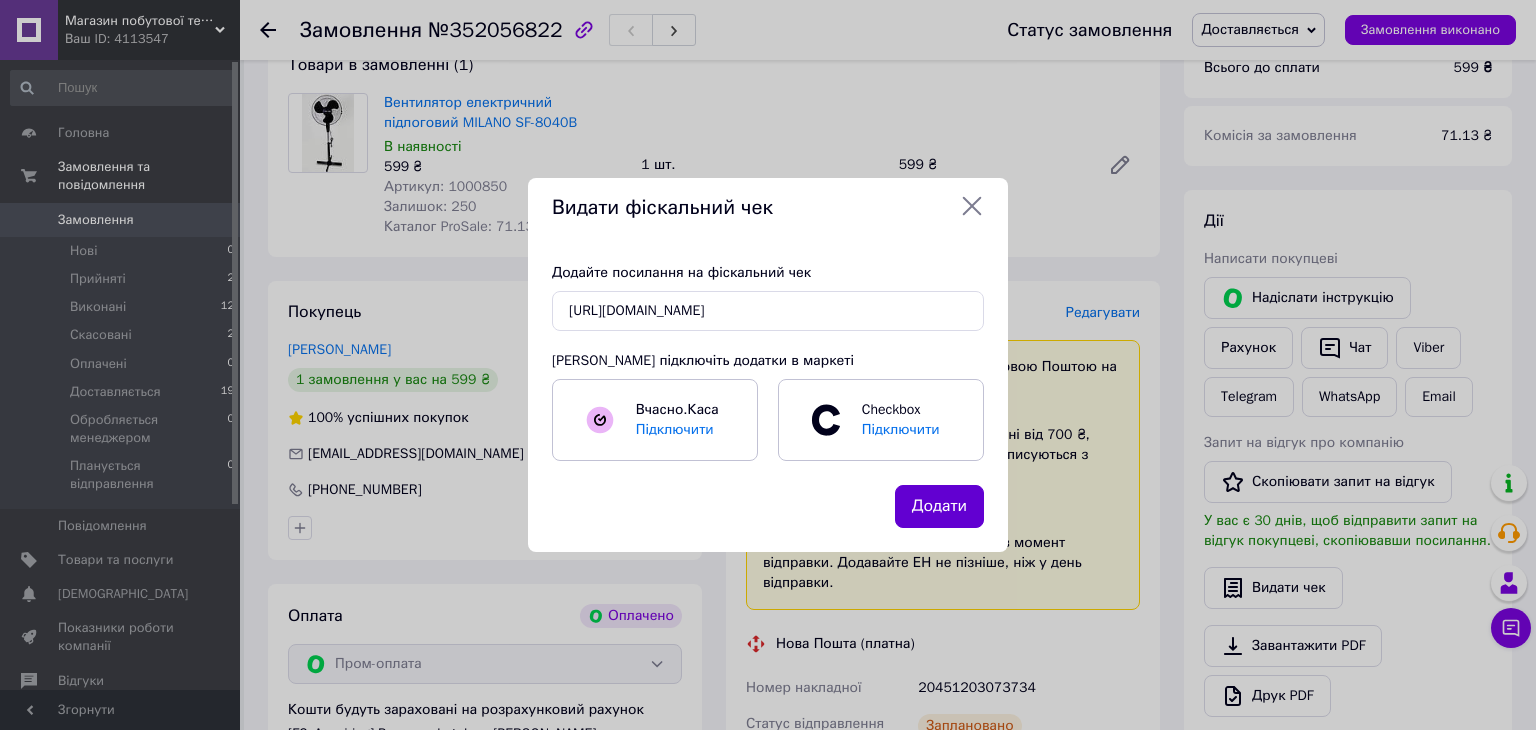 click on "Додати" at bounding box center (939, 506) 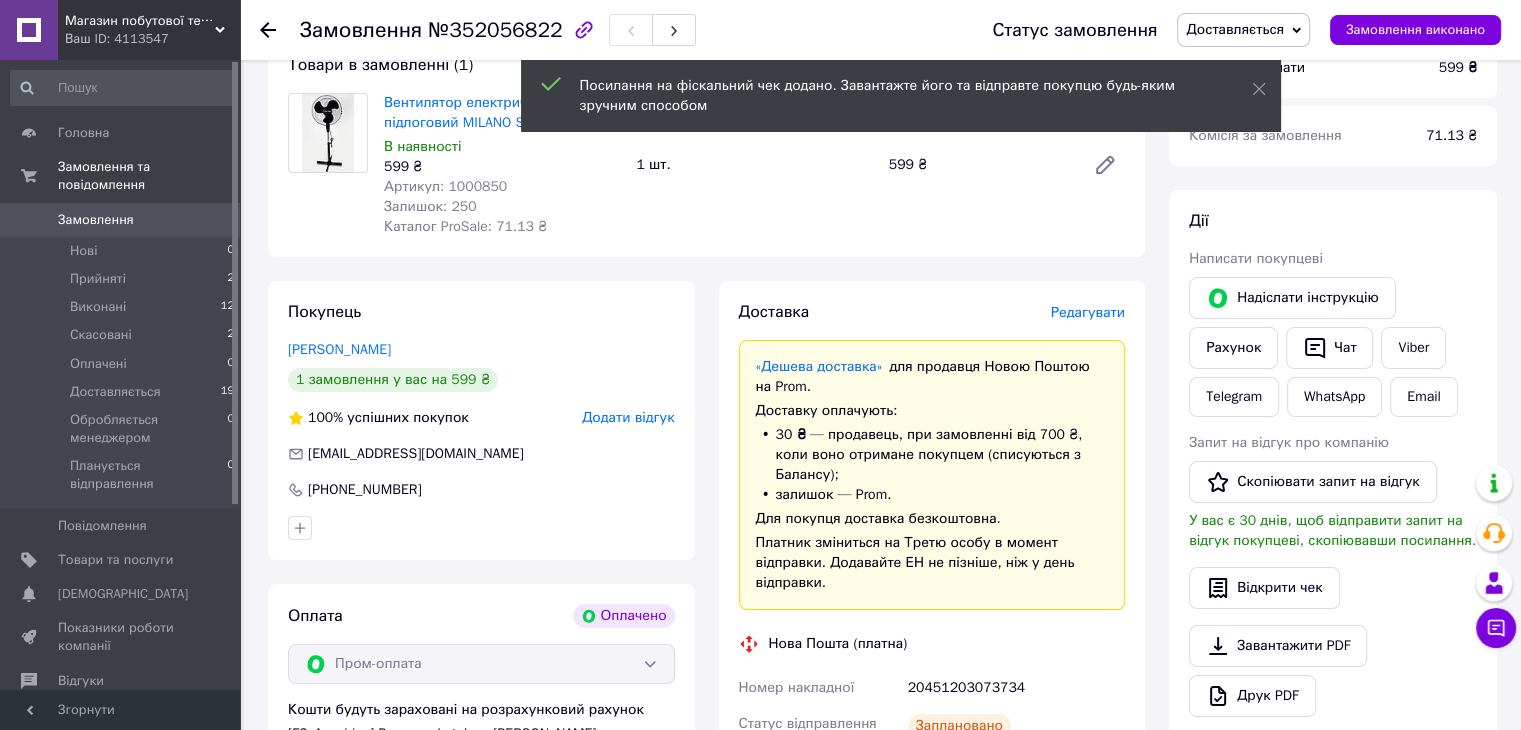 click 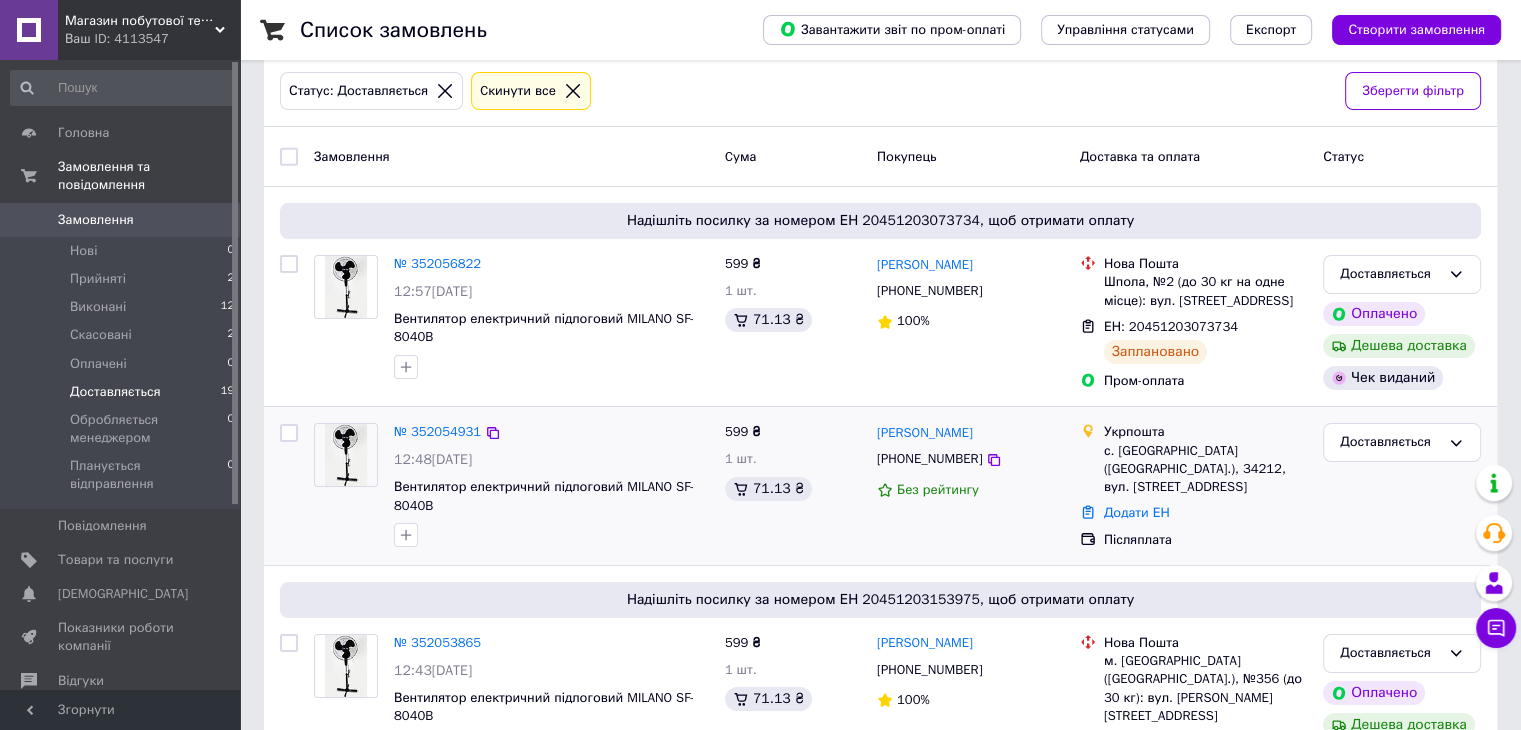 scroll, scrollTop: 200, scrollLeft: 0, axis: vertical 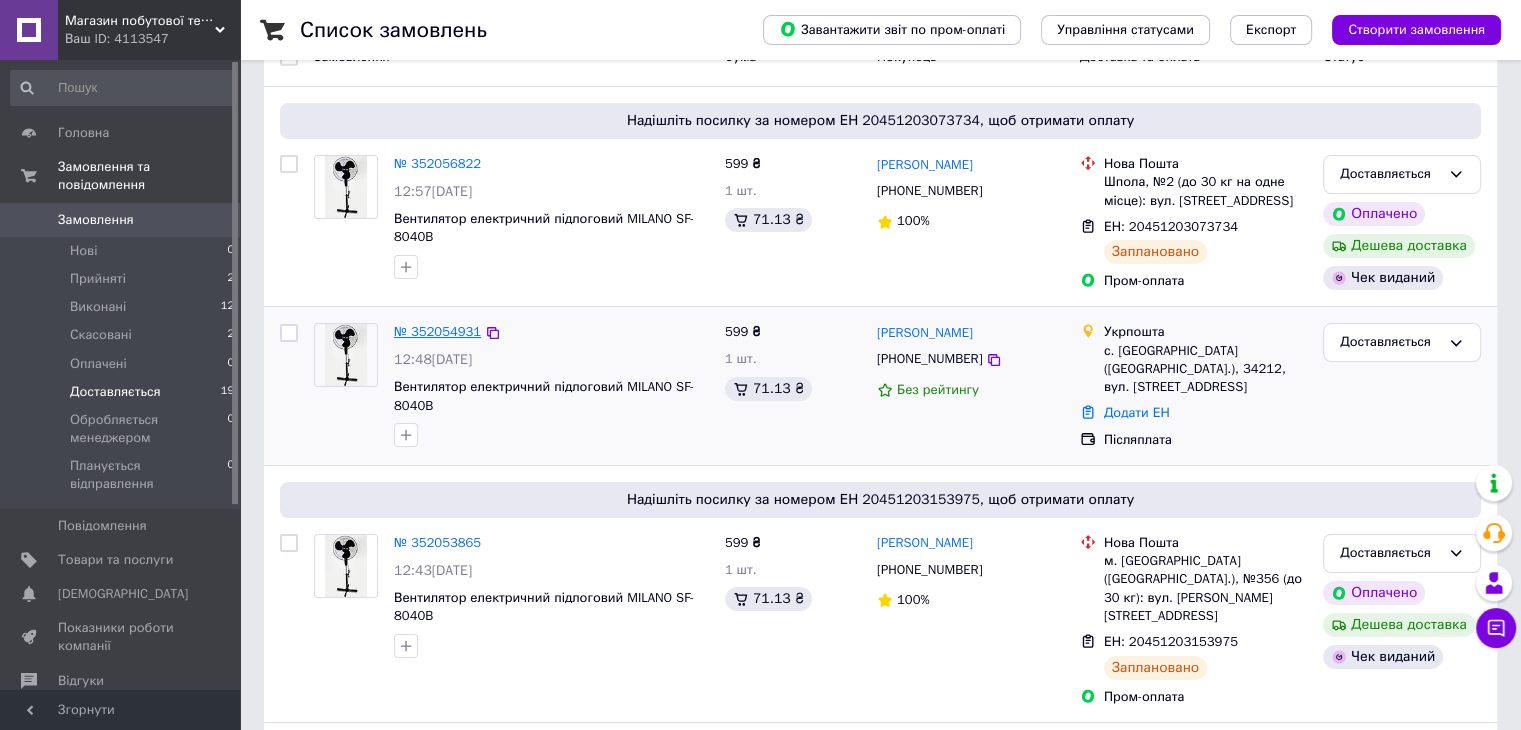 click on "№ 352054931" at bounding box center [437, 331] 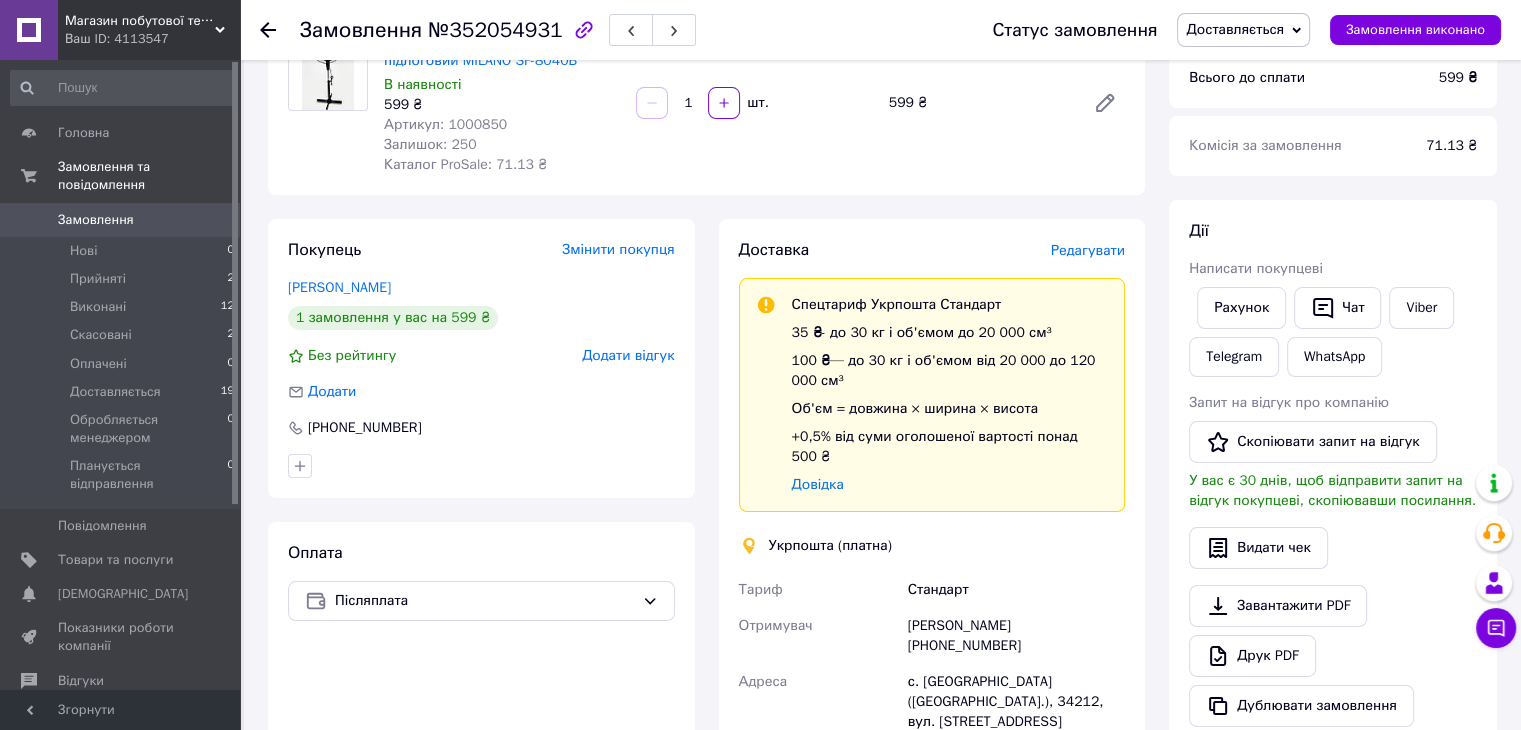 scroll, scrollTop: 100, scrollLeft: 0, axis: vertical 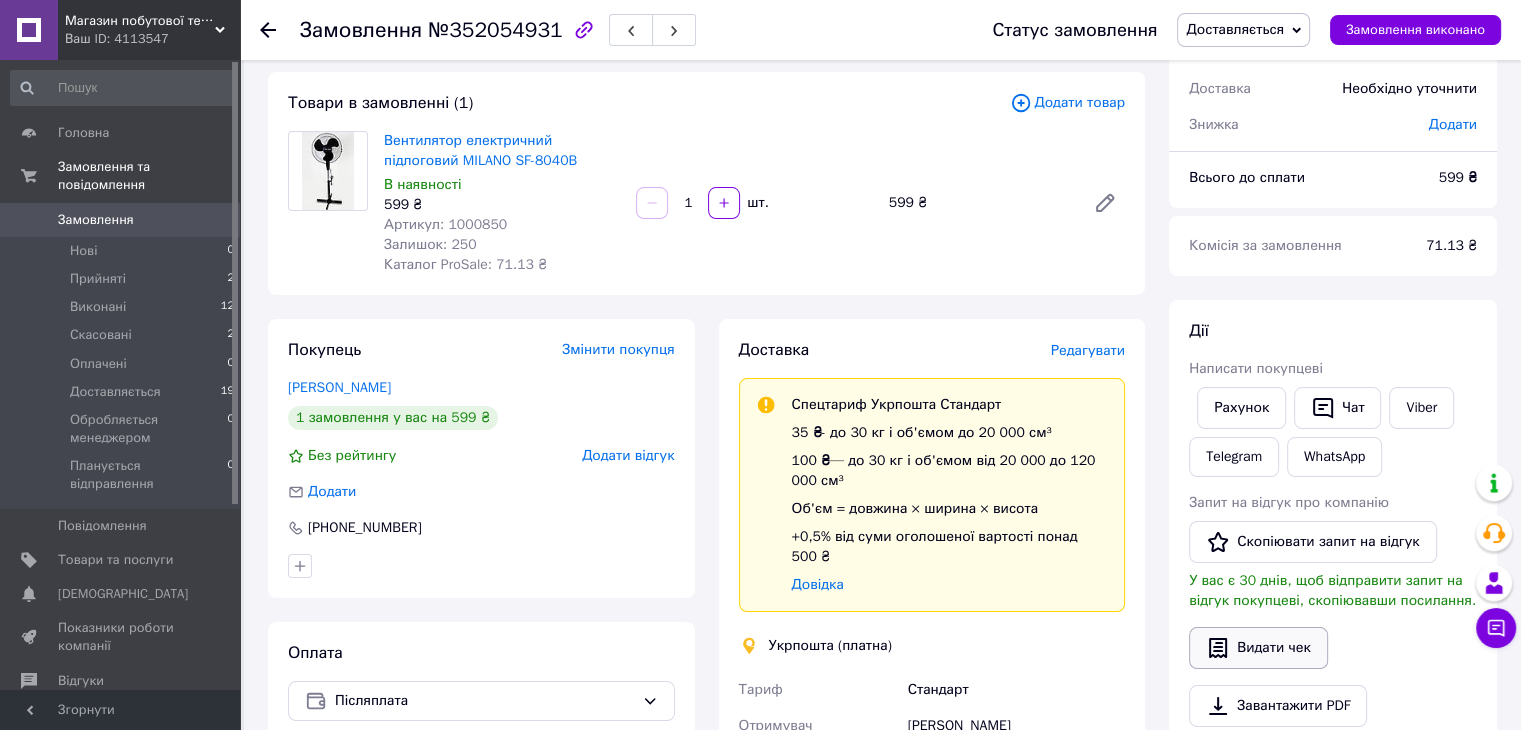 click on "Видати чек" at bounding box center [1258, 648] 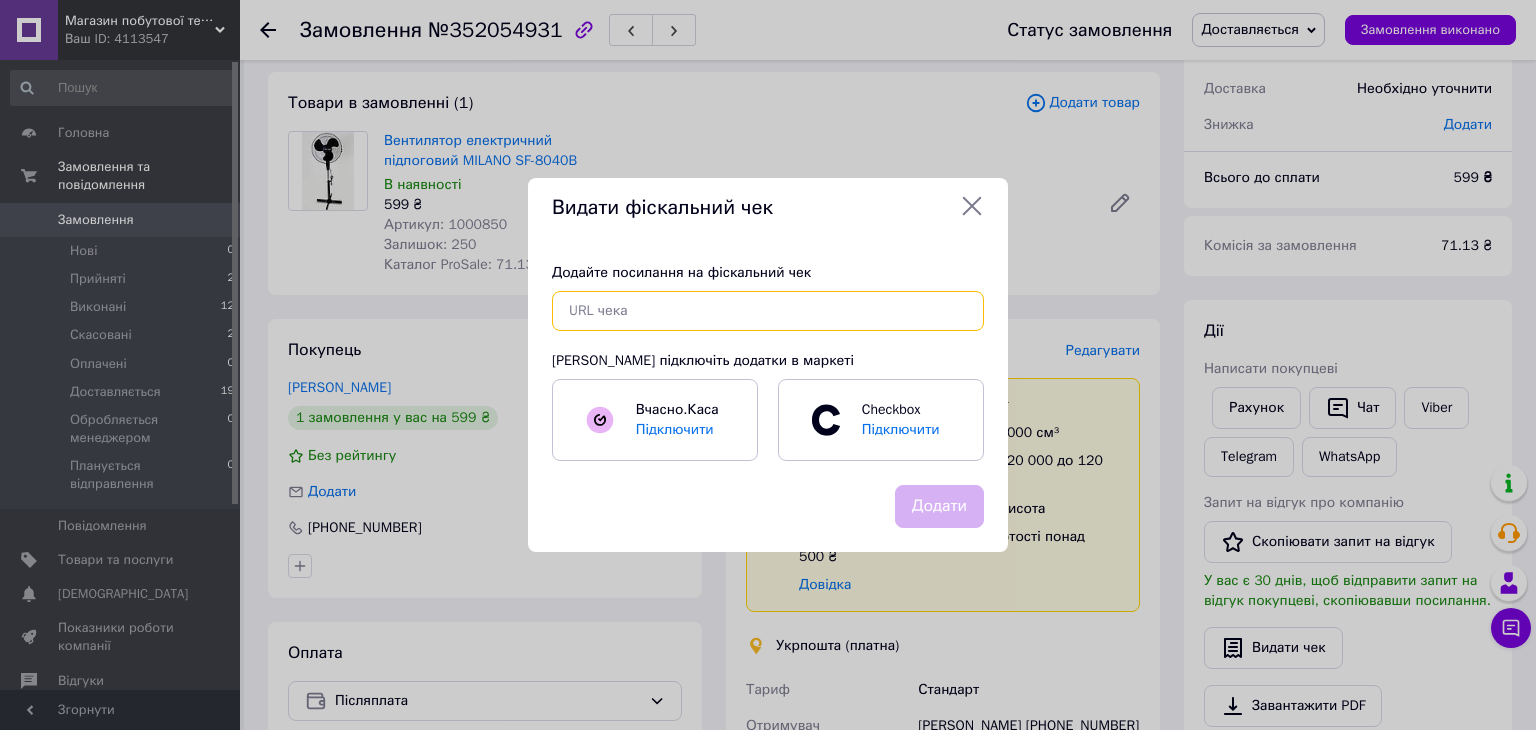 click at bounding box center [768, 311] 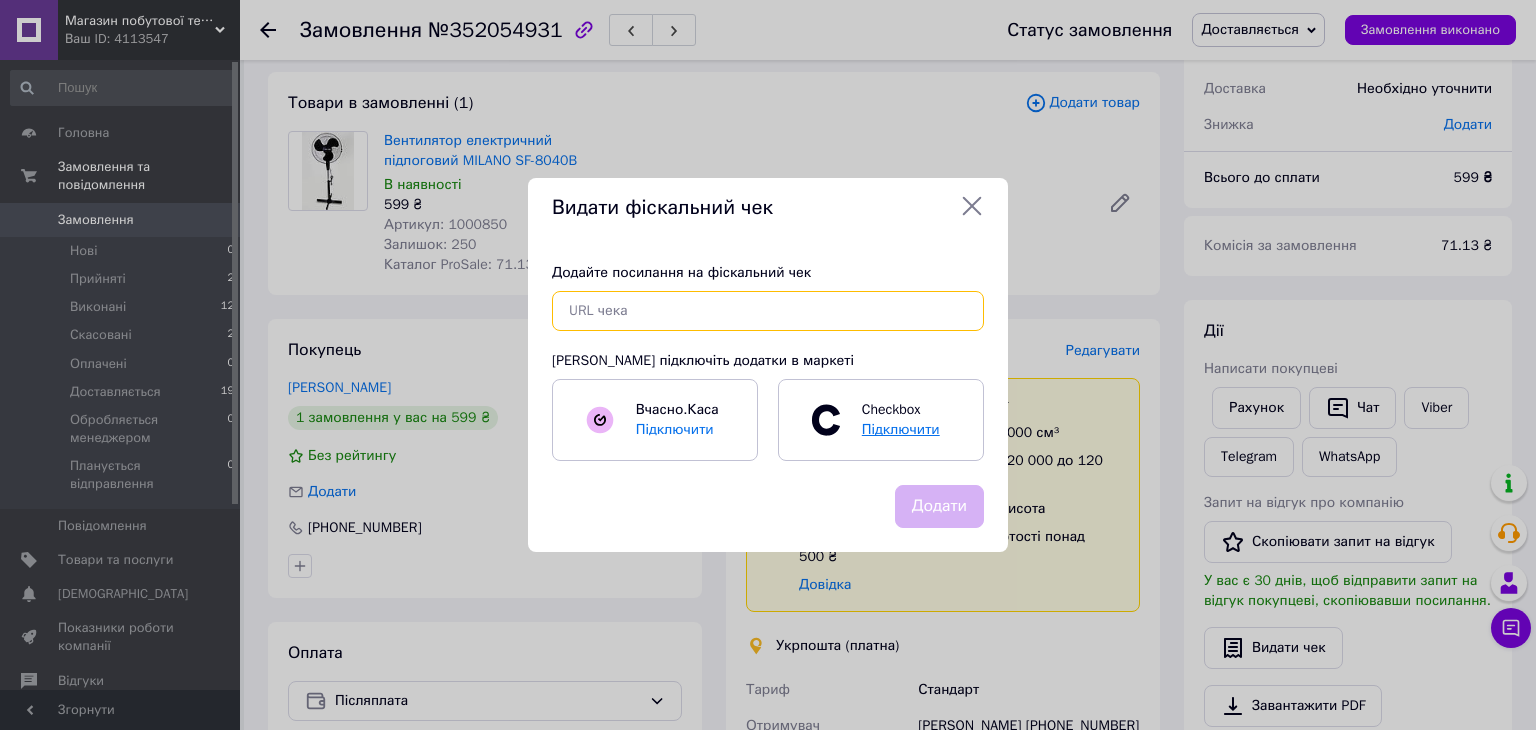 paste on "[URL][DOMAIN_NAME]" 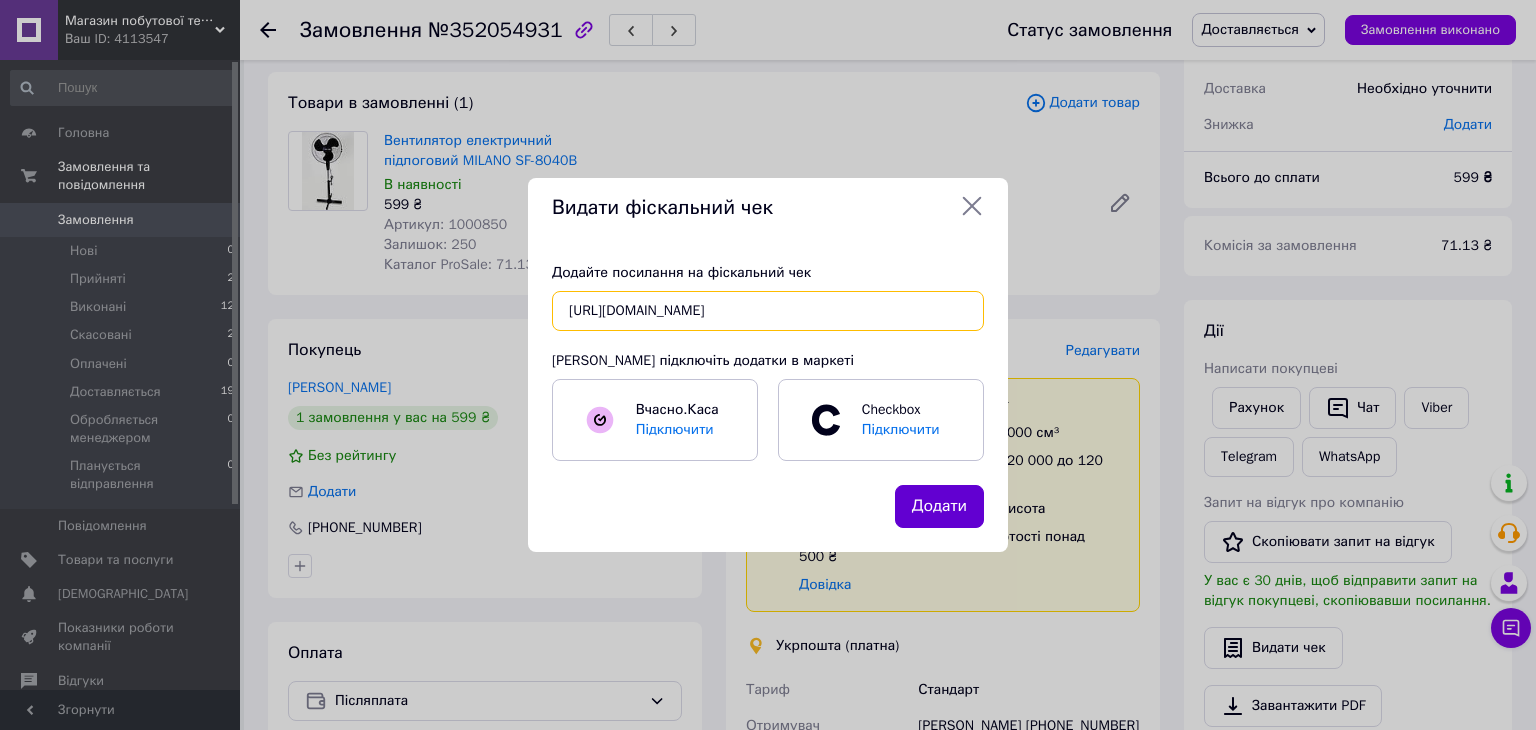type on "[URL][DOMAIN_NAME]" 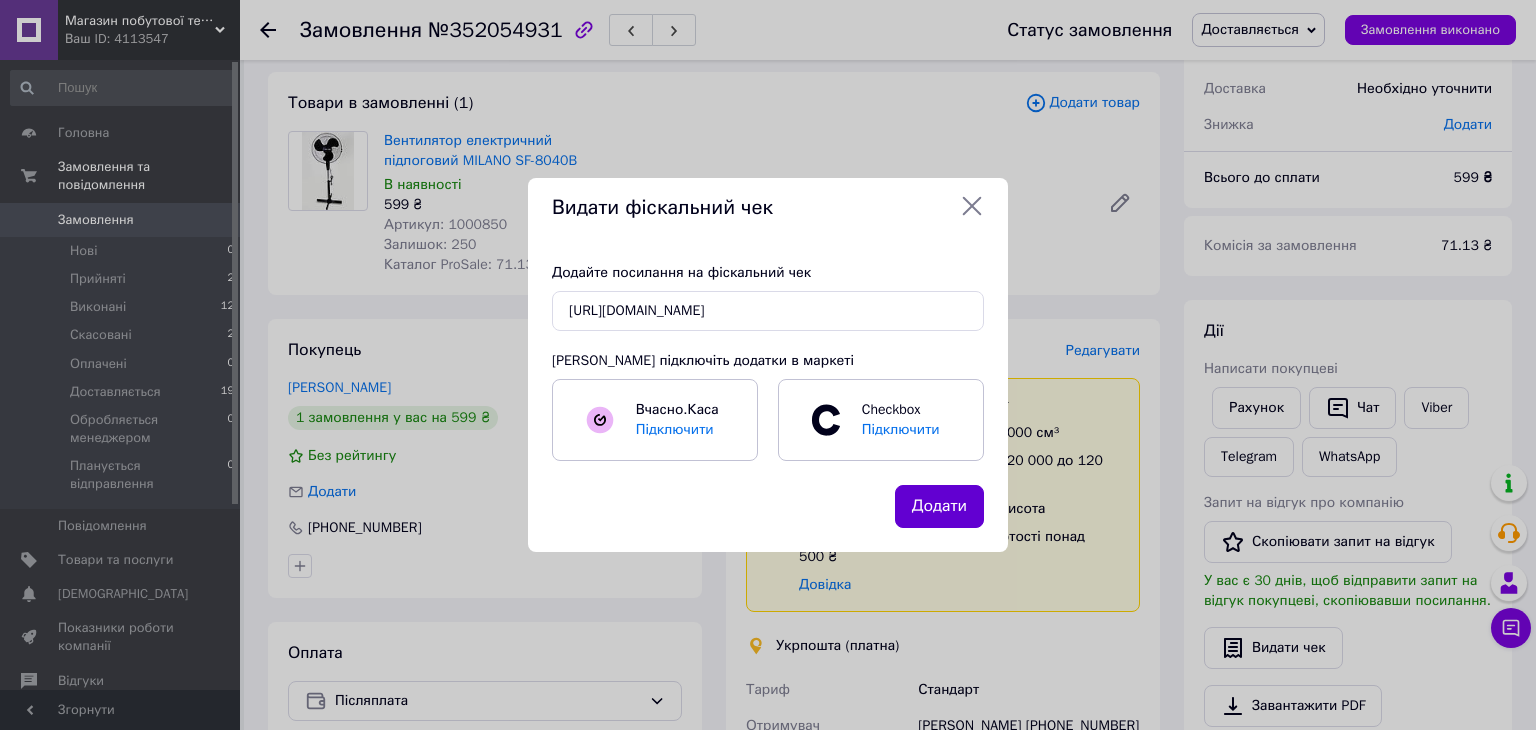 click on "Додати" at bounding box center [939, 506] 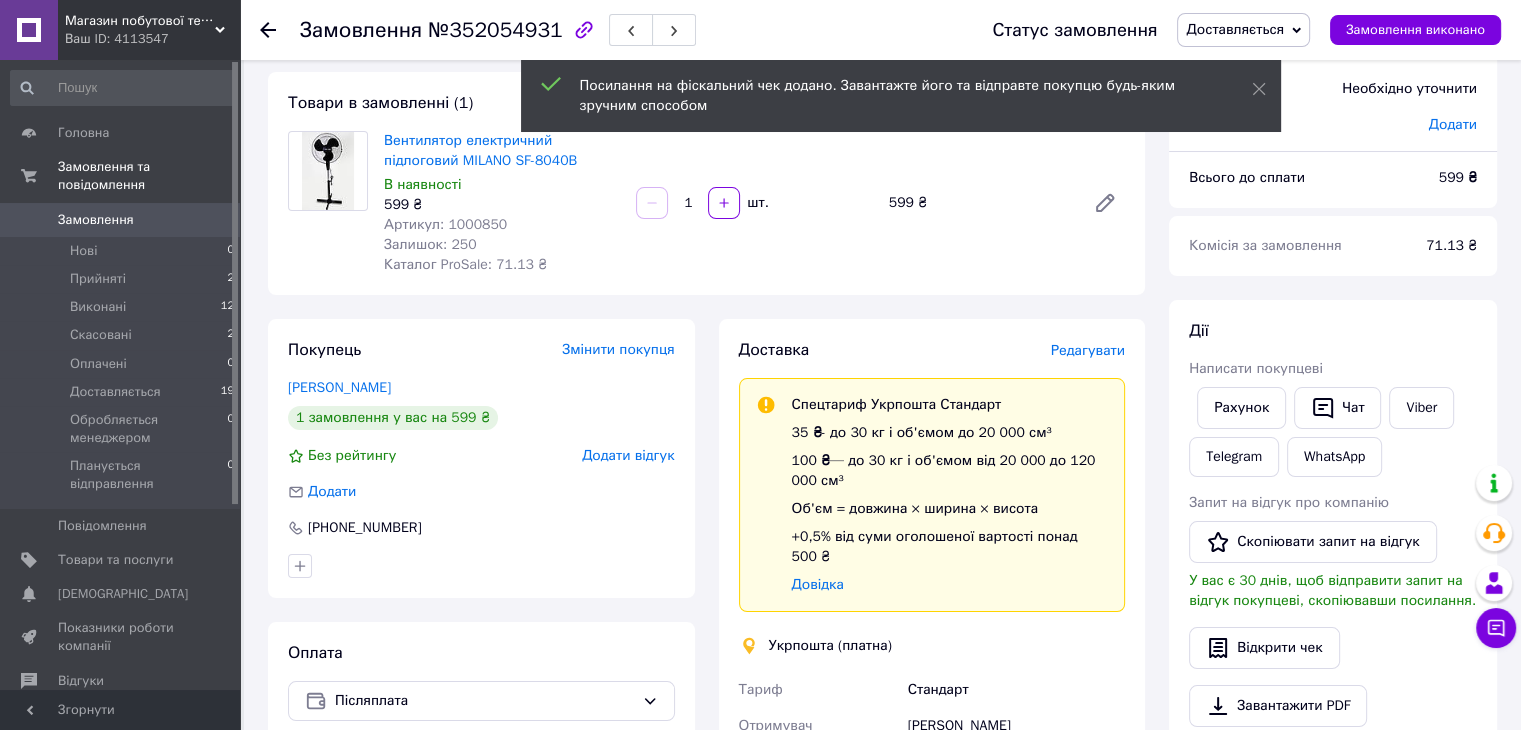 click 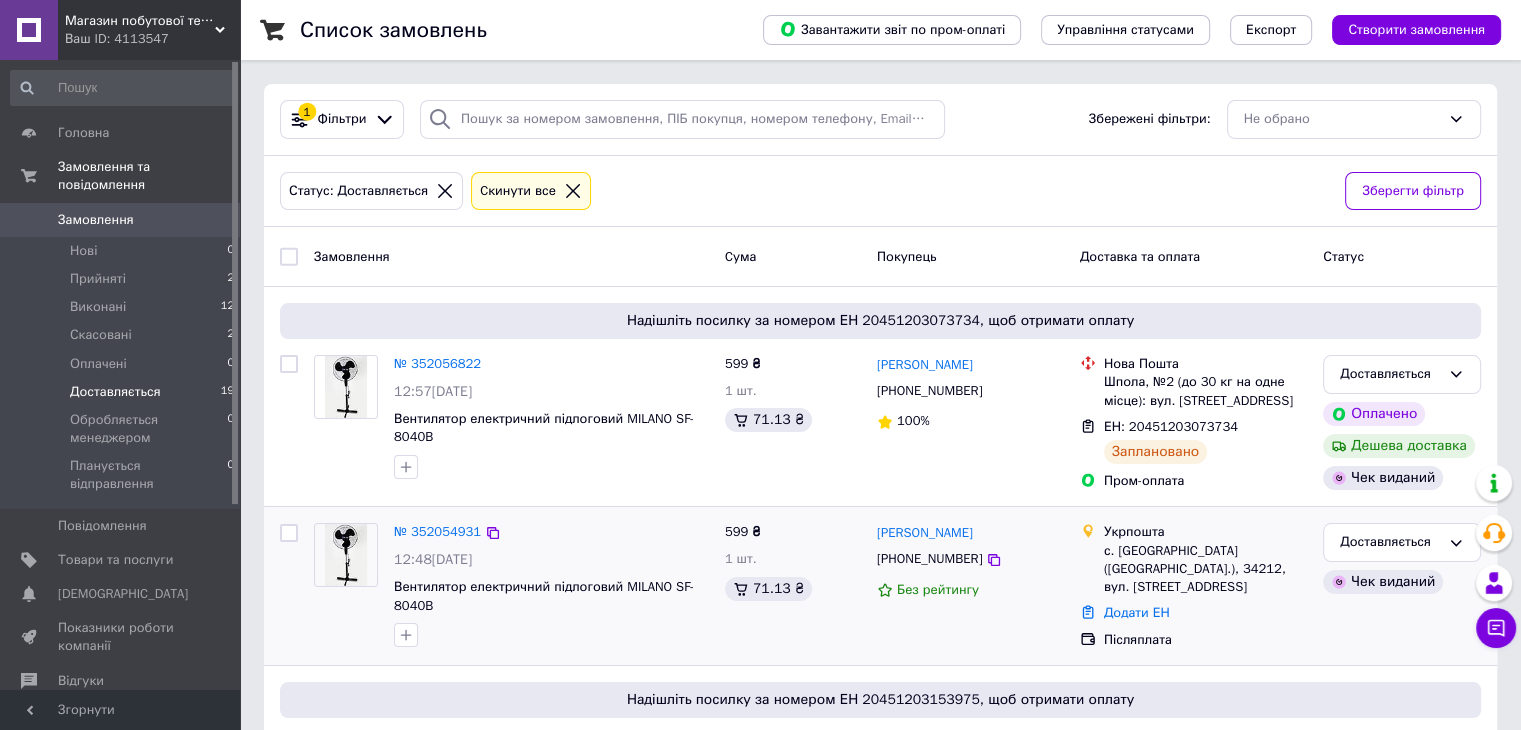 scroll, scrollTop: 200, scrollLeft: 0, axis: vertical 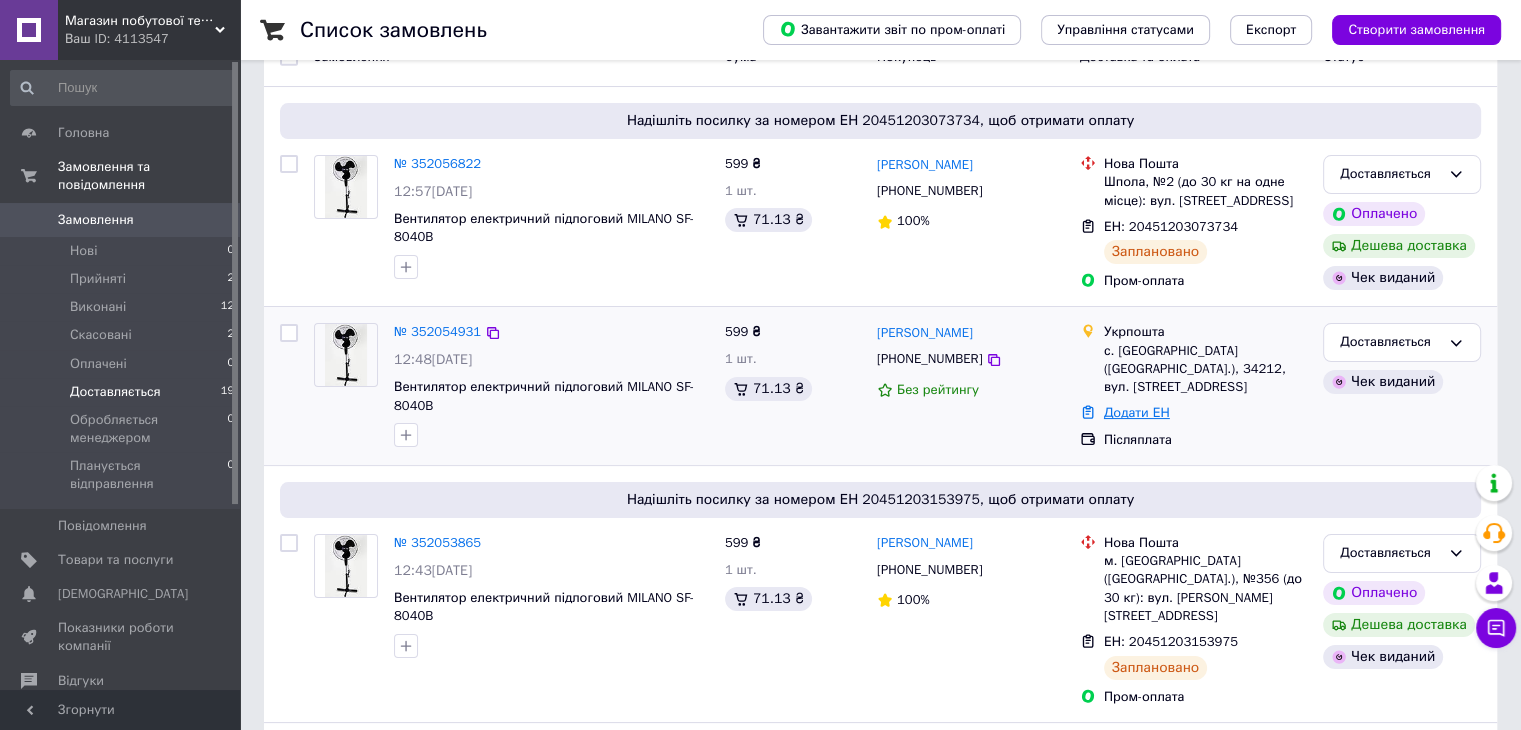 click on "Додати ЕН" at bounding box center [1137, 412] 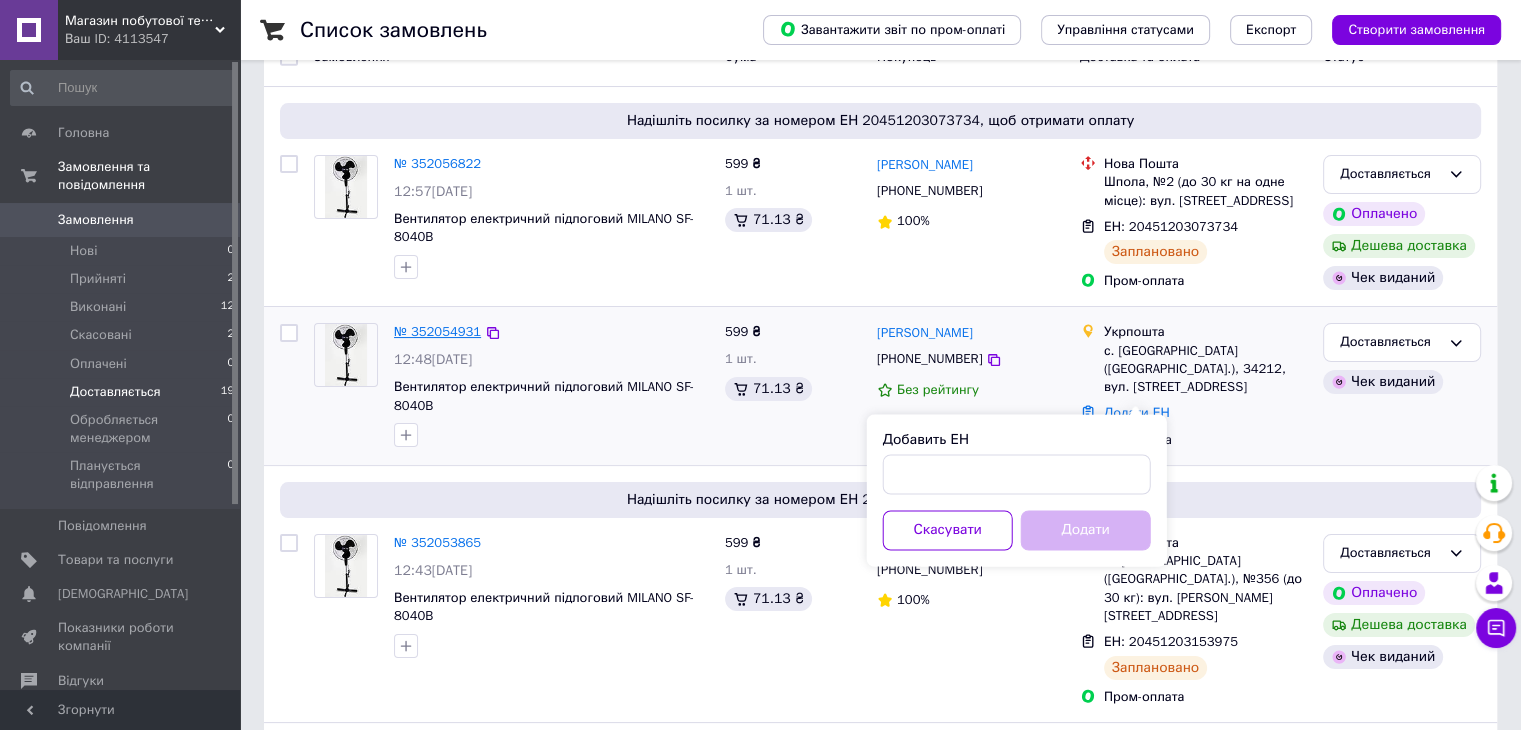 click on "№ 352054931" at bounding box center (437, 331) 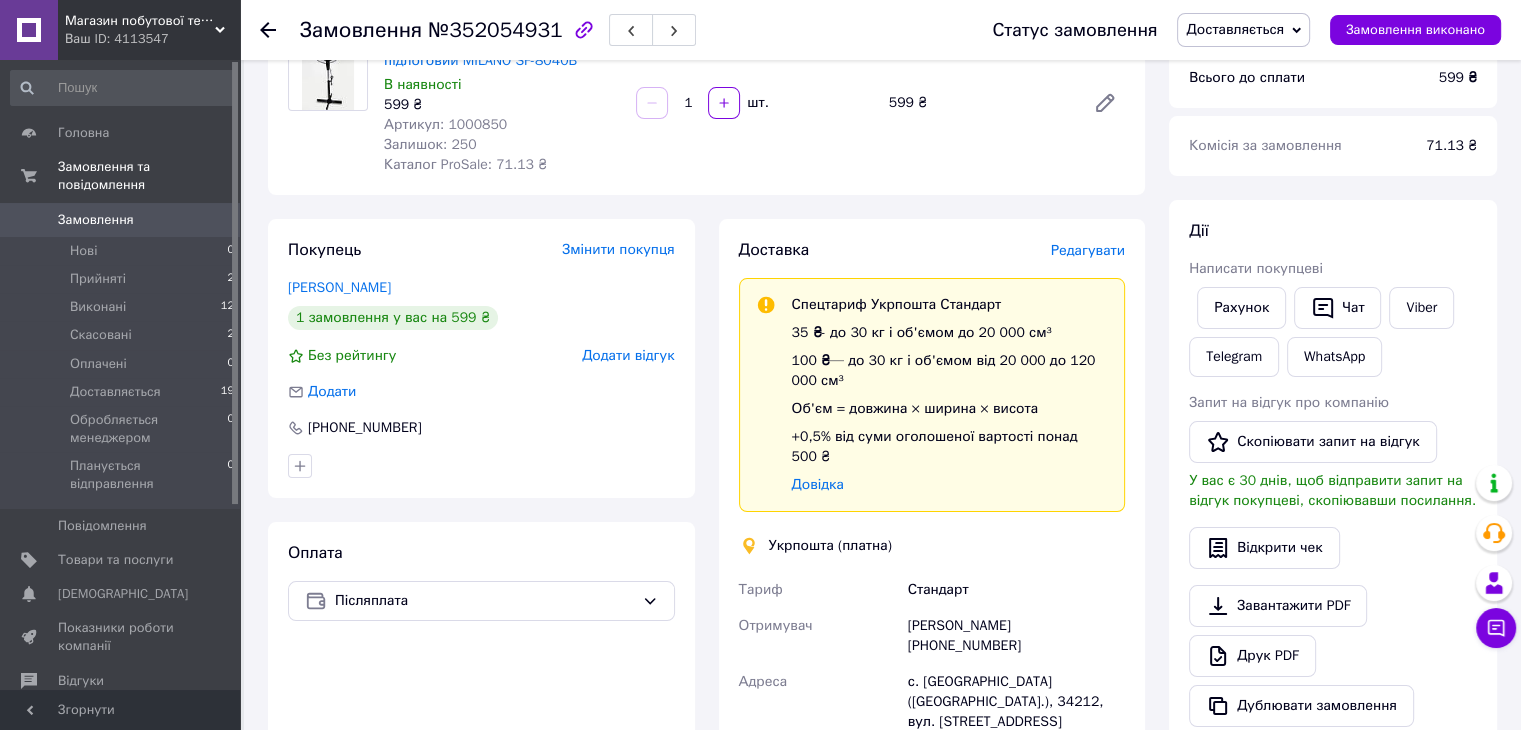 scroll, scrollTop: 600, scrollLeft: 0, axis: vertical 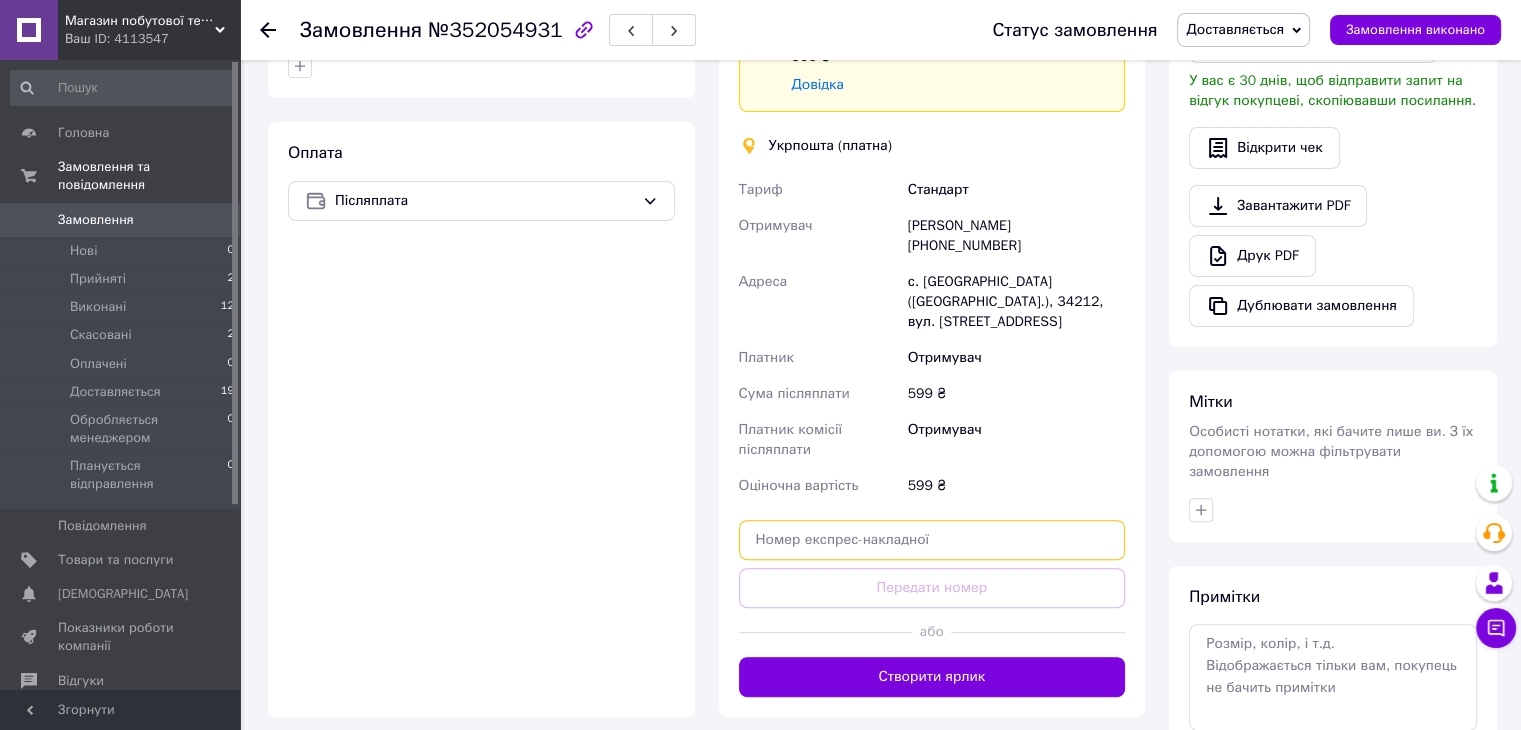 click at bounding box center (932, 540) 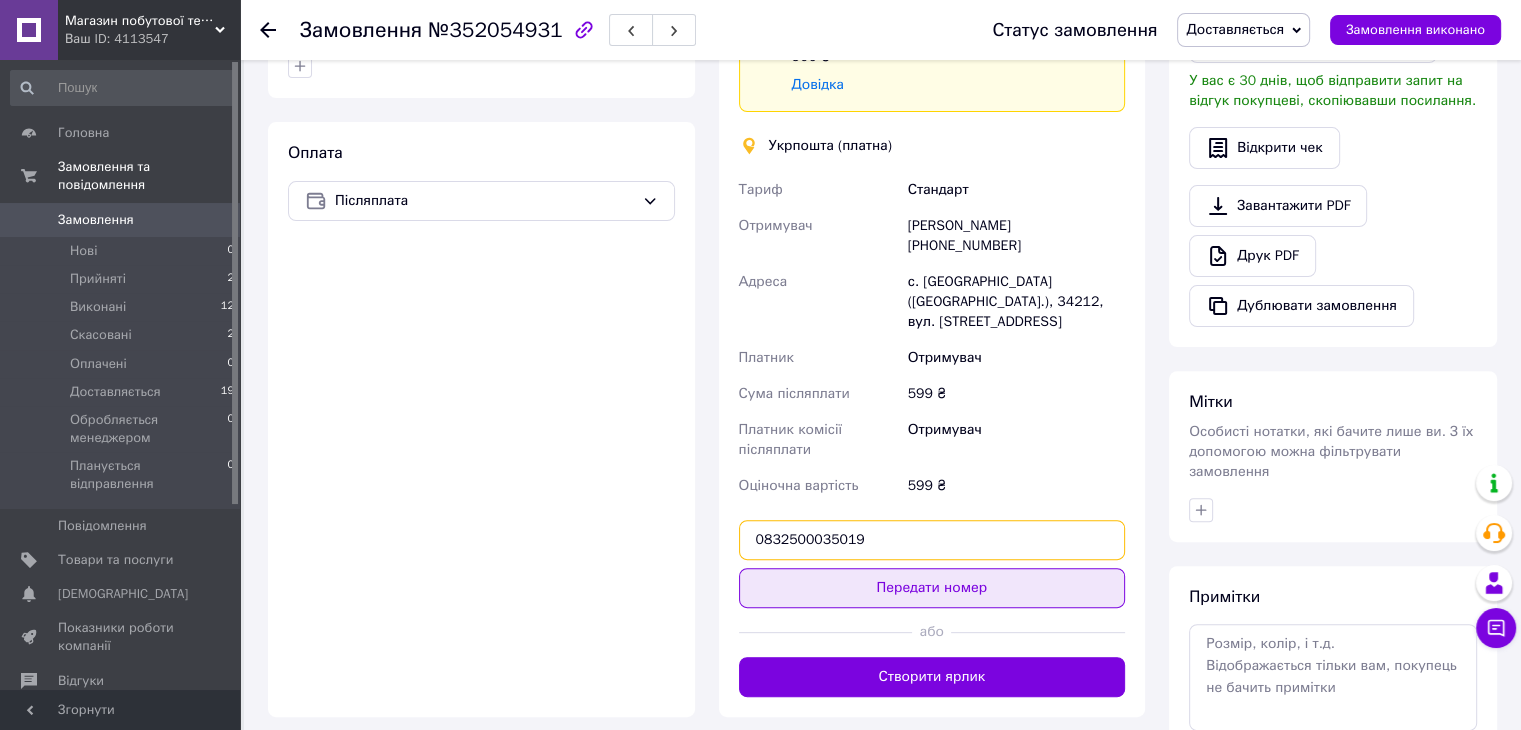 type on "0832500035019" 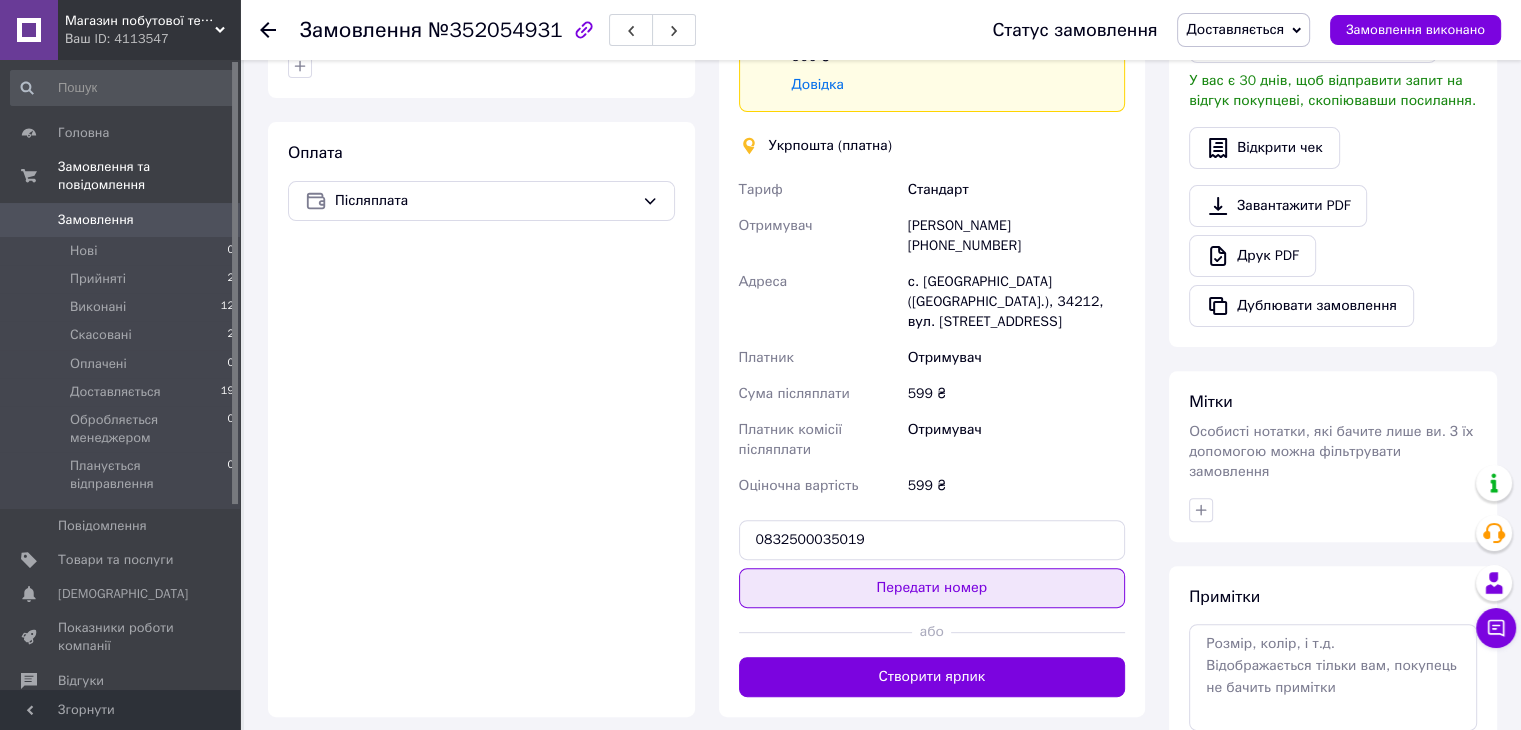 click on "Передати номер" at bounding box center [932, 588] 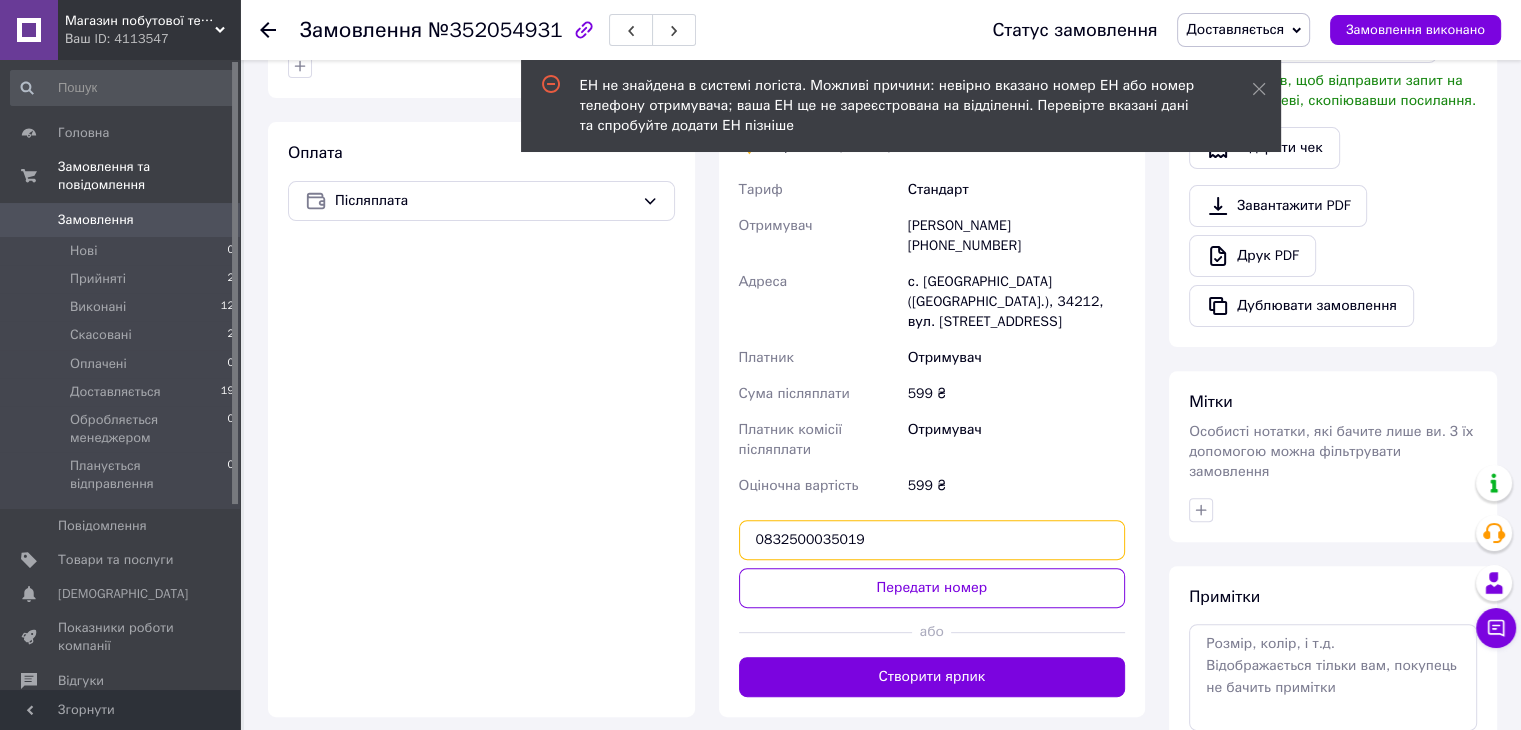 click on "0832500035019" at bounding box center [932, 540] 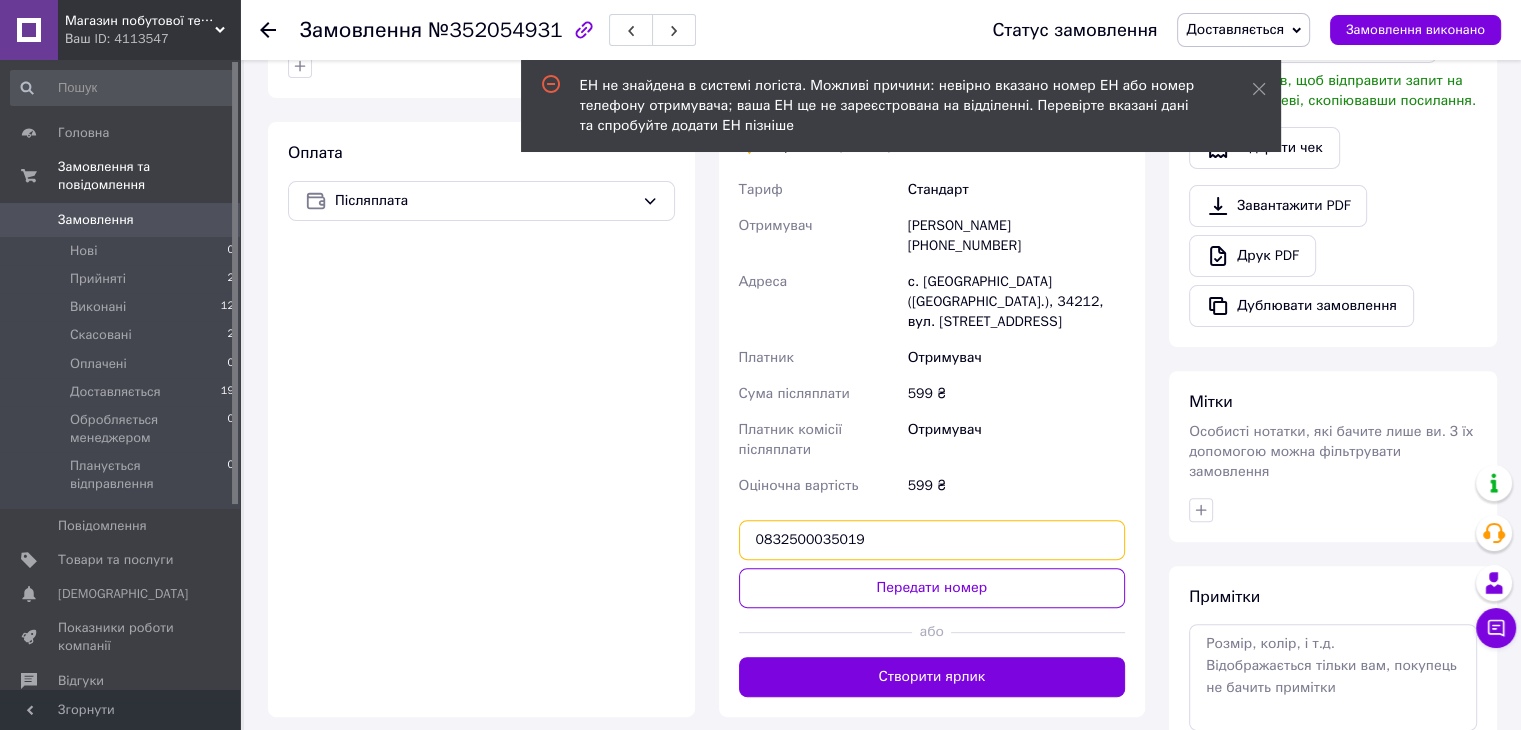 click on "0832500035019" at bounding box center (932, 540) 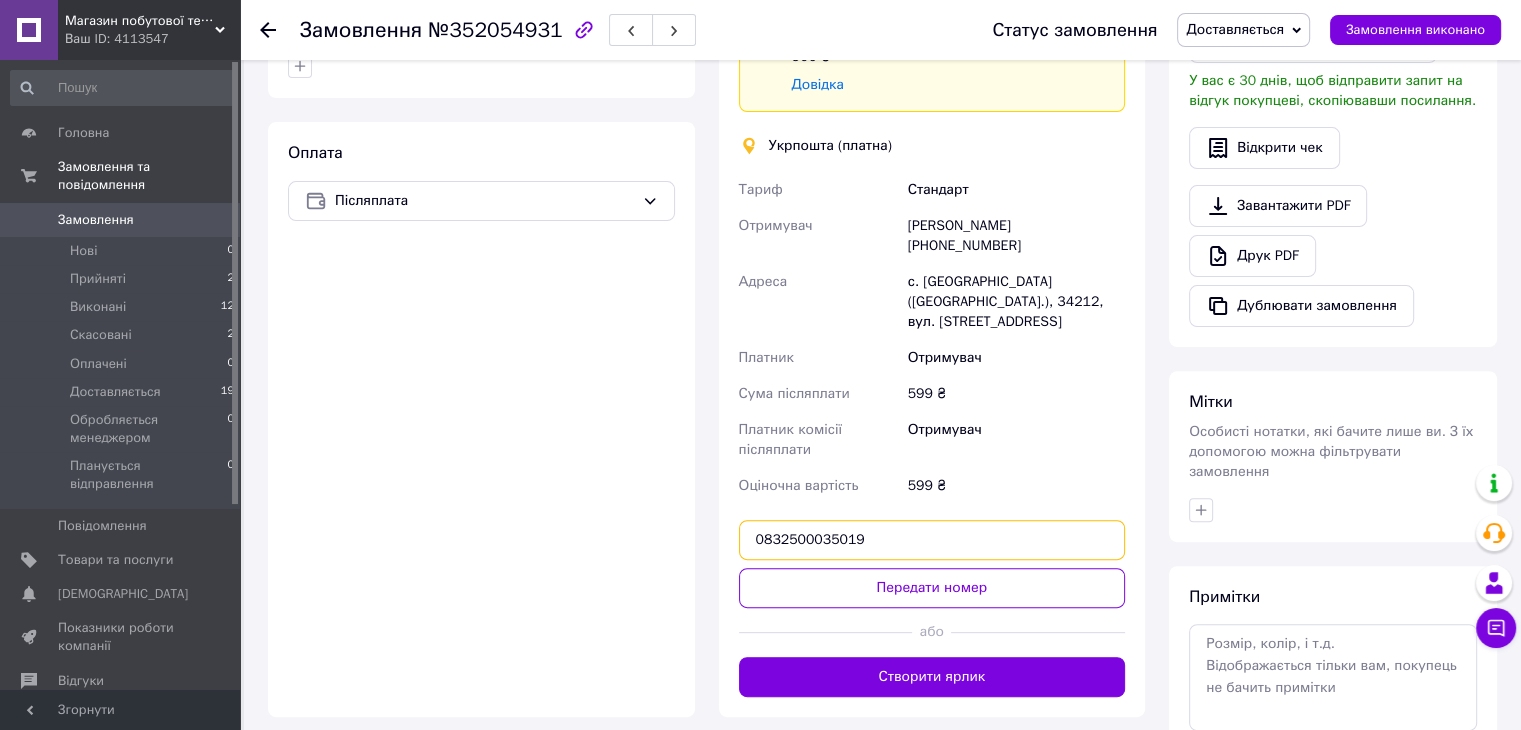 scroll, scrollTop: 300, scrollLeft: 0, axis: vertical 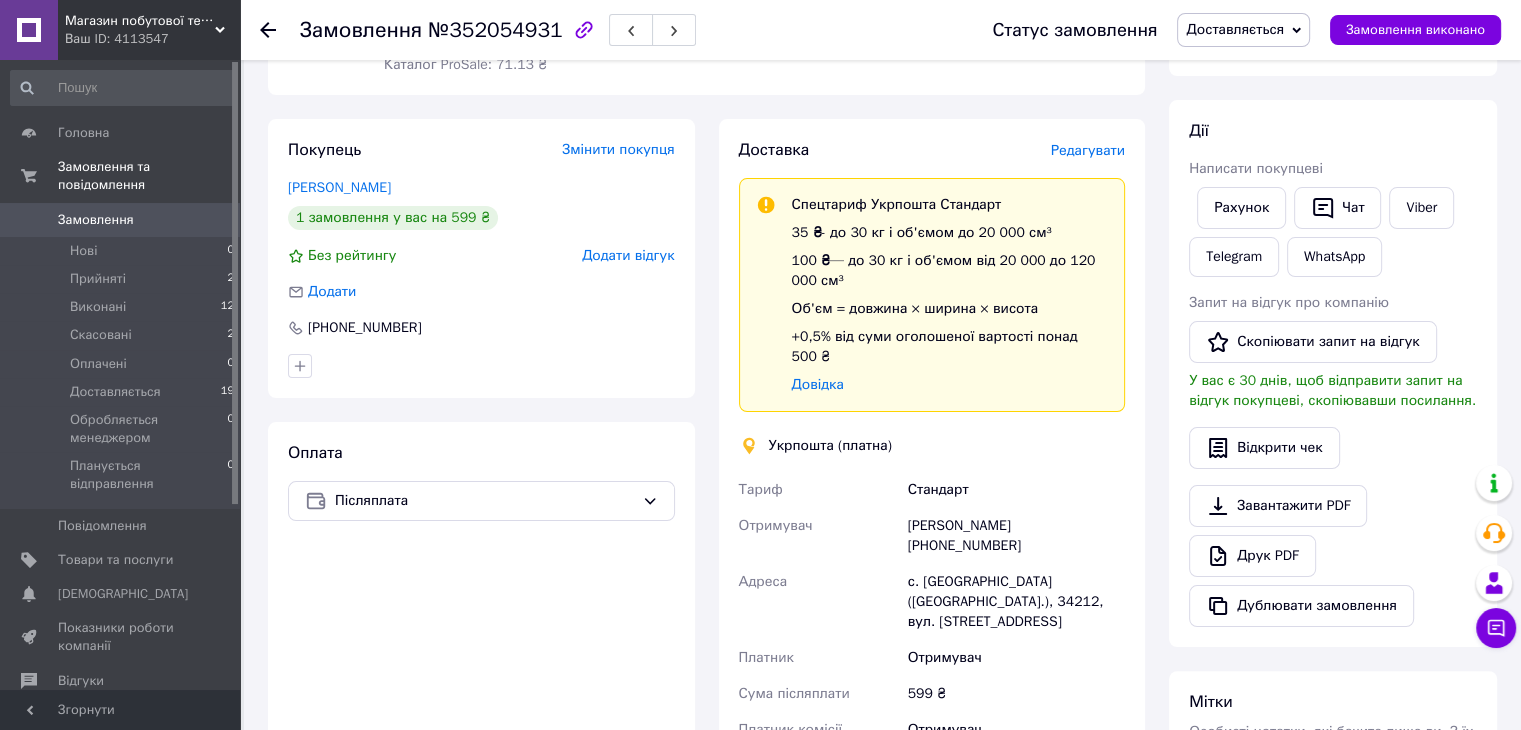 click 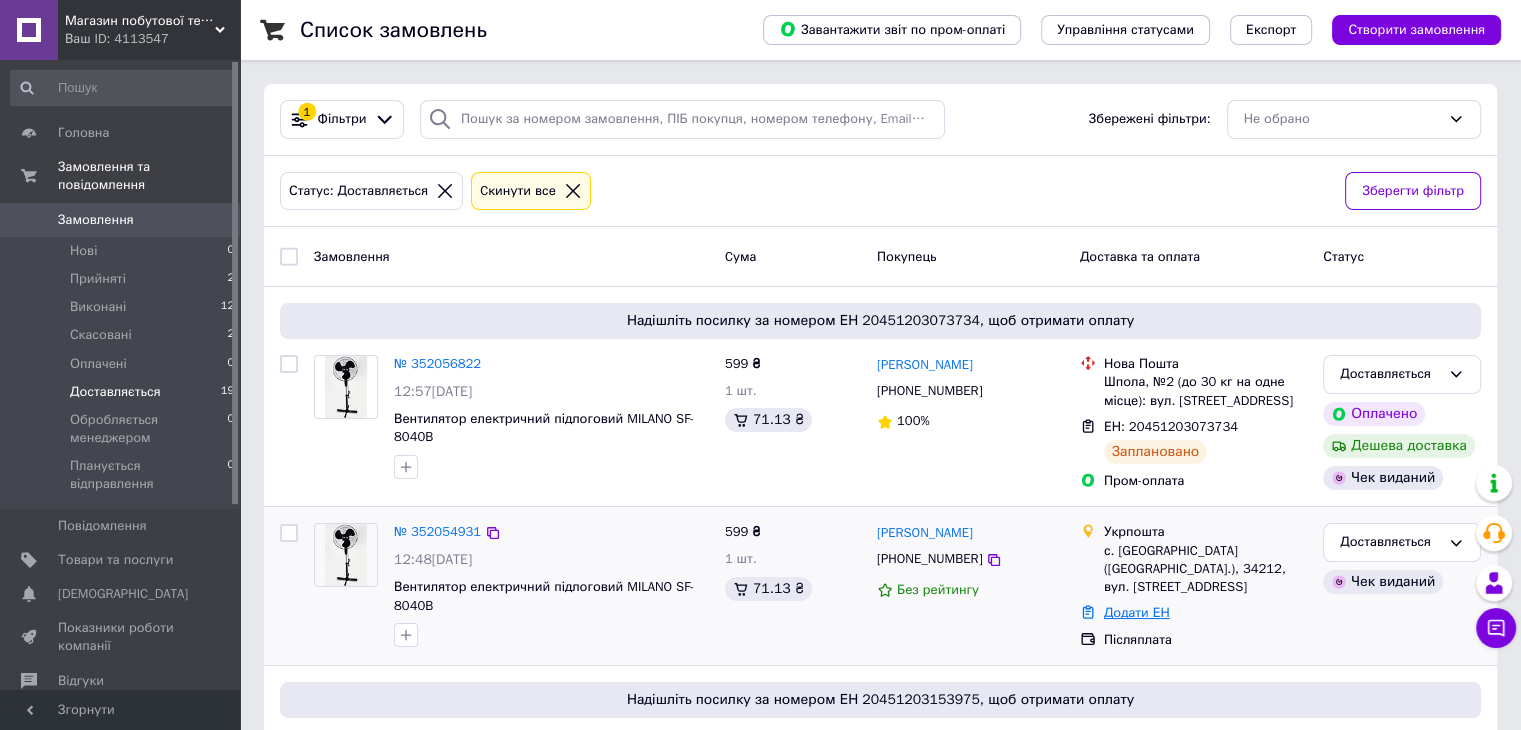 scroll, scrollTop: 100, scrollLeft: 0, axis: vertical 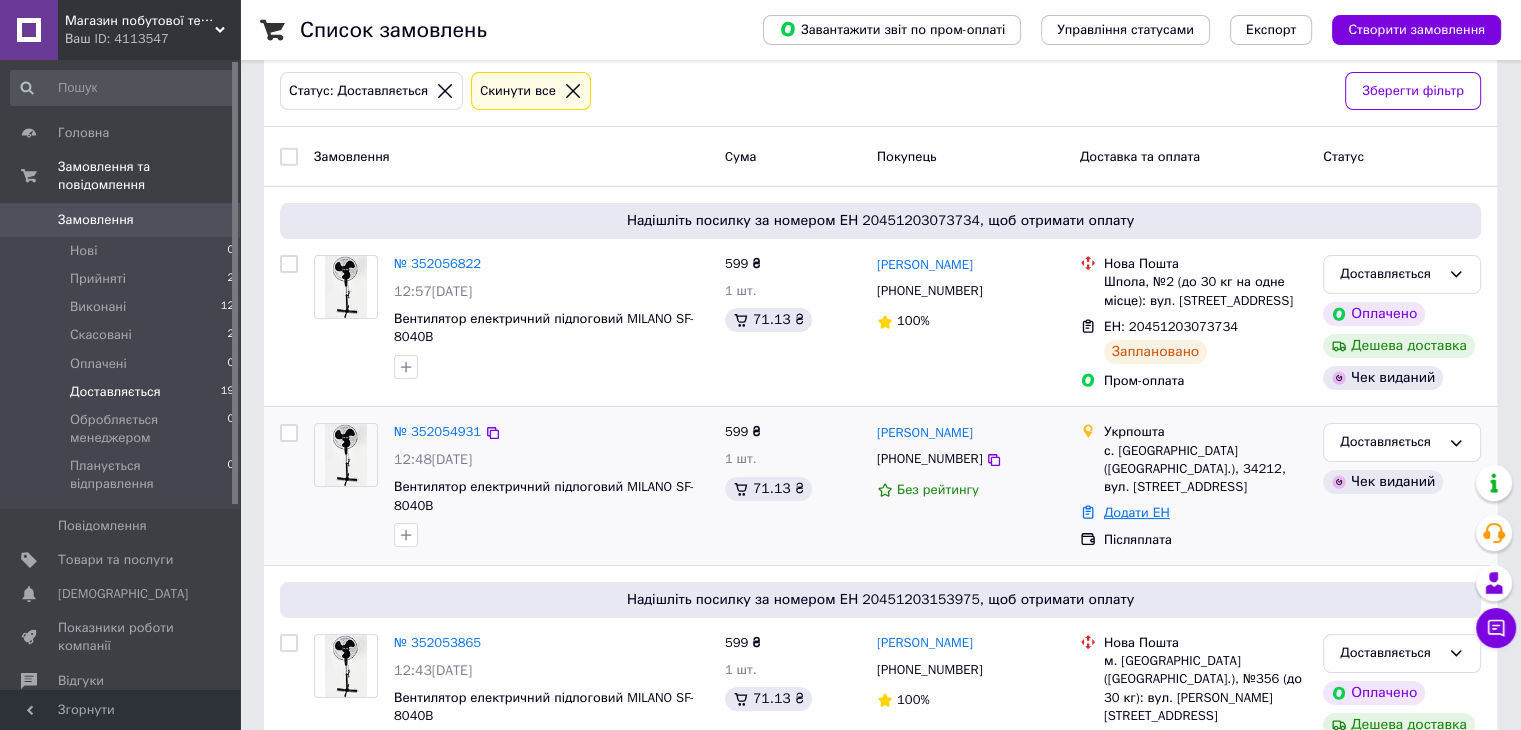 click on "Додати ЕН" at bounding box center [1137, 512] 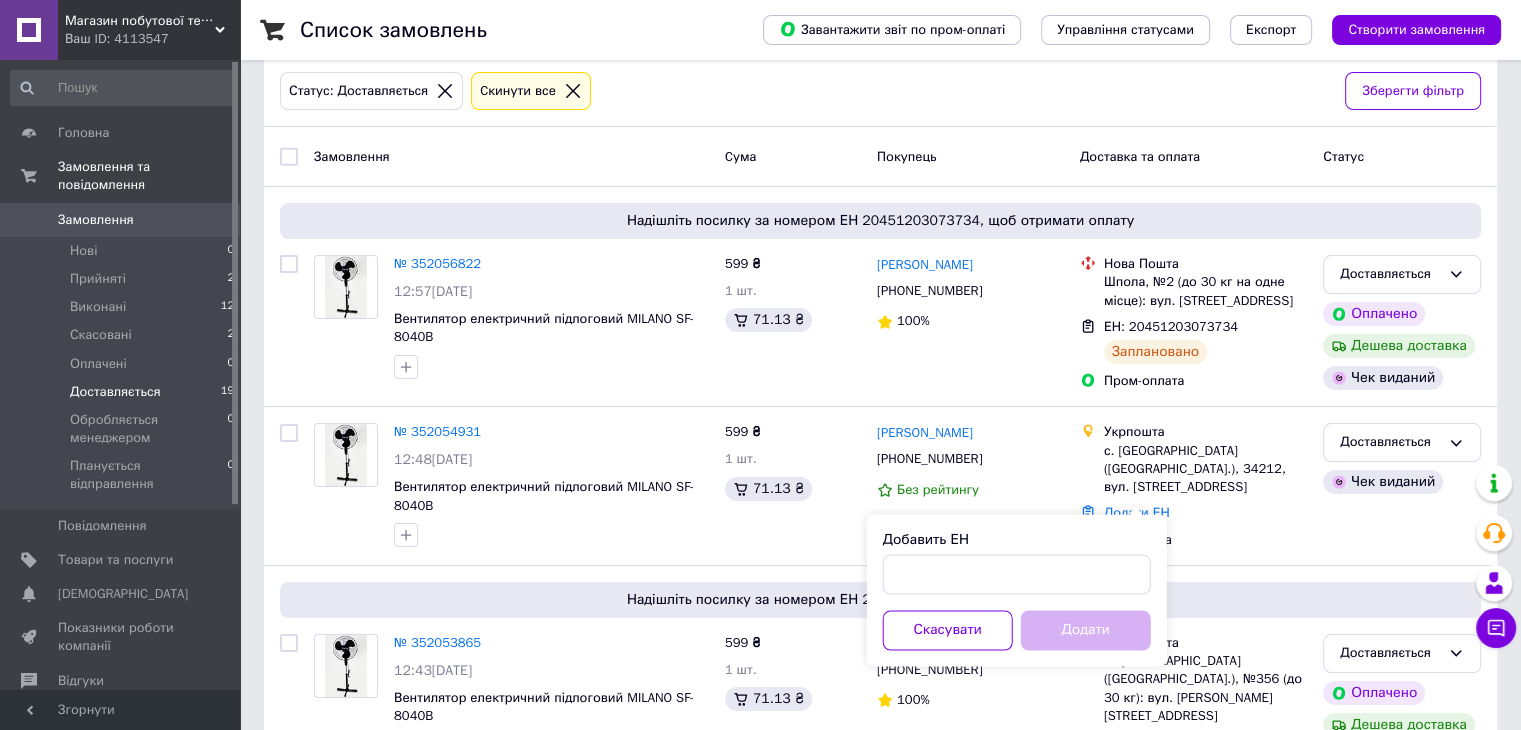 click on "Добавить ЕН" at bounding box center [1017, 540] 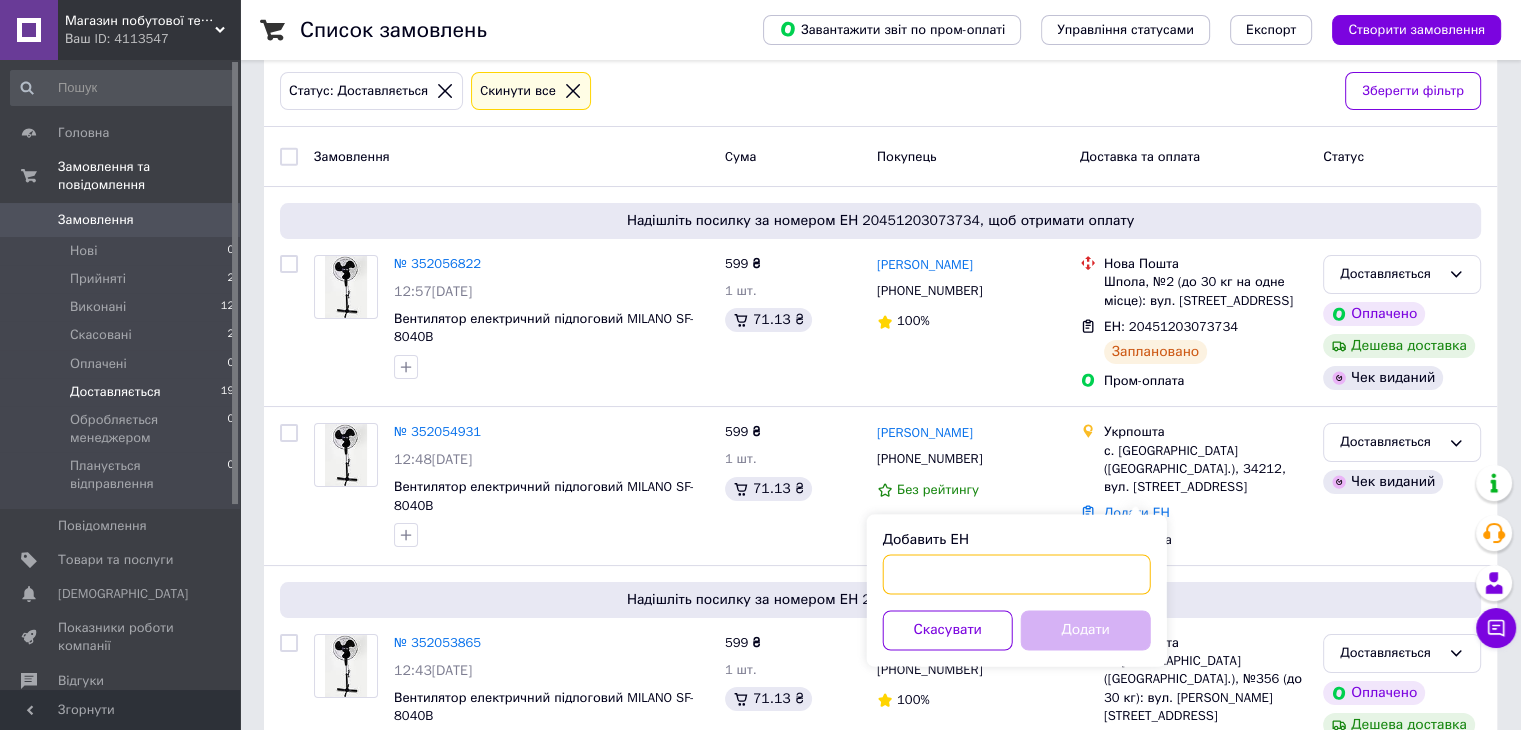 click on "Добавить ЕН" at bounding box center (1017, 574) 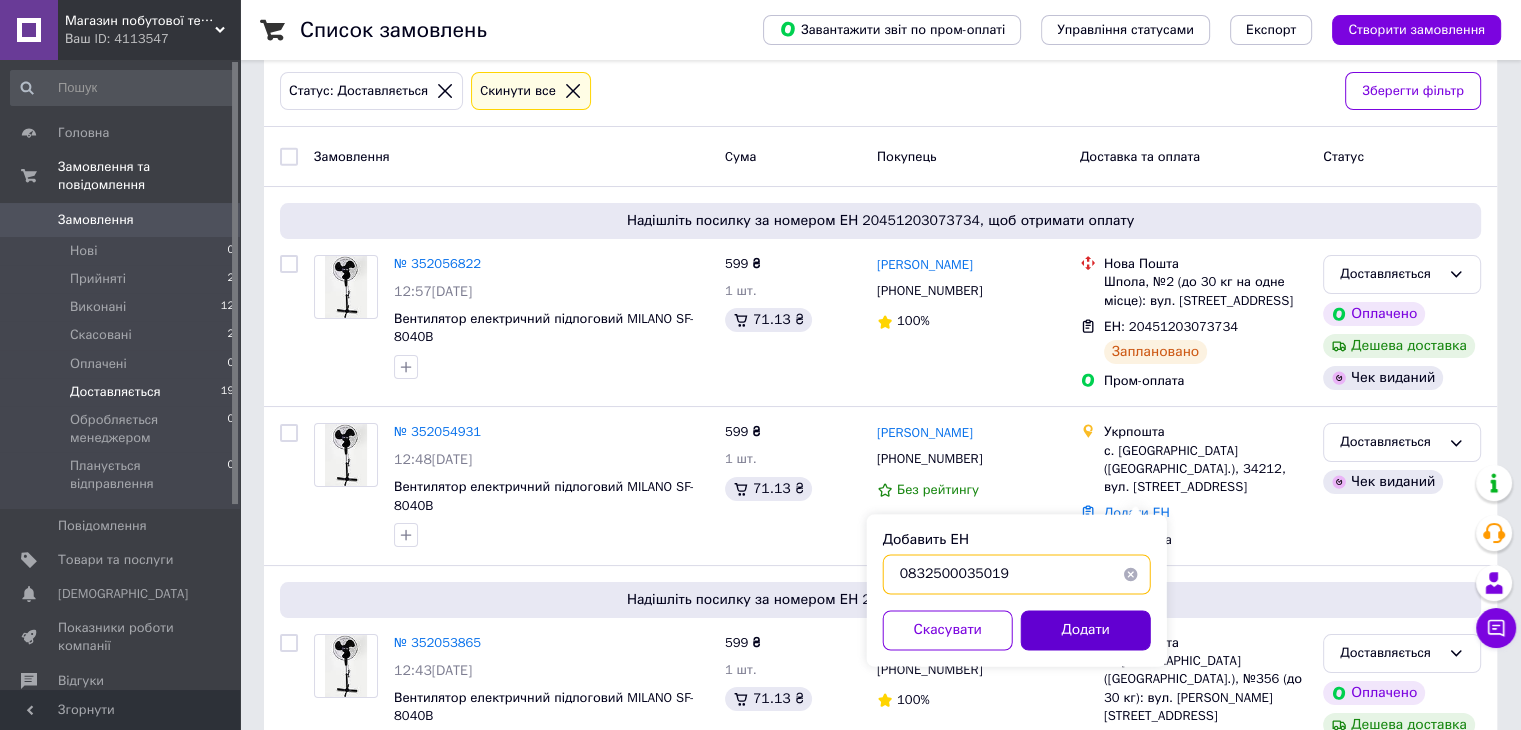 type on "0832500035019" 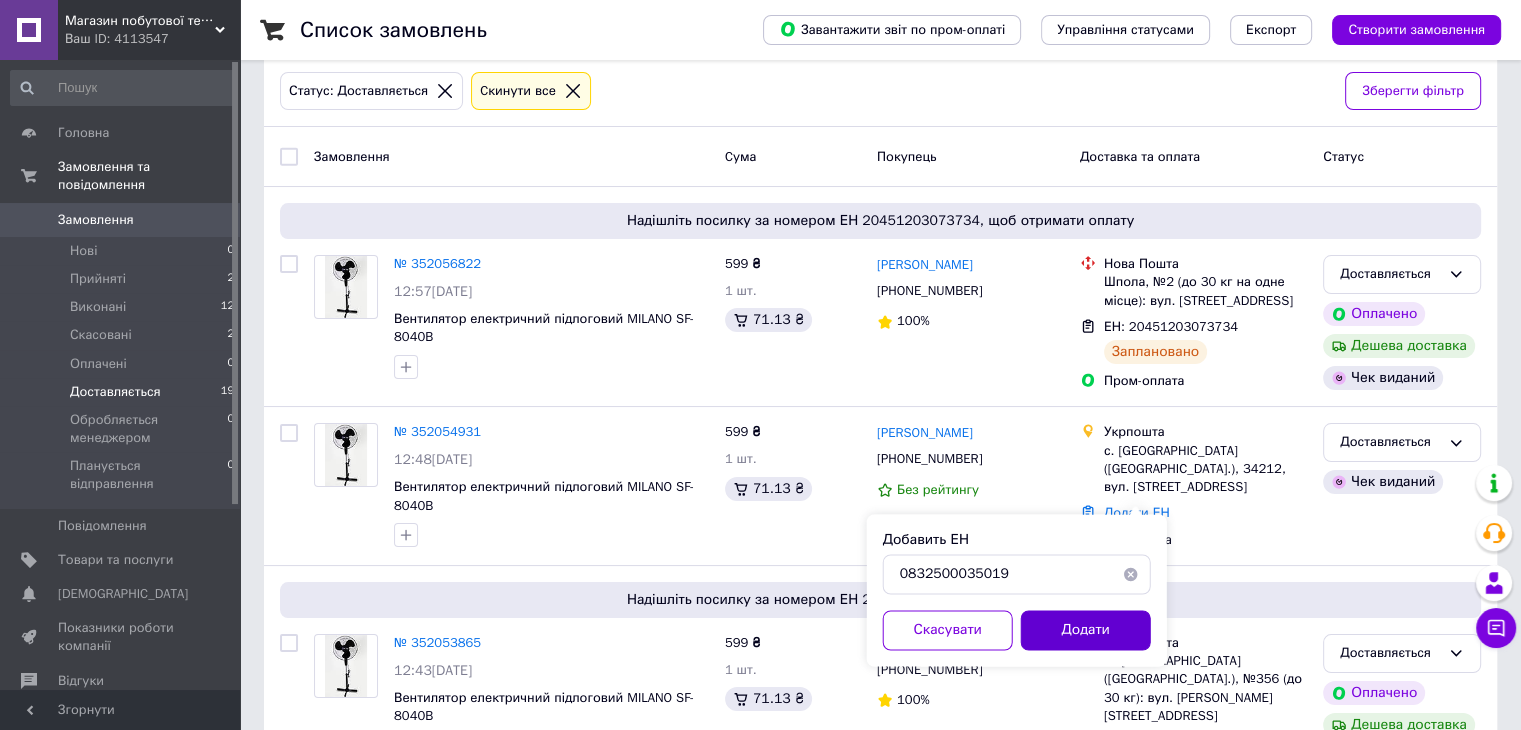 click on "Додати" at bounding box center [1086, 630] 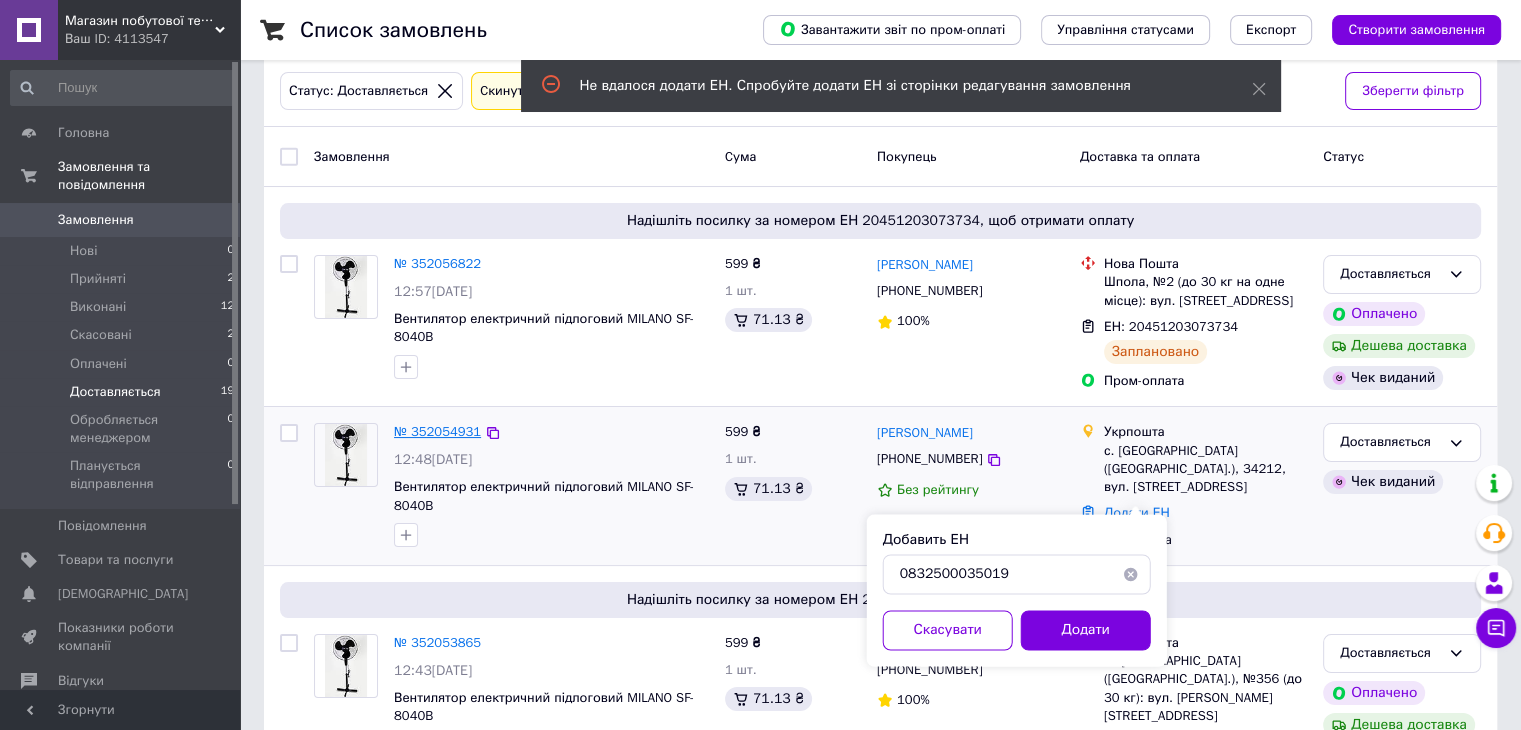 click on "№ 352054931" at bounding box center [437, 431] 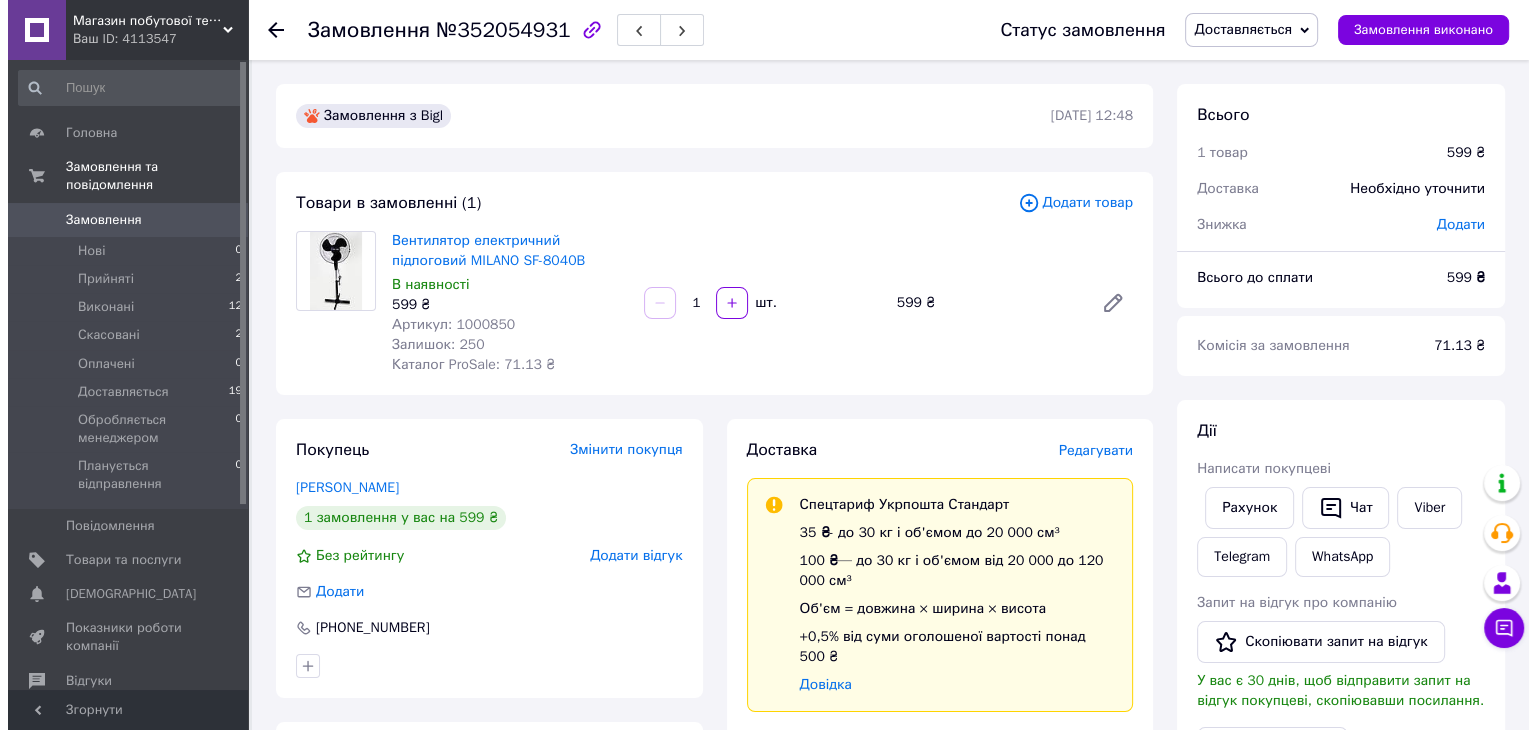 scroll, scrollTop: 100, scrollLeft: 0, axis: vertical 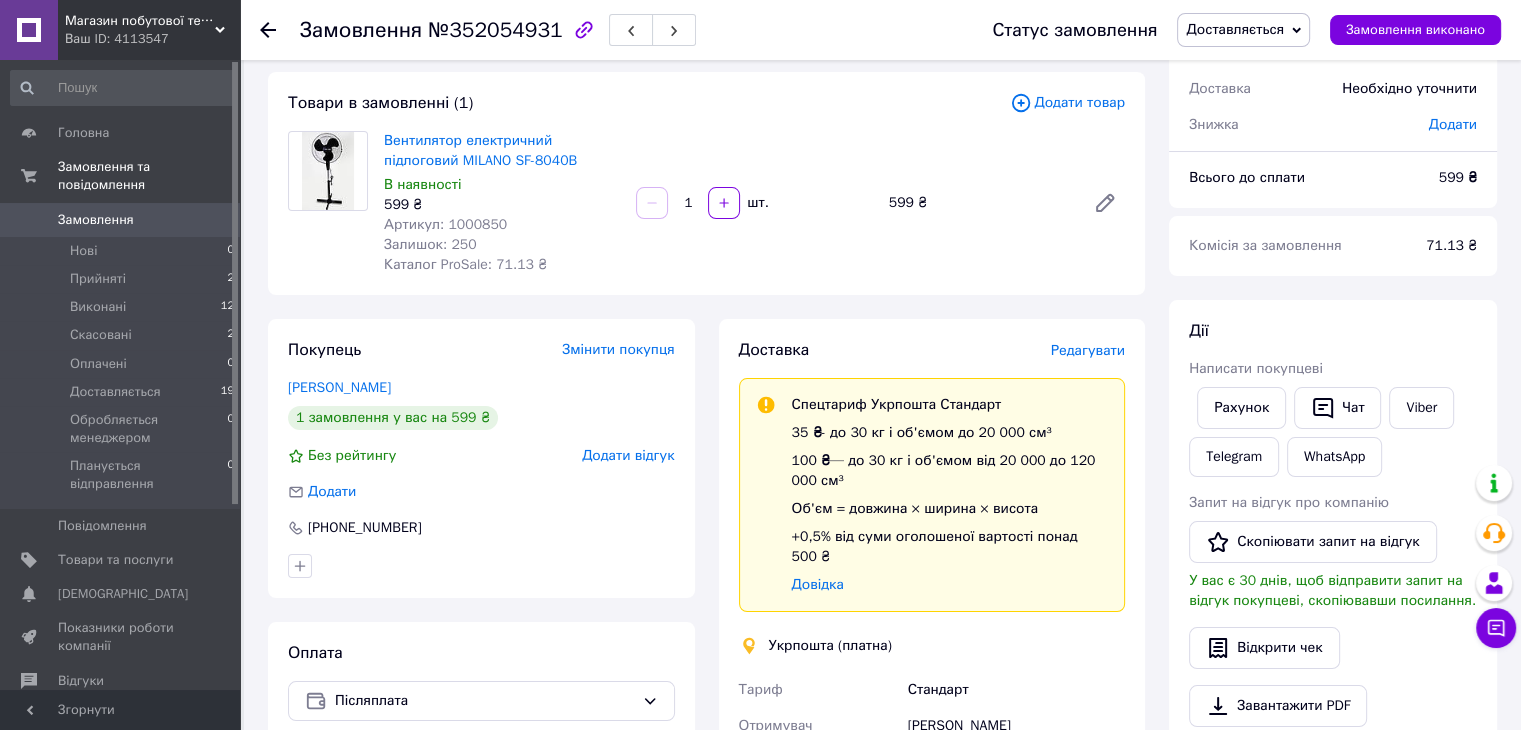 click on "Редагувати" at bounding box center [1088, 350] 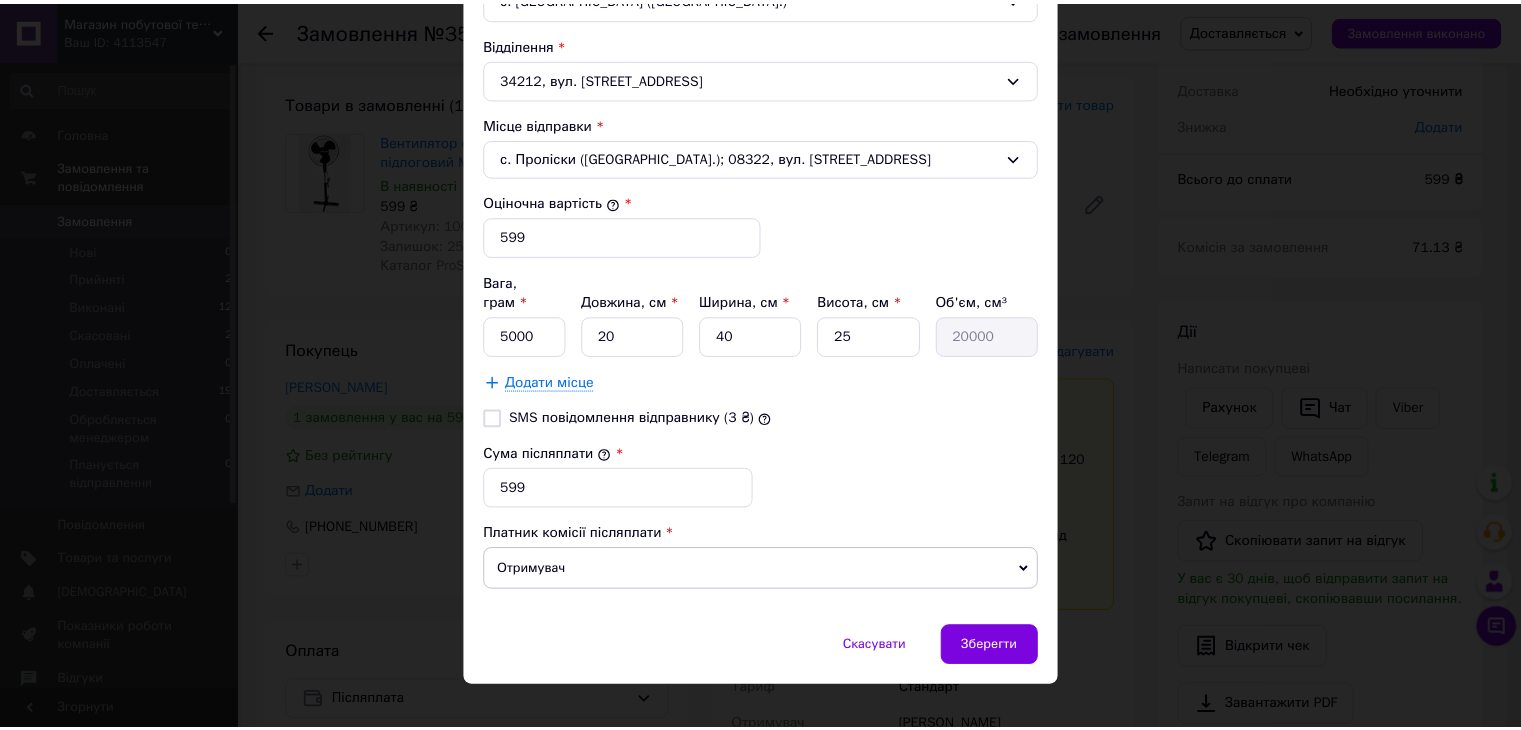 scroll, scrollTop: 0, scrollLeft: 0, axis: both 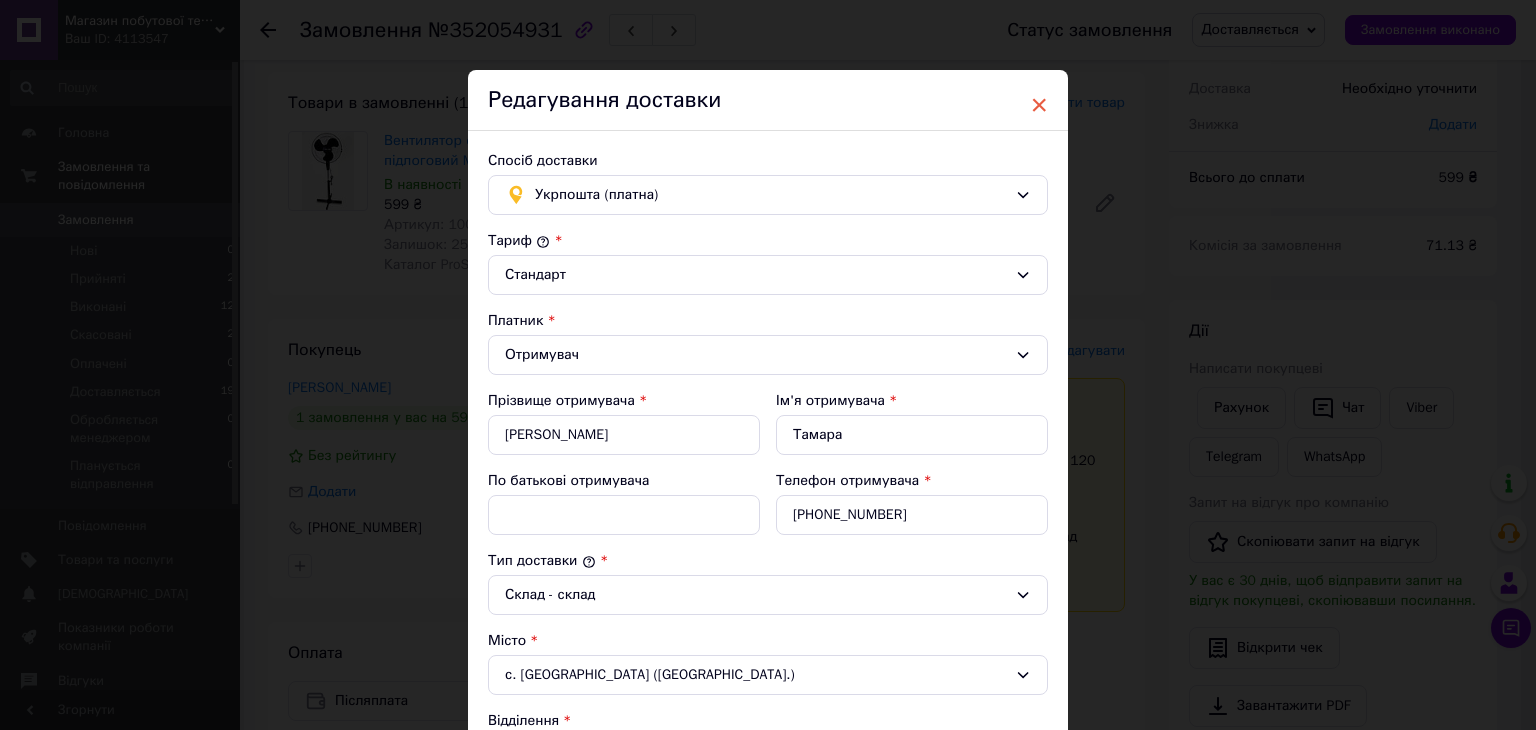 drag, startPoint x: 1026, startPoint y: 99, endPoint x: 1038, endPoint y: 103, distance: 12.649111 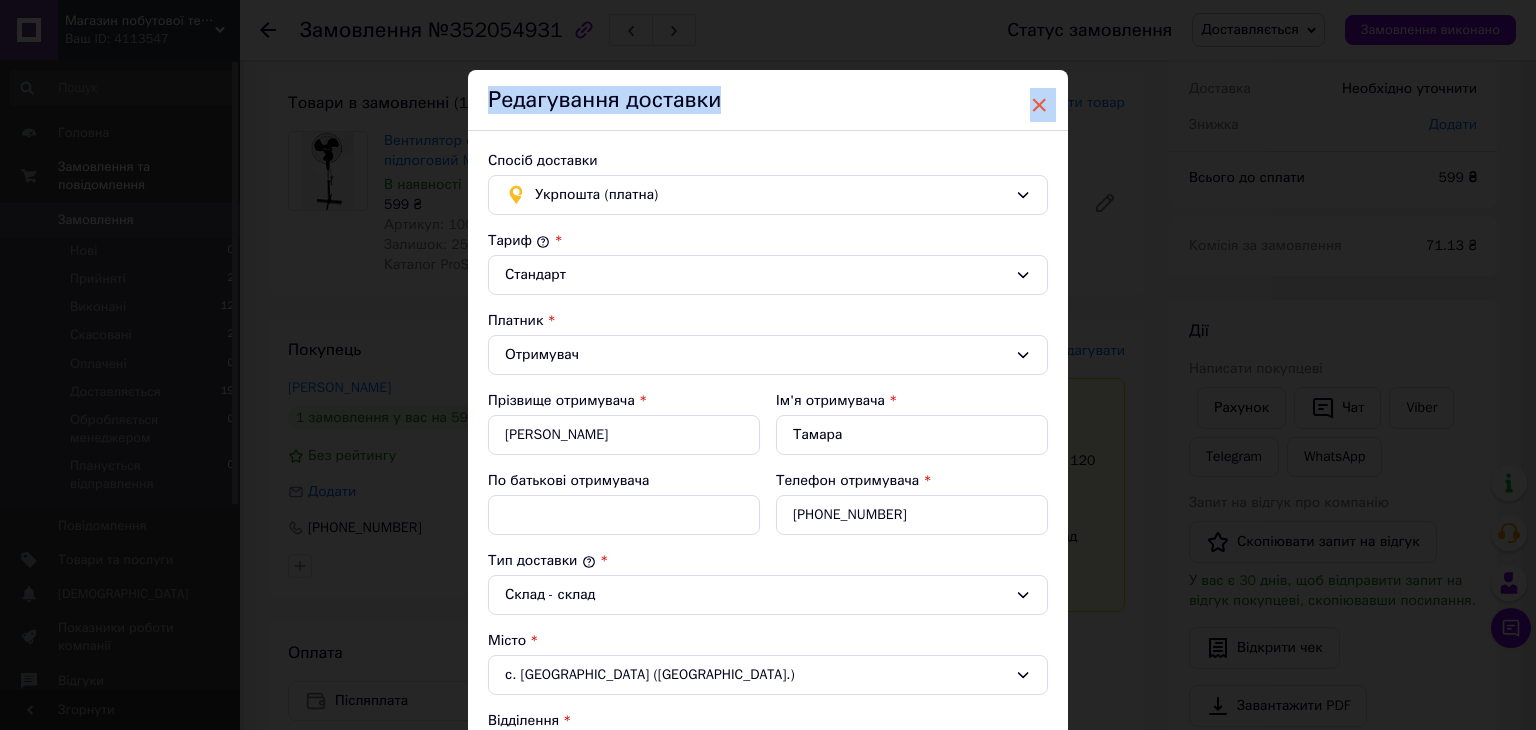 click on "×" at bounding box center [1039, 105] 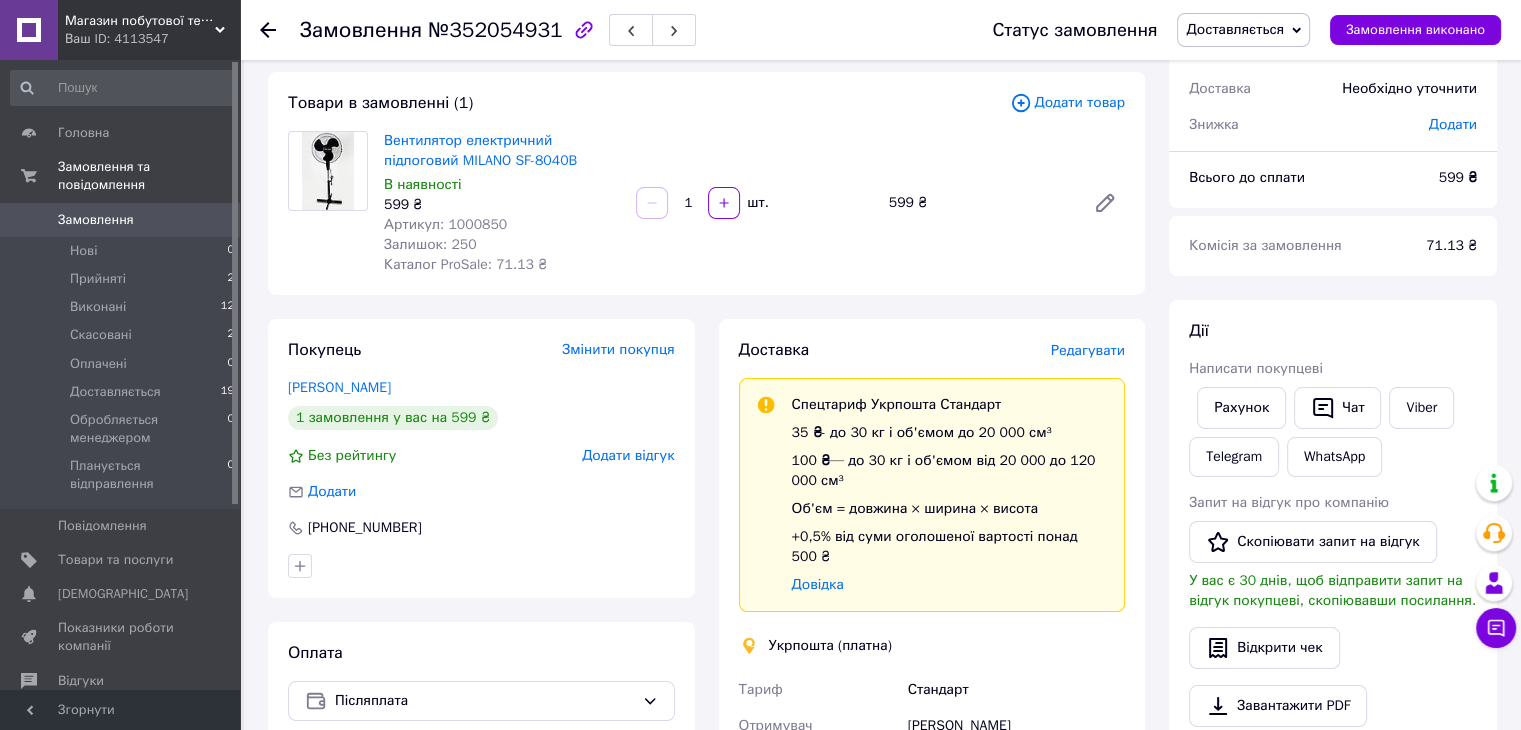 click on "Замовлення з Bigl [DATE] 12:48 Товари в замовленні (1) Додати товар Вентилятор електричний підлоговий MILANO SF-8040B В наявності 599 ₴ Артикул: 1000850 Залишок: 250 Каталог ProSale: 71.13 ₴  1   шт. 599 ₴ Покупець Змінити покупця [PERSON_NAME] 1 замовлення у вас на 599 ₴ Без рейтингу   Додати відгук Додати [PHONE_NUMBER] Оплата Післяплата Доставка Редагувати Спецтариф Укрпошта Стандарт 35 ₴  - до 30 кг і об'ємом до 20 000 см³ 100 ₴  — до 30 кг і об'ємом від 20 000 до 120 000 см³ Об'єм = довжина × ширина × висота +0,5% від суми оголошеної вартості понад 500 ₴ Довідка Укрпошта (платна) Тариф Стандарт Отримувач" at bounding box center (706, 720) 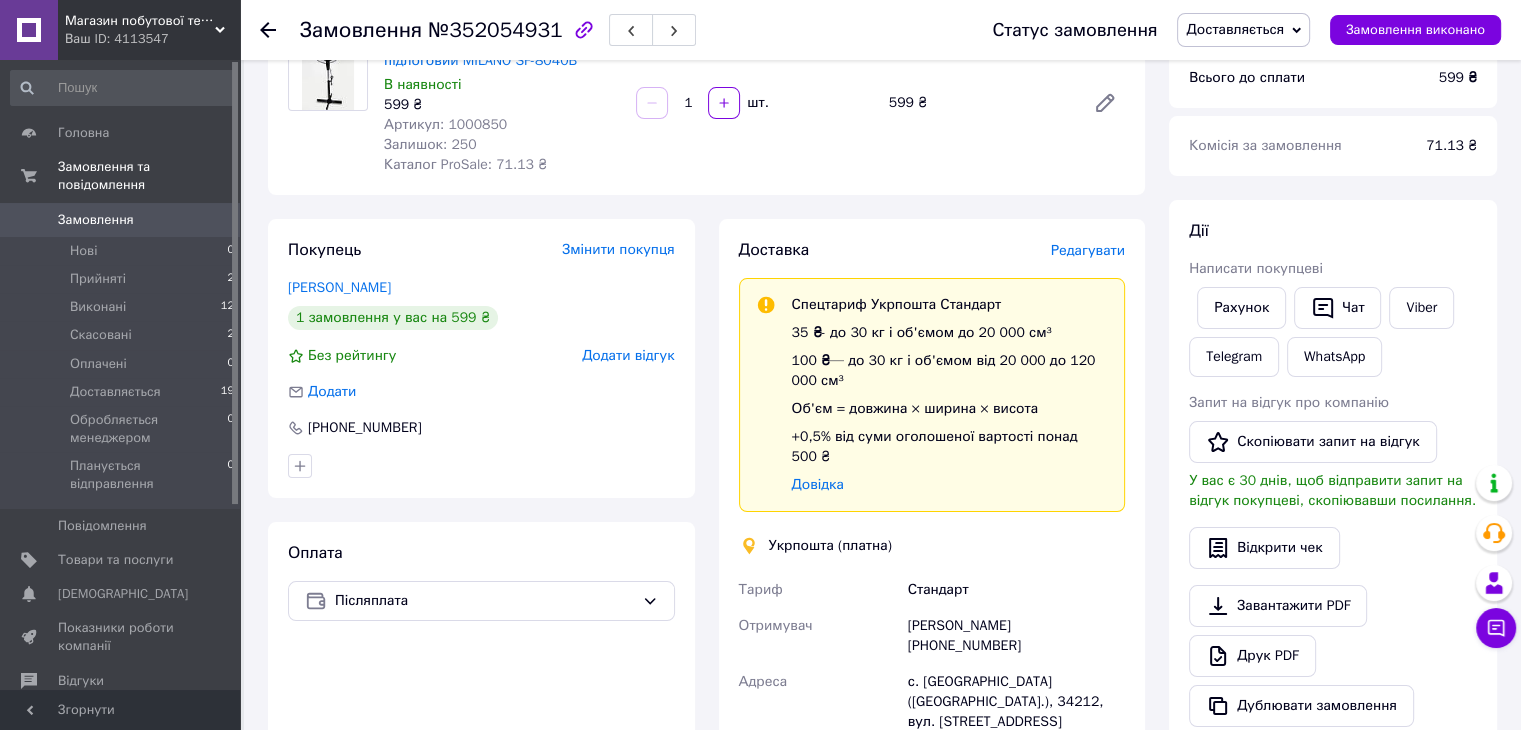 scroll, scrollTop: 600, scrollLeft: 0, axis: vertical 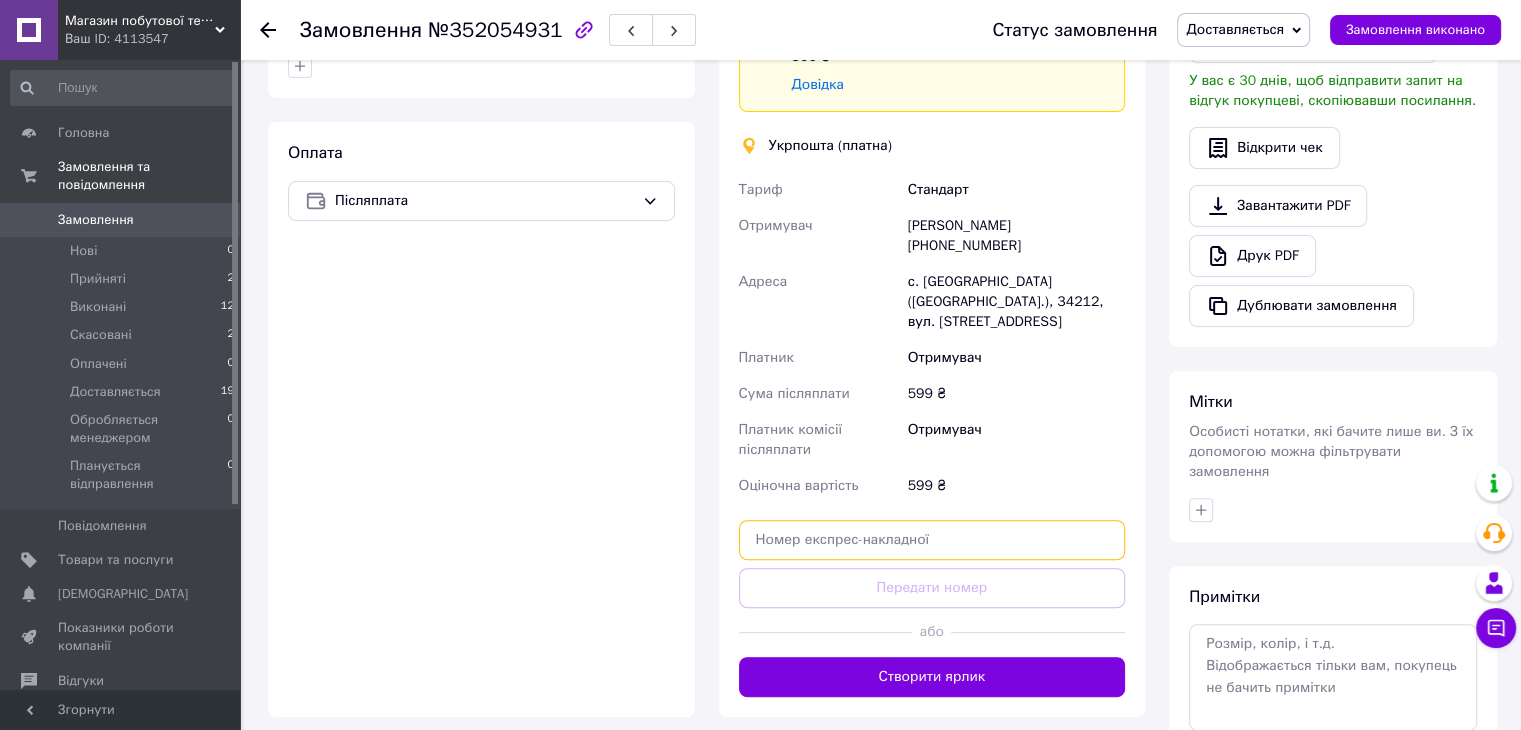 click at bounding box center (932, 540) 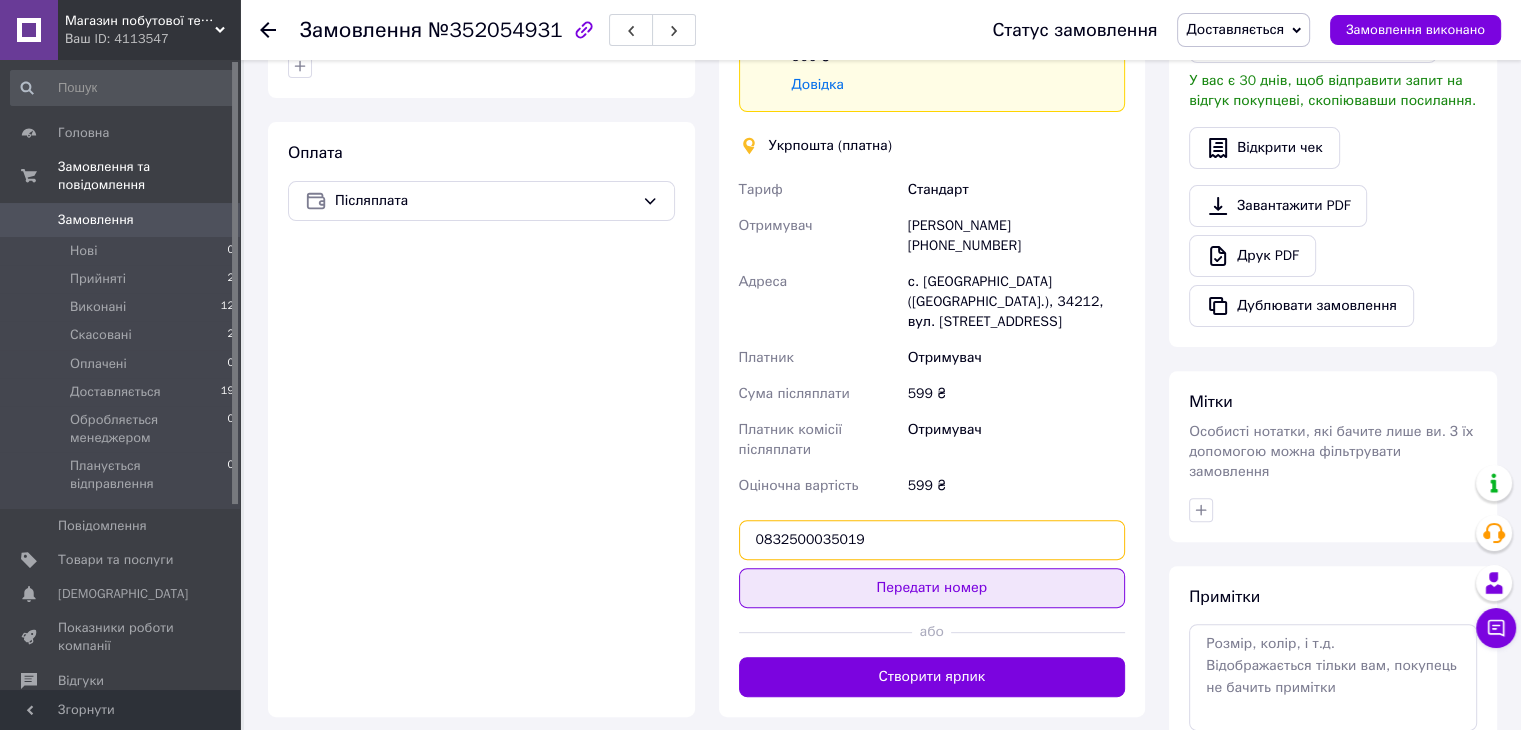 type on "0832500035019" 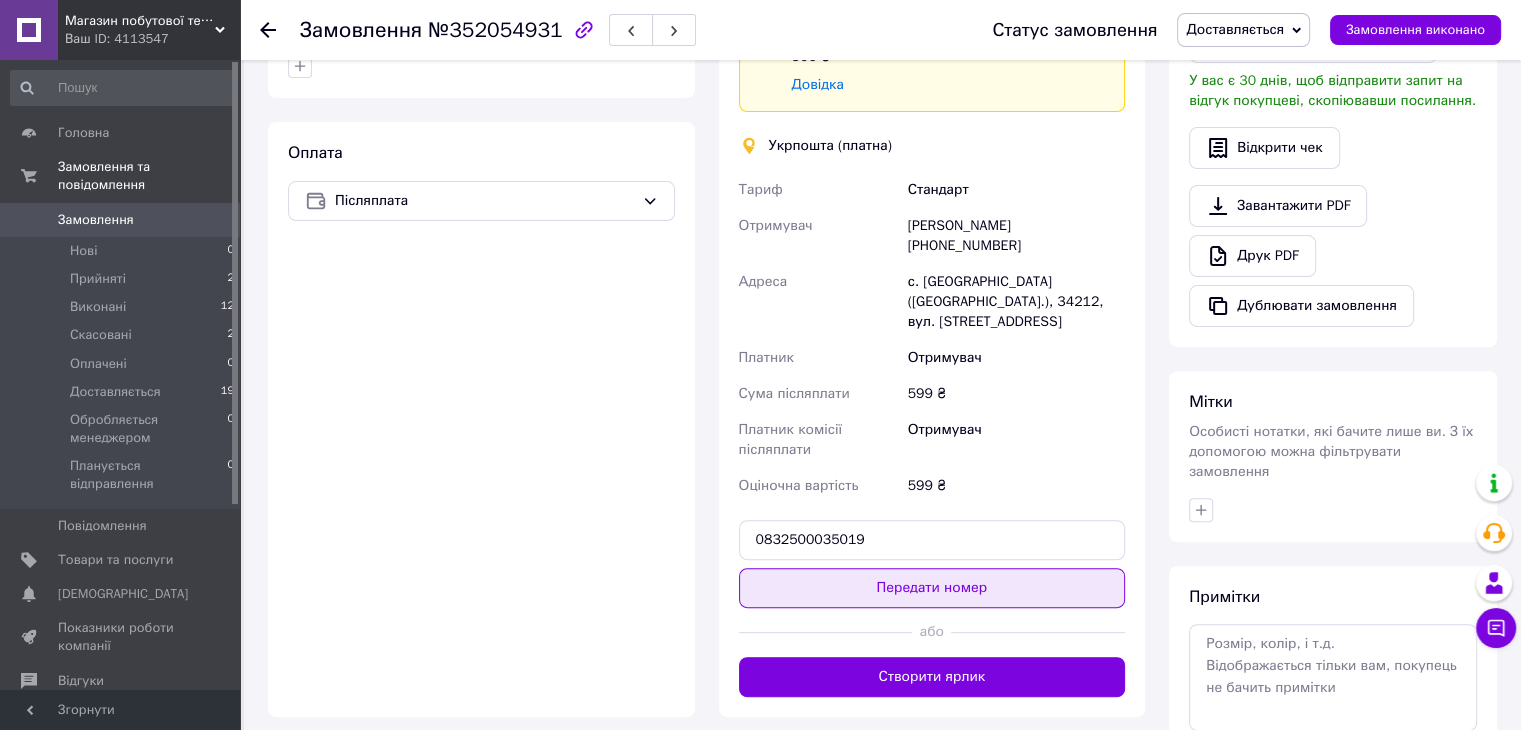 click on "Передати номер" at bounding box center (932, 588) 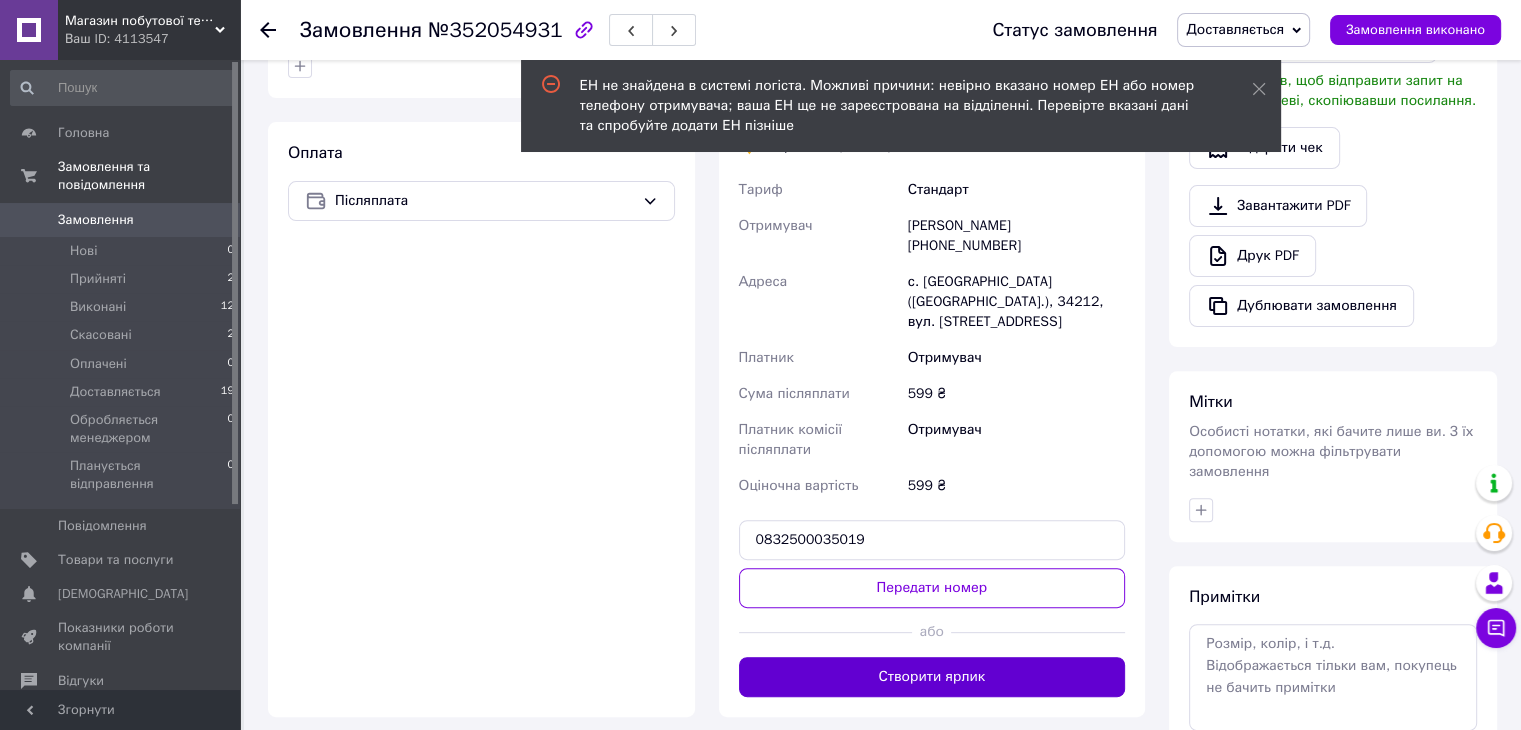 click on "Створити ярлик" at bounding box center [932, 677] 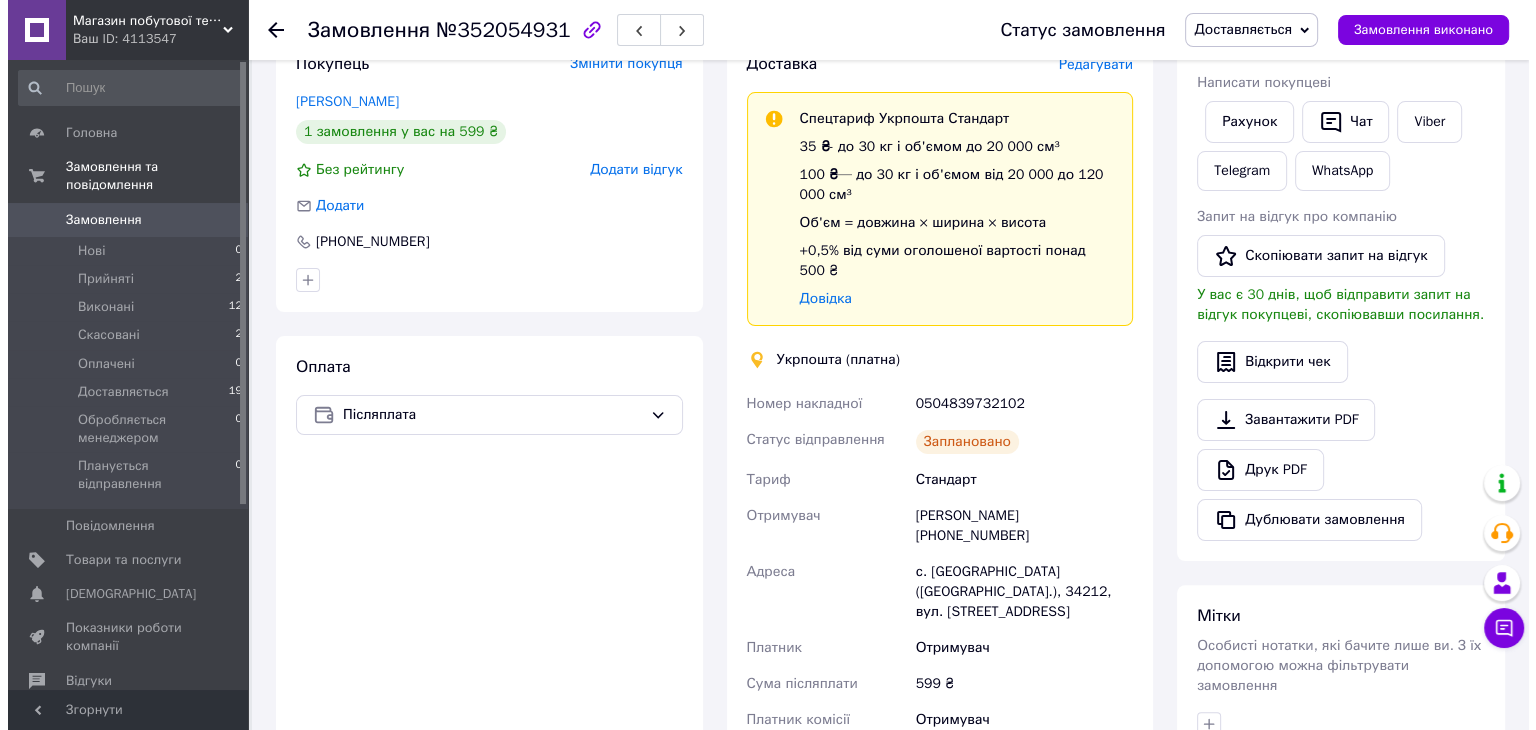 scroll, scrollTop: 186, scrollLeft: 0, axis: vertical 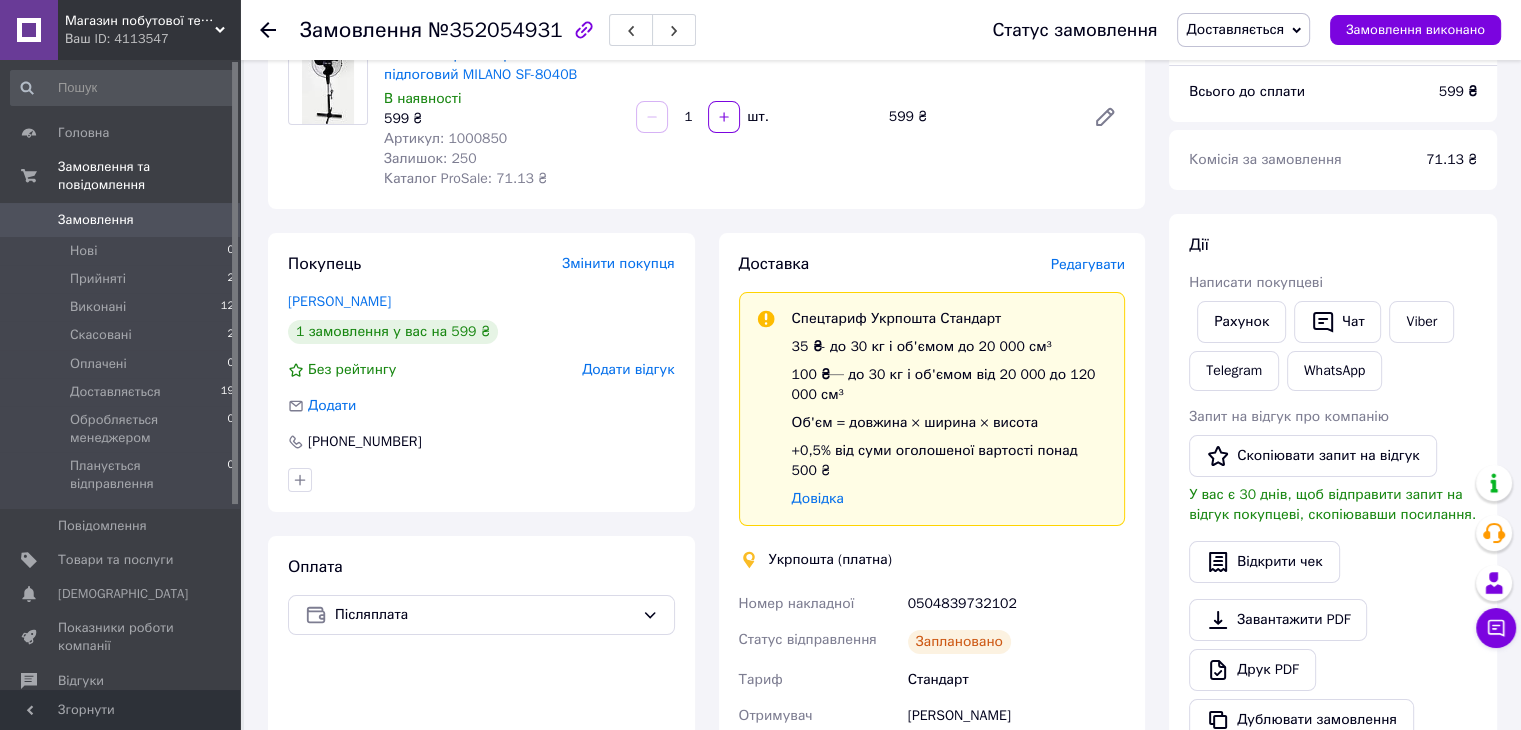 click on "Редагувати" at bounding box center [1088, 264] 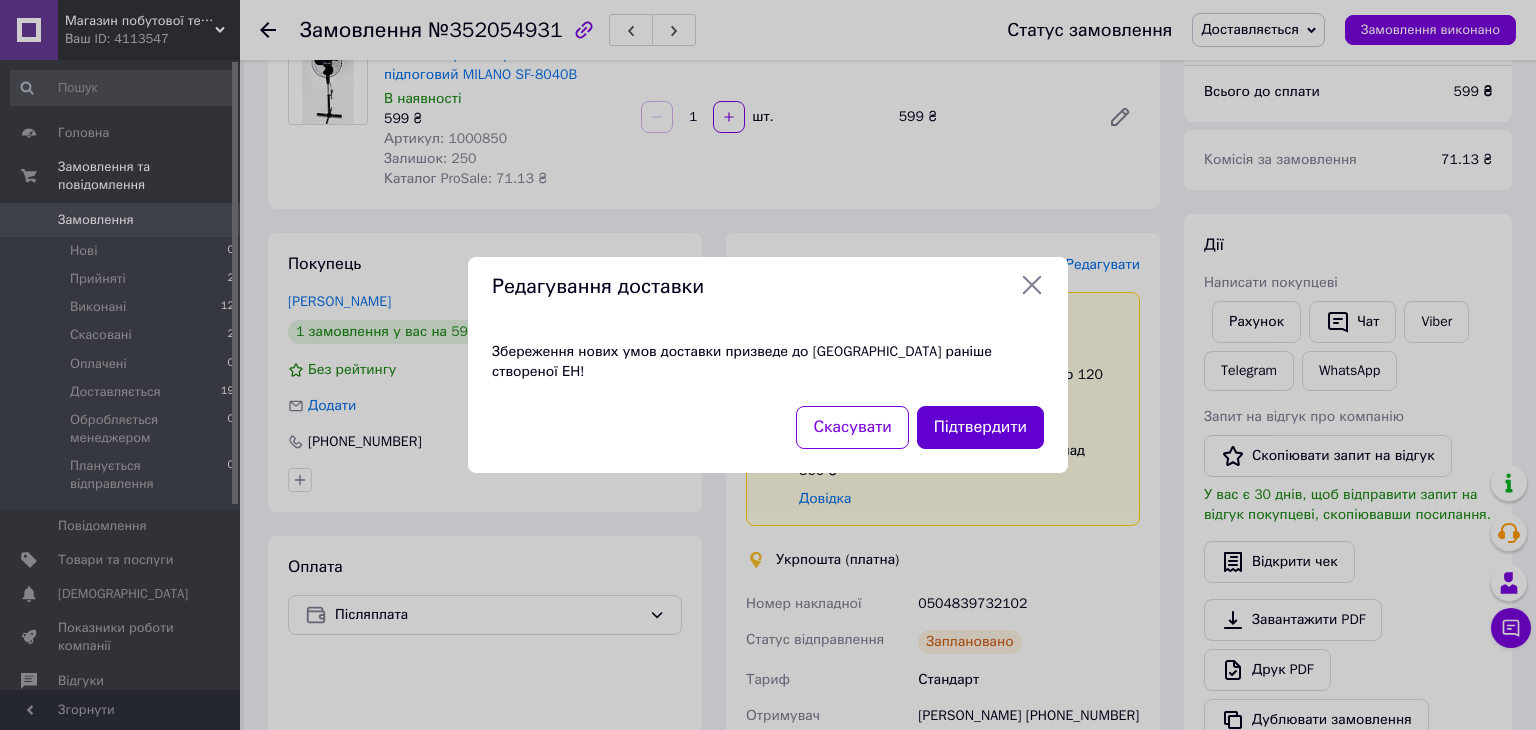 click on "Підтвердити" at bounding box center (980, 427) 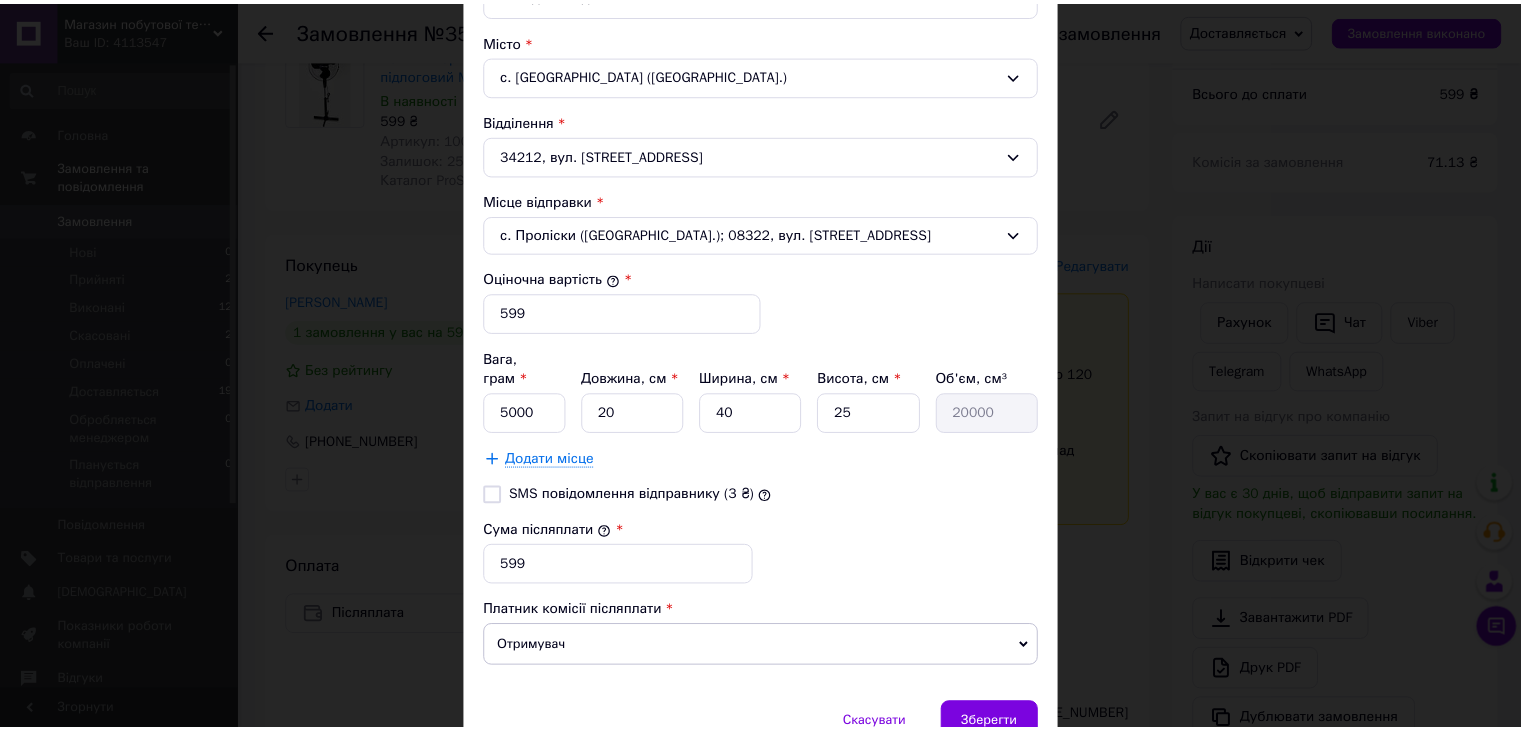 scroll, scrollTop: 677, scrollLeft: 0, axis: vertical 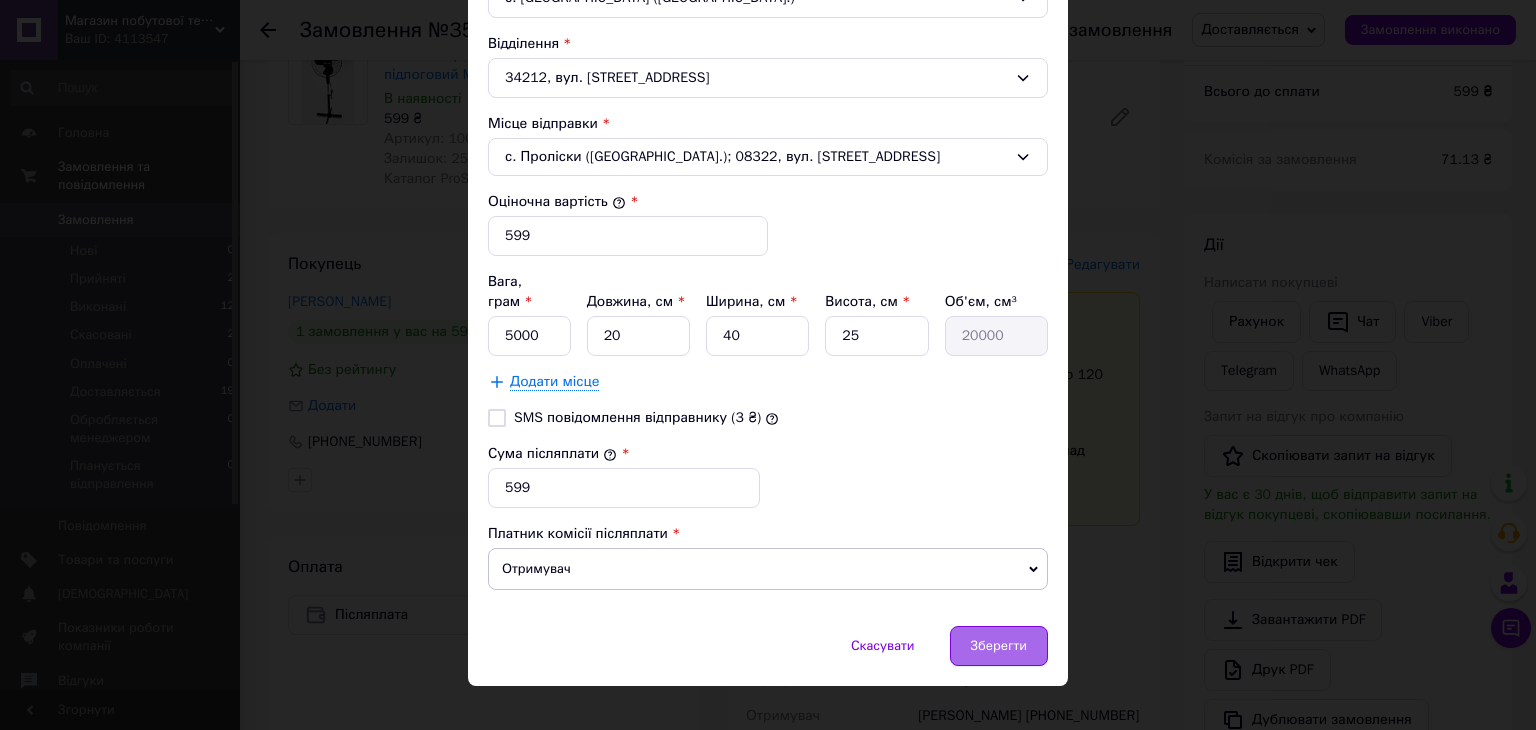 click on "Зберегти" at bounding box center [999, 646] 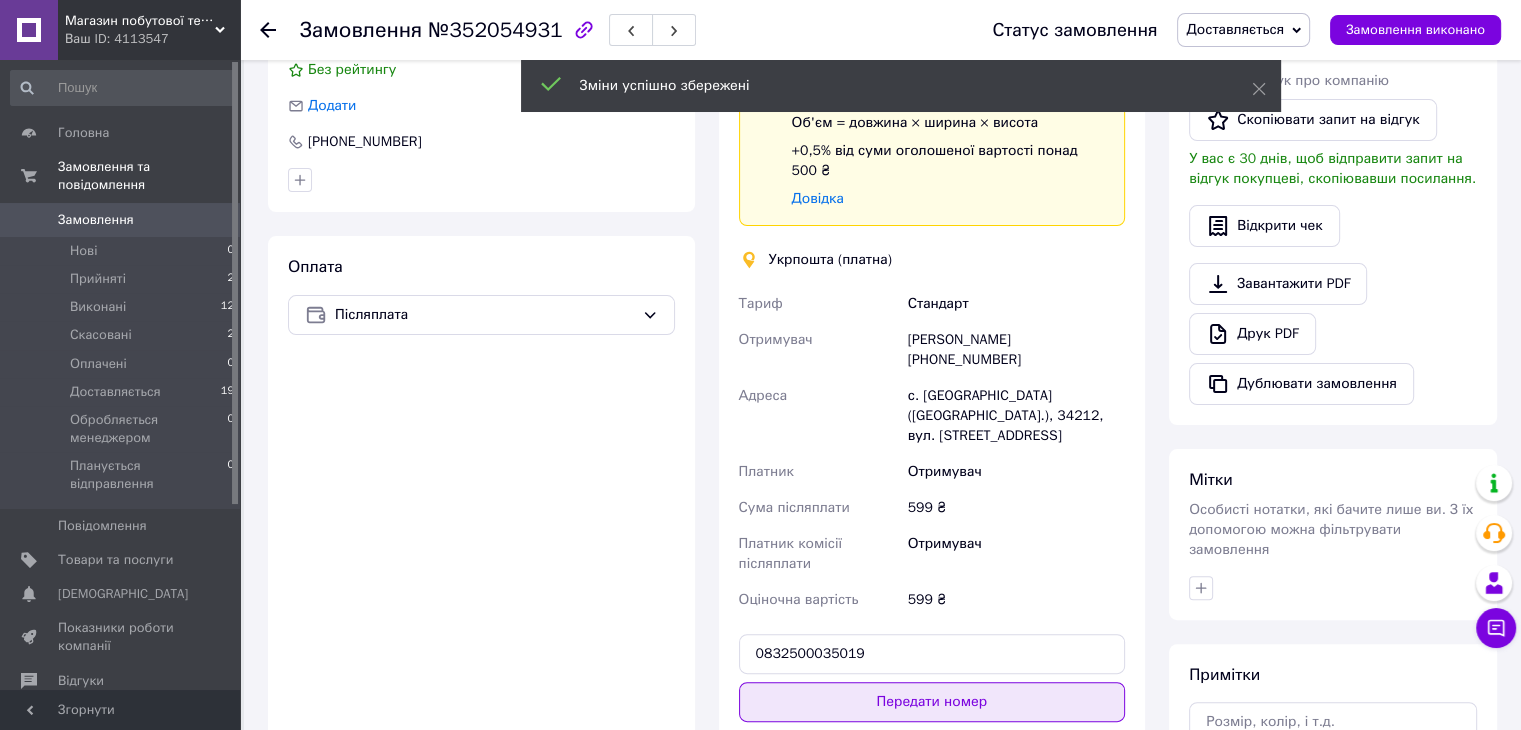 scroll, scrollTop: 686, scrollLeft: 0, axis: vertical 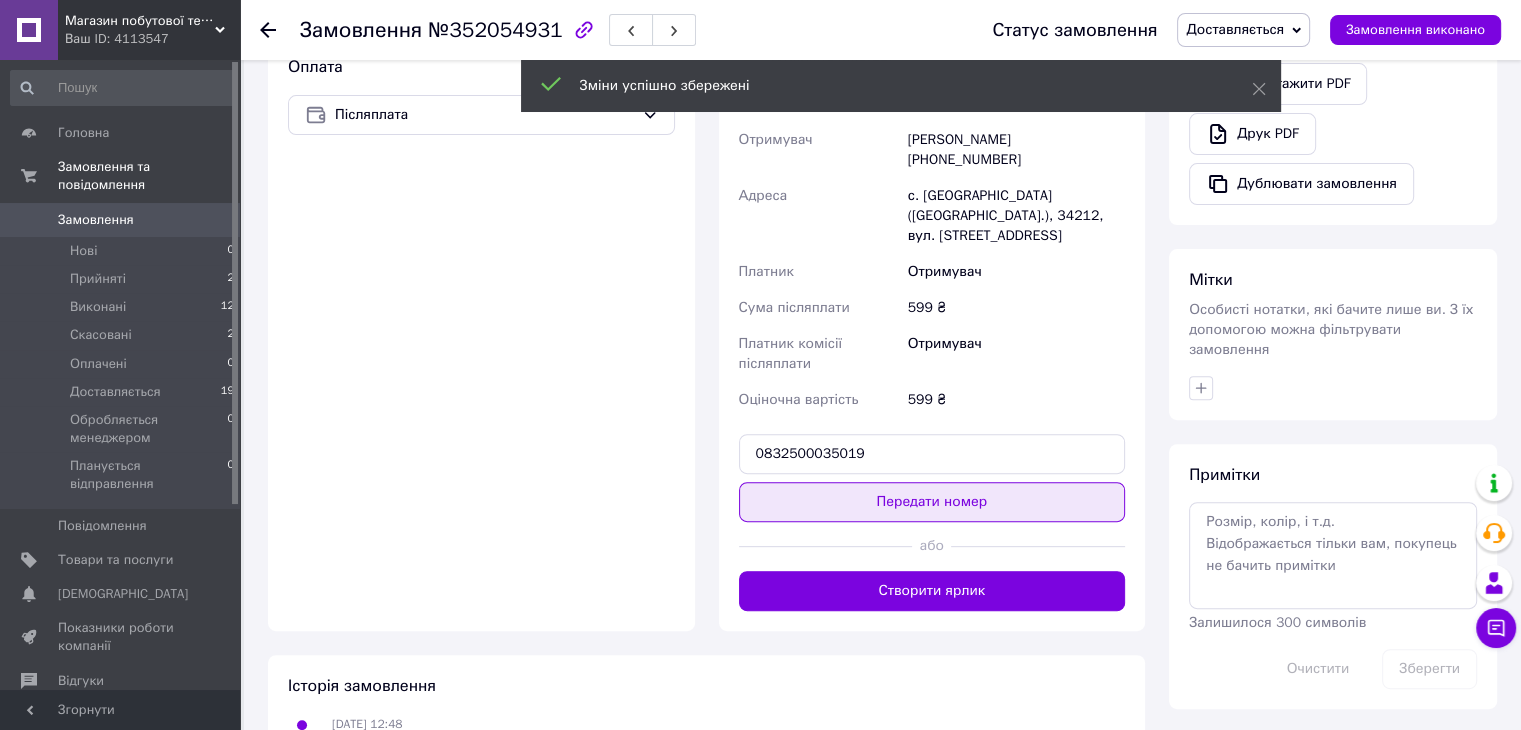 click on "Передати номер" at bounding box center (932, 502) 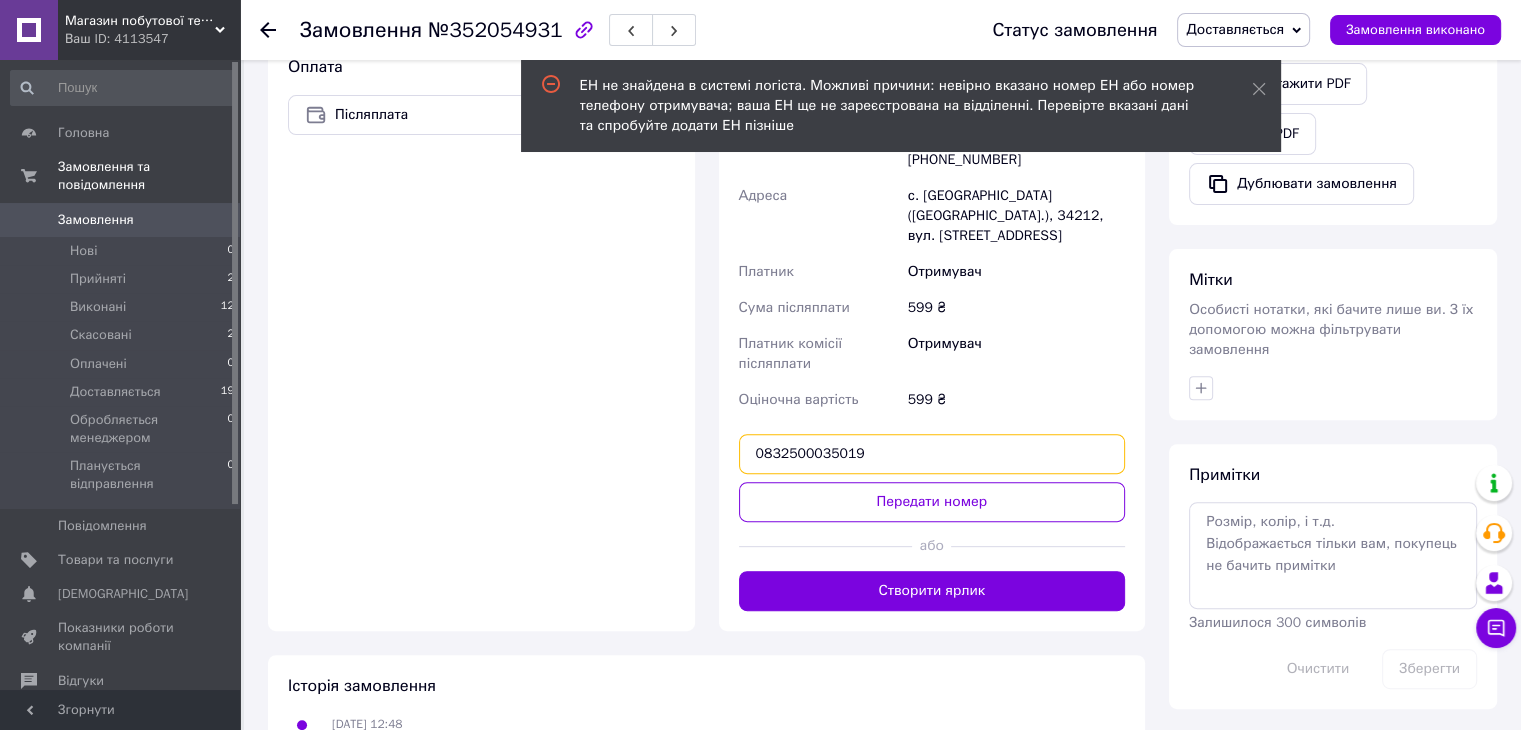 click on "0832500035019" at bounding box center (932, 454) 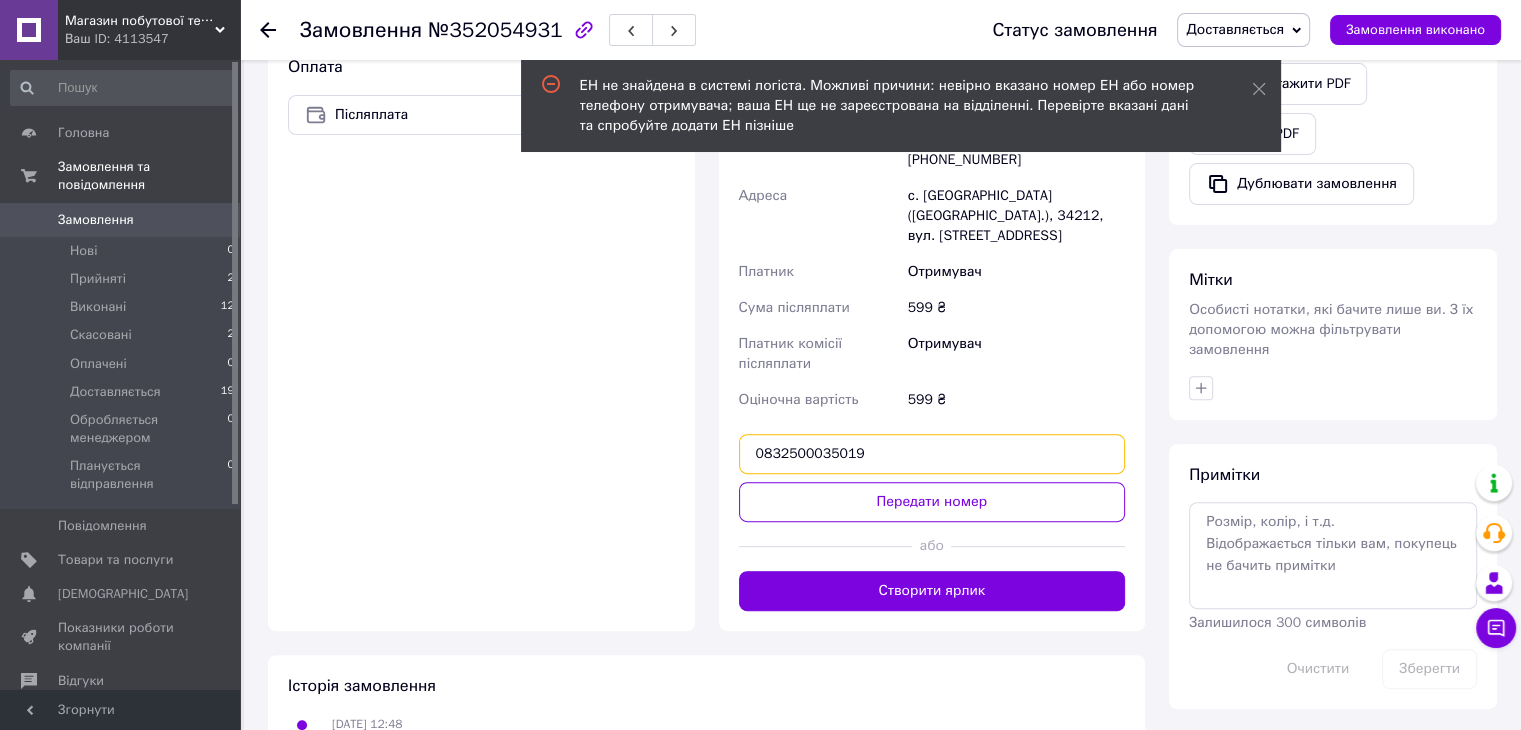 click on "0832500035019" at bounding box center (932, 454) 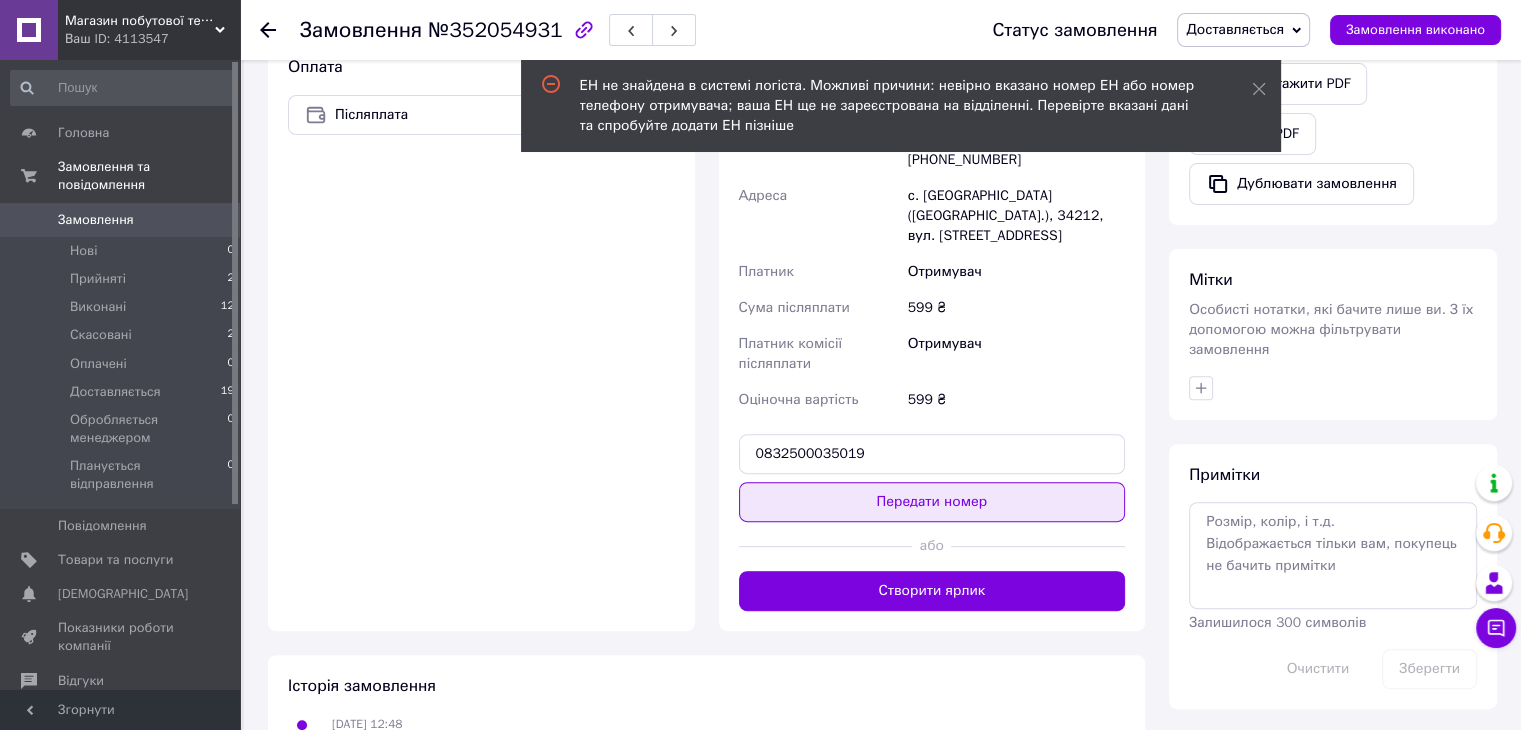 click on "Передати номер" at bounding box center (932, 502) 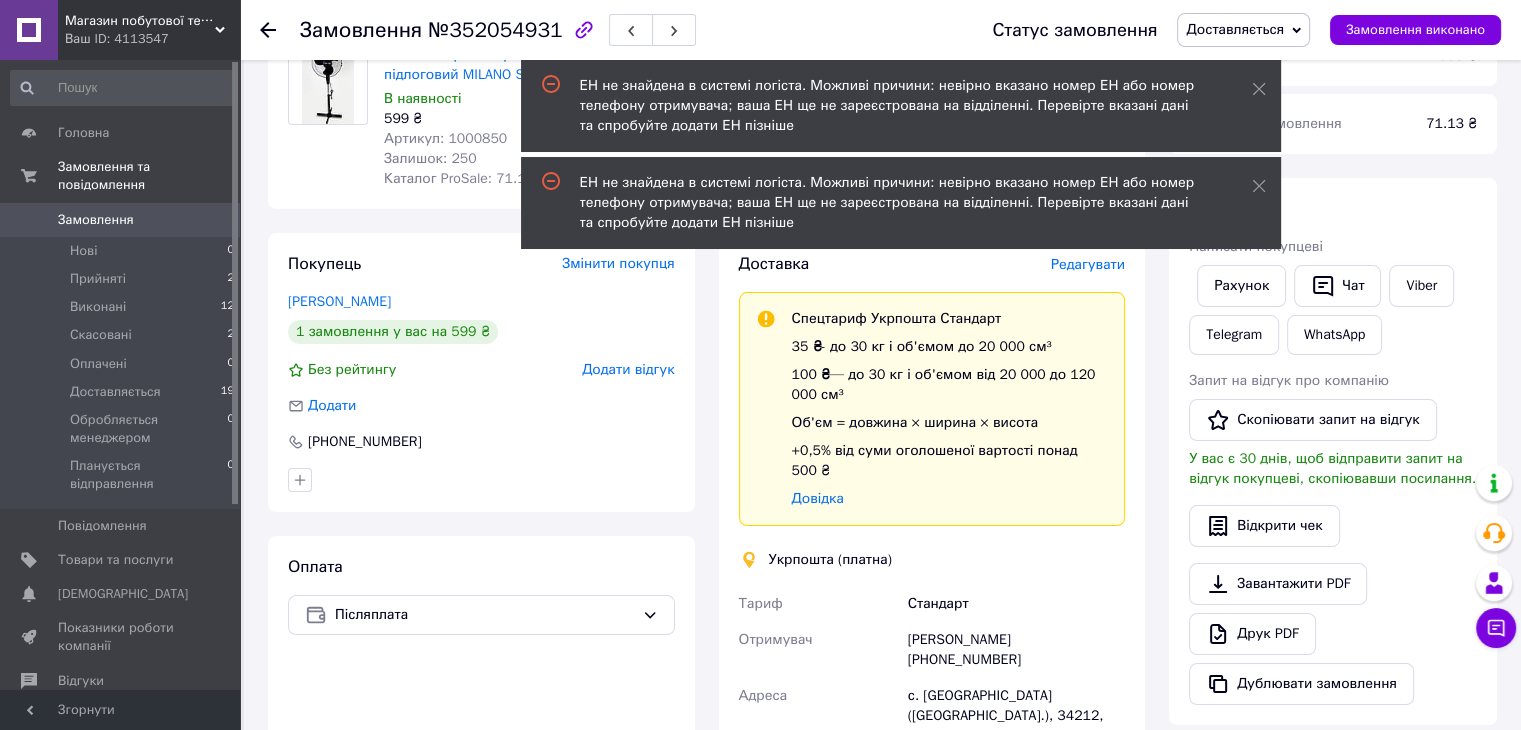 scroll, scrollTop: 0, scrollLeft: 0, axis: both 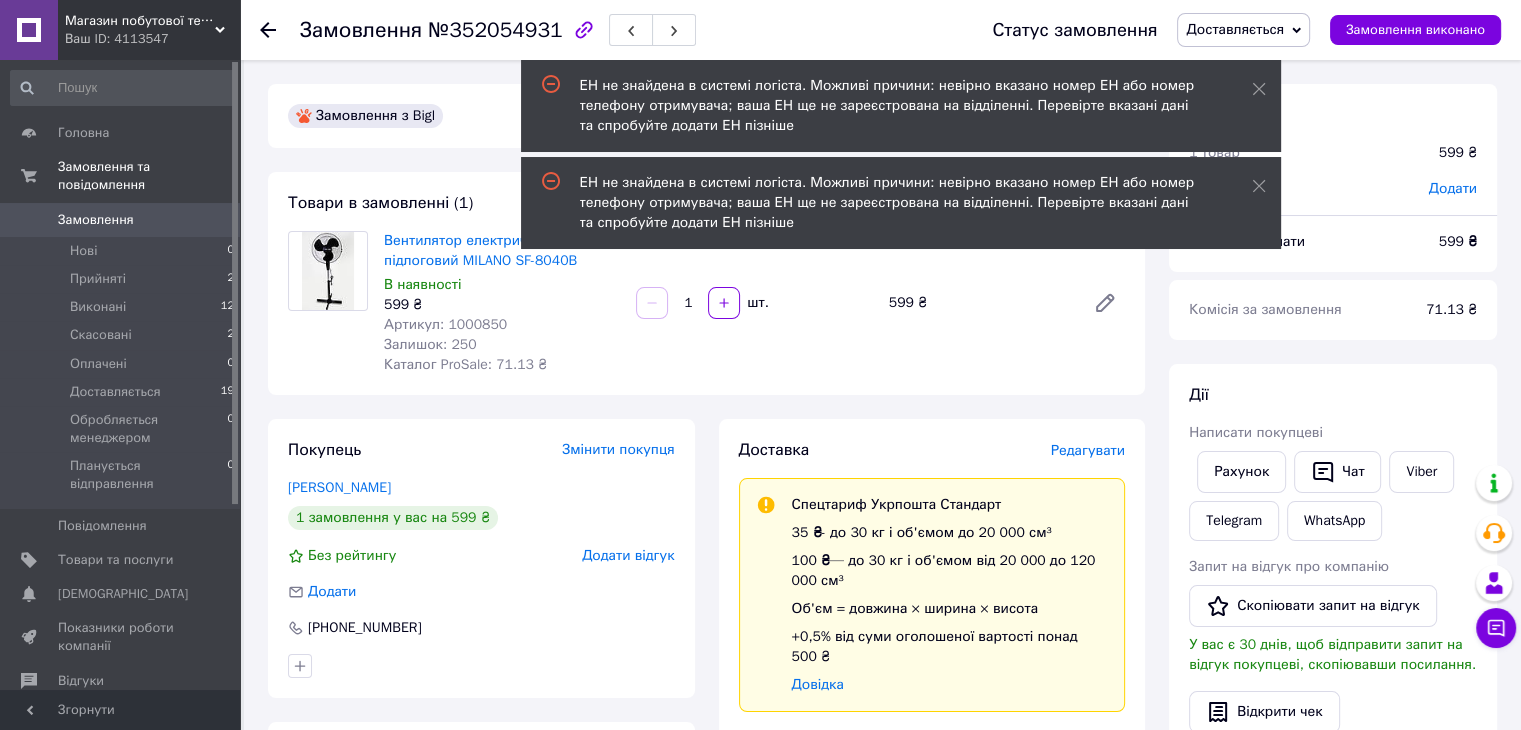 click 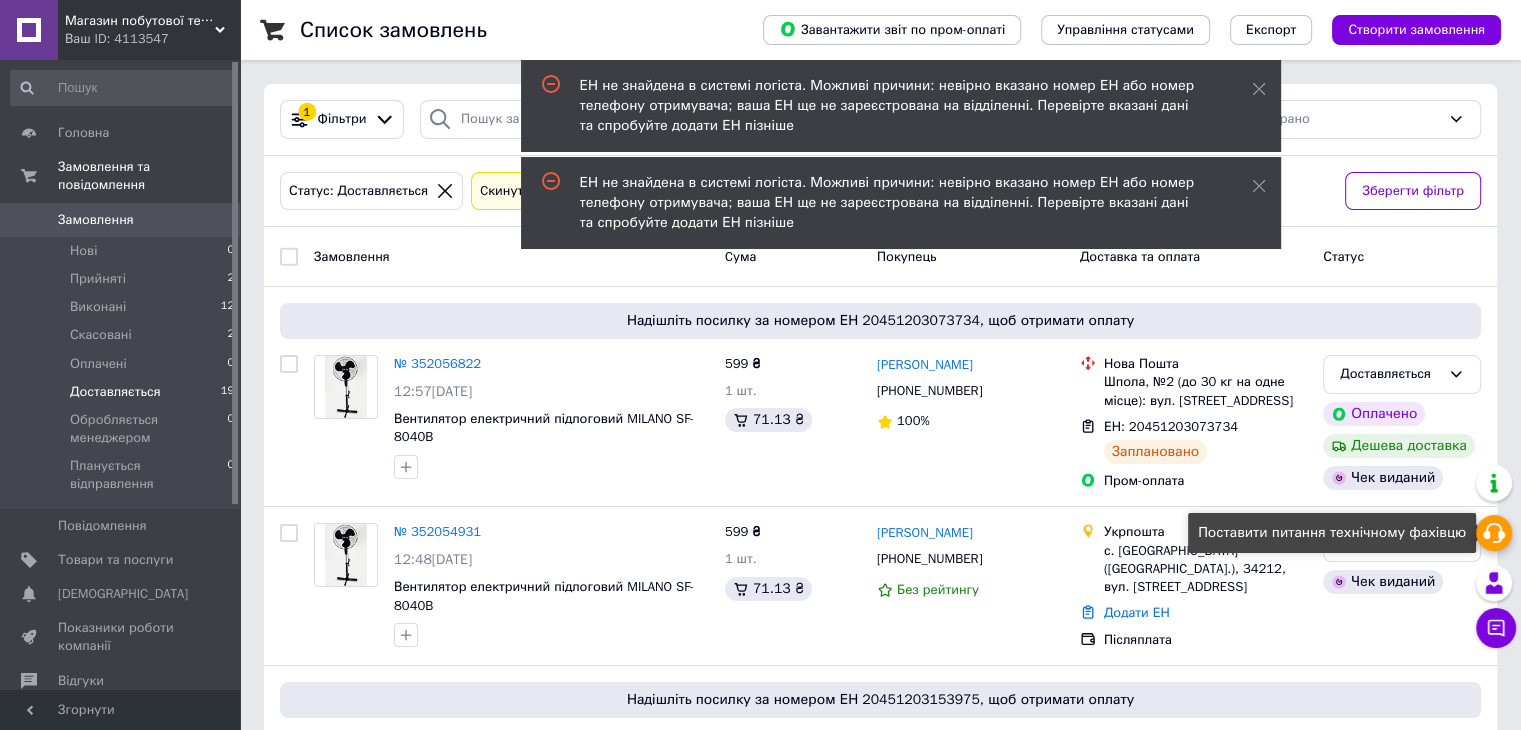 click 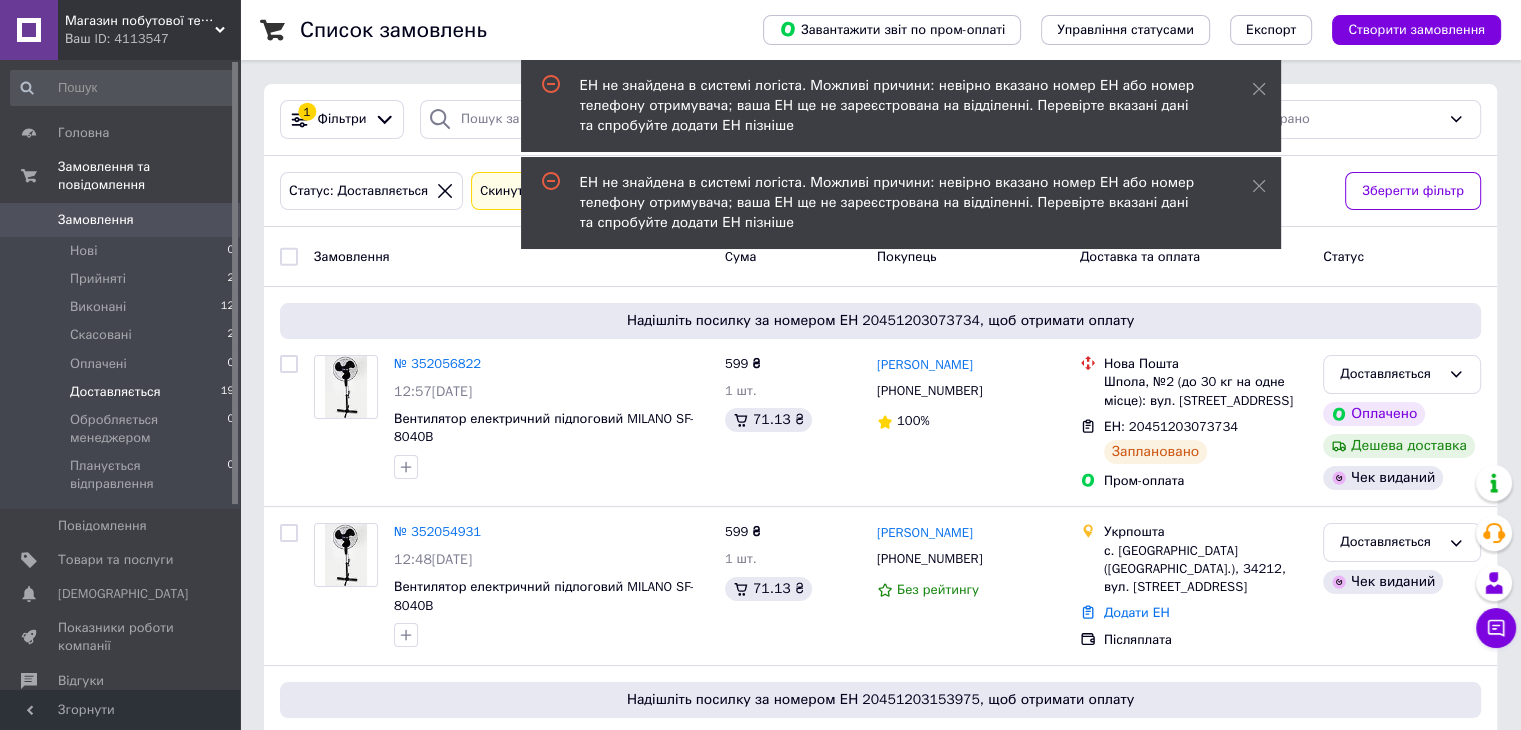 click on "Створити замовлення" at bounding box center [1416, 30] 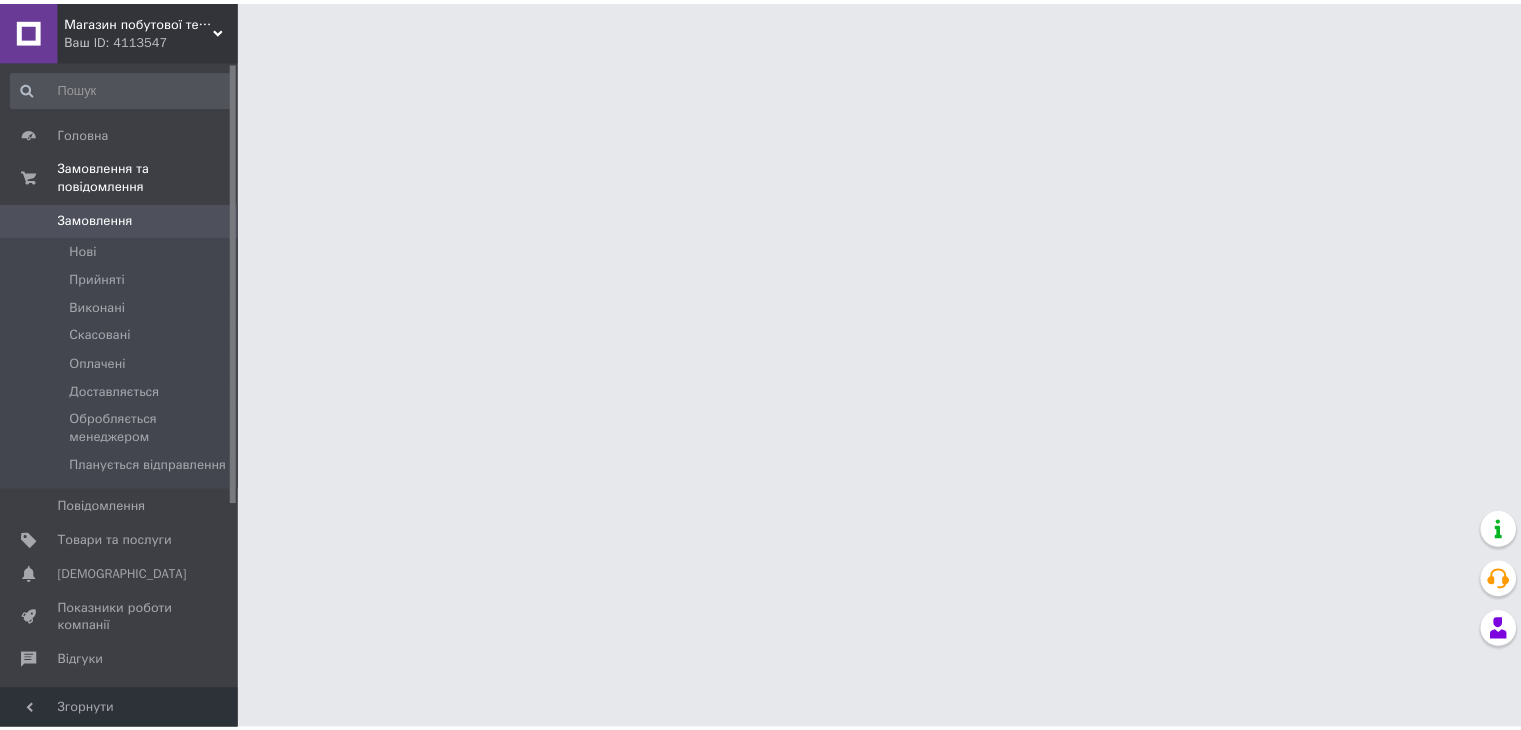 scroll, scrollTop: 0, scrollLeft: 0, axis: both 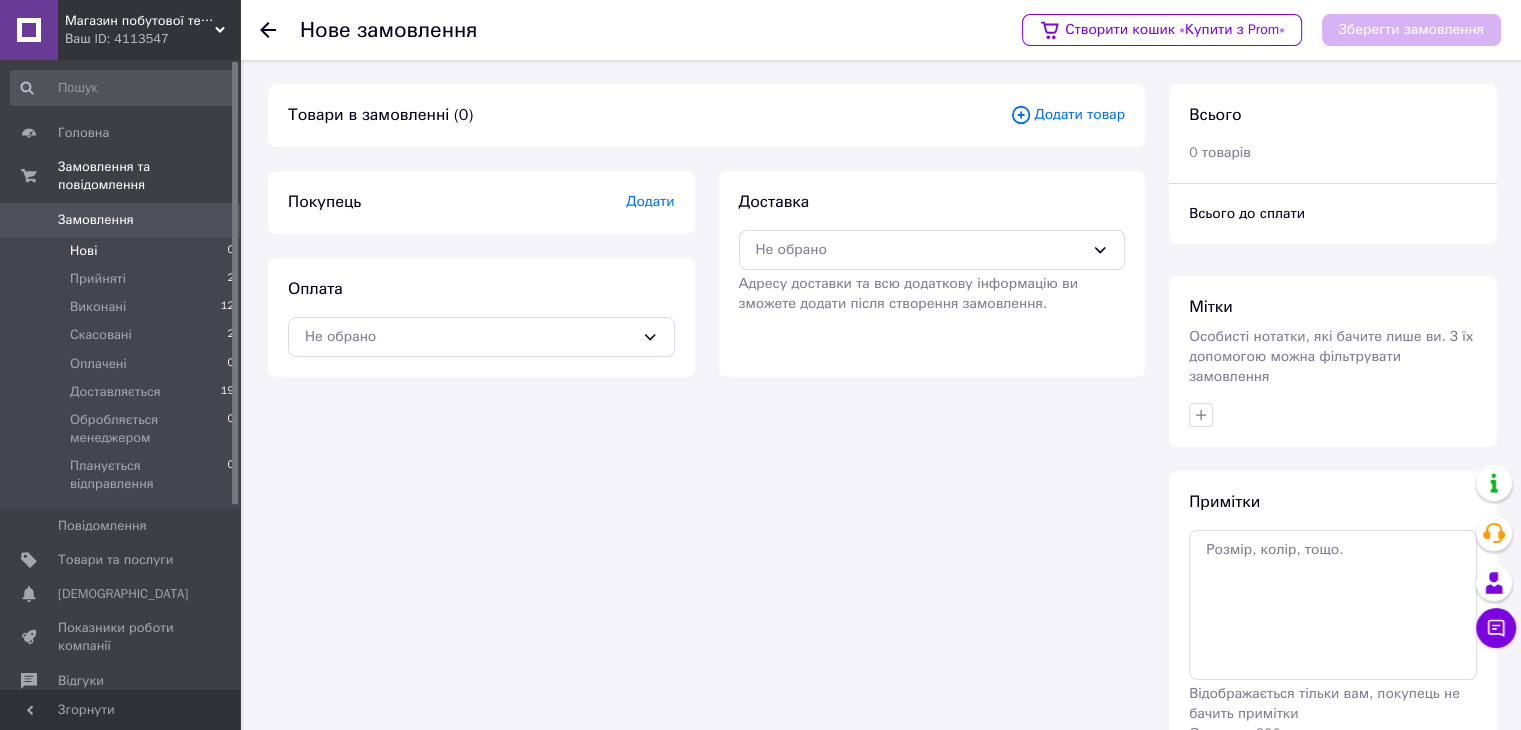 click on "Нові 0" at bounding box center (123, 251) 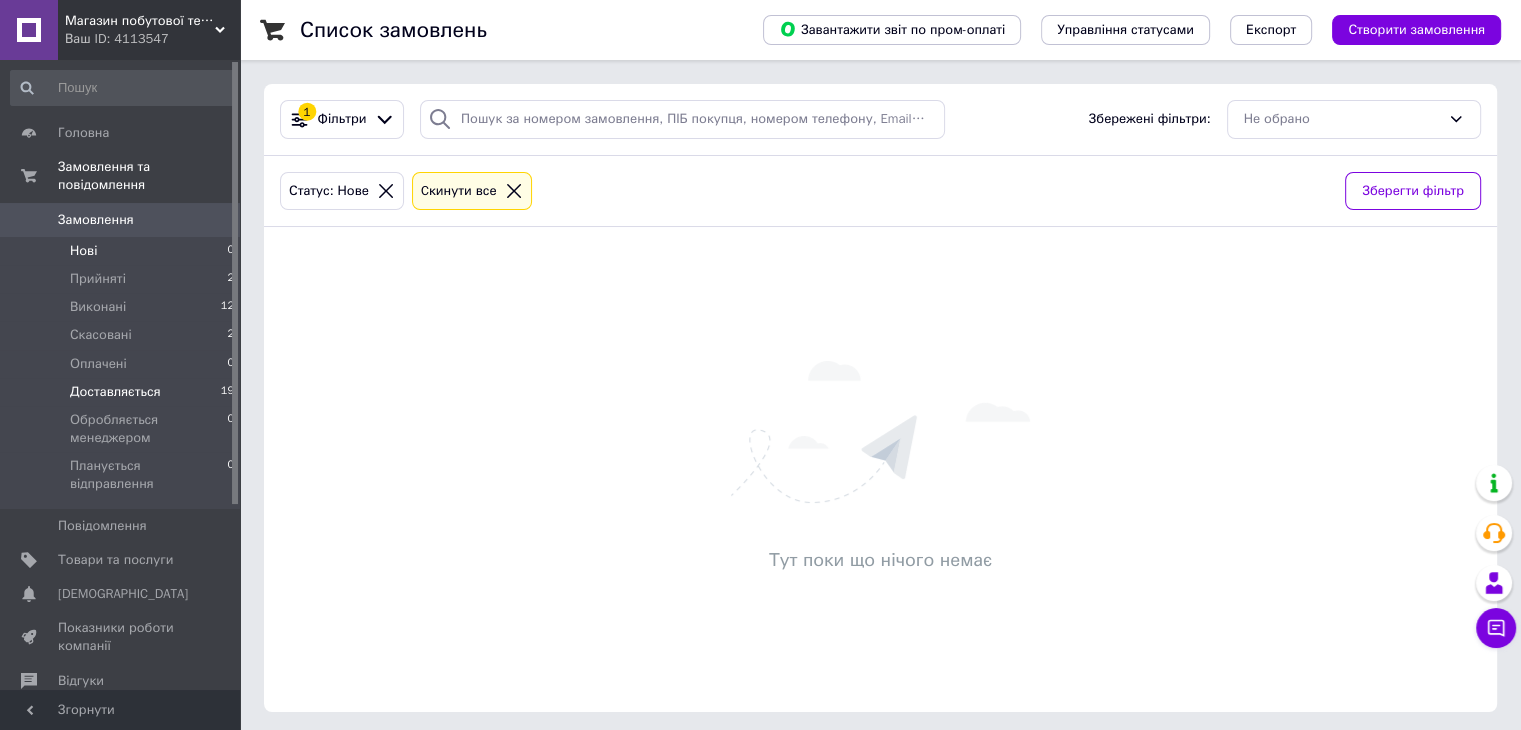click on "Доставляється" at bounding box center [115, 392] 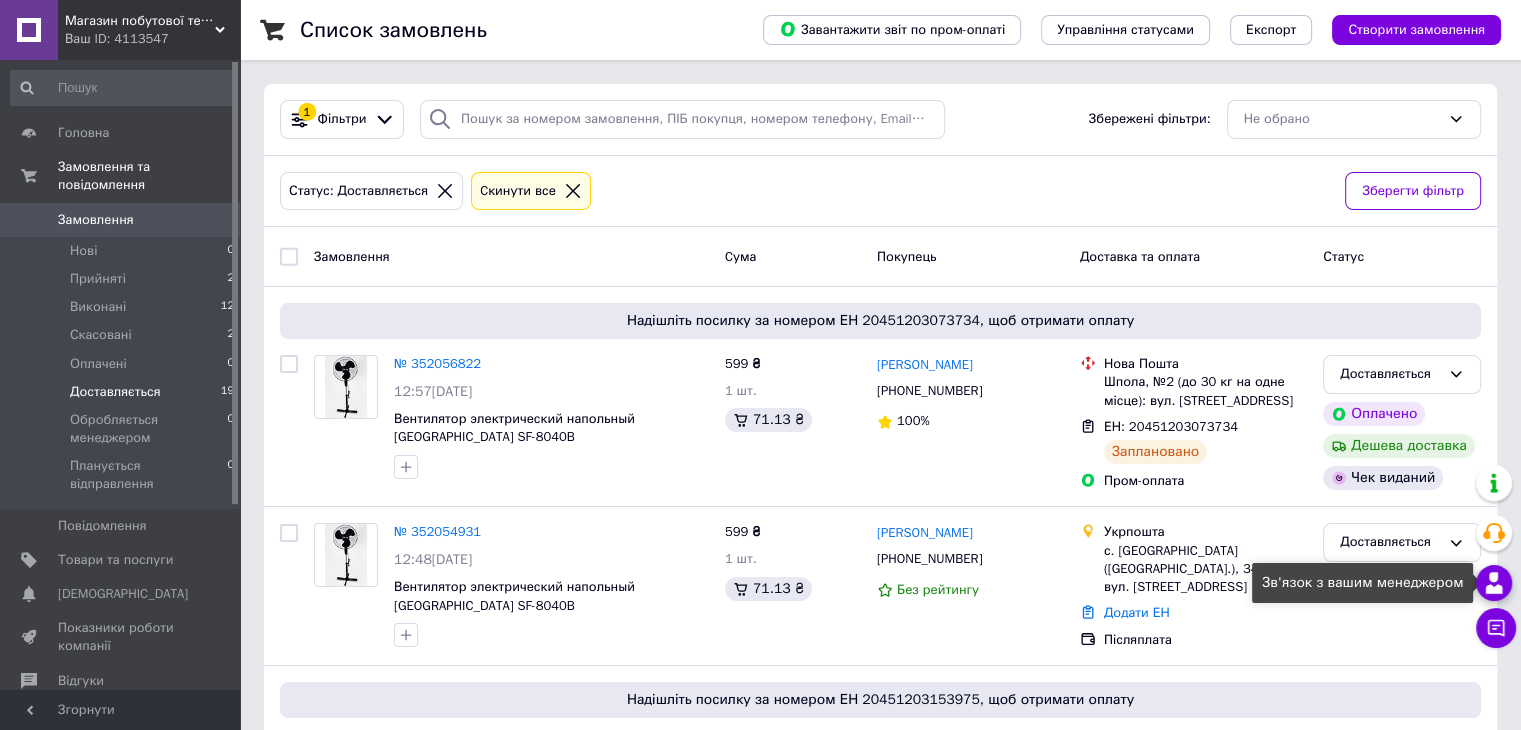click 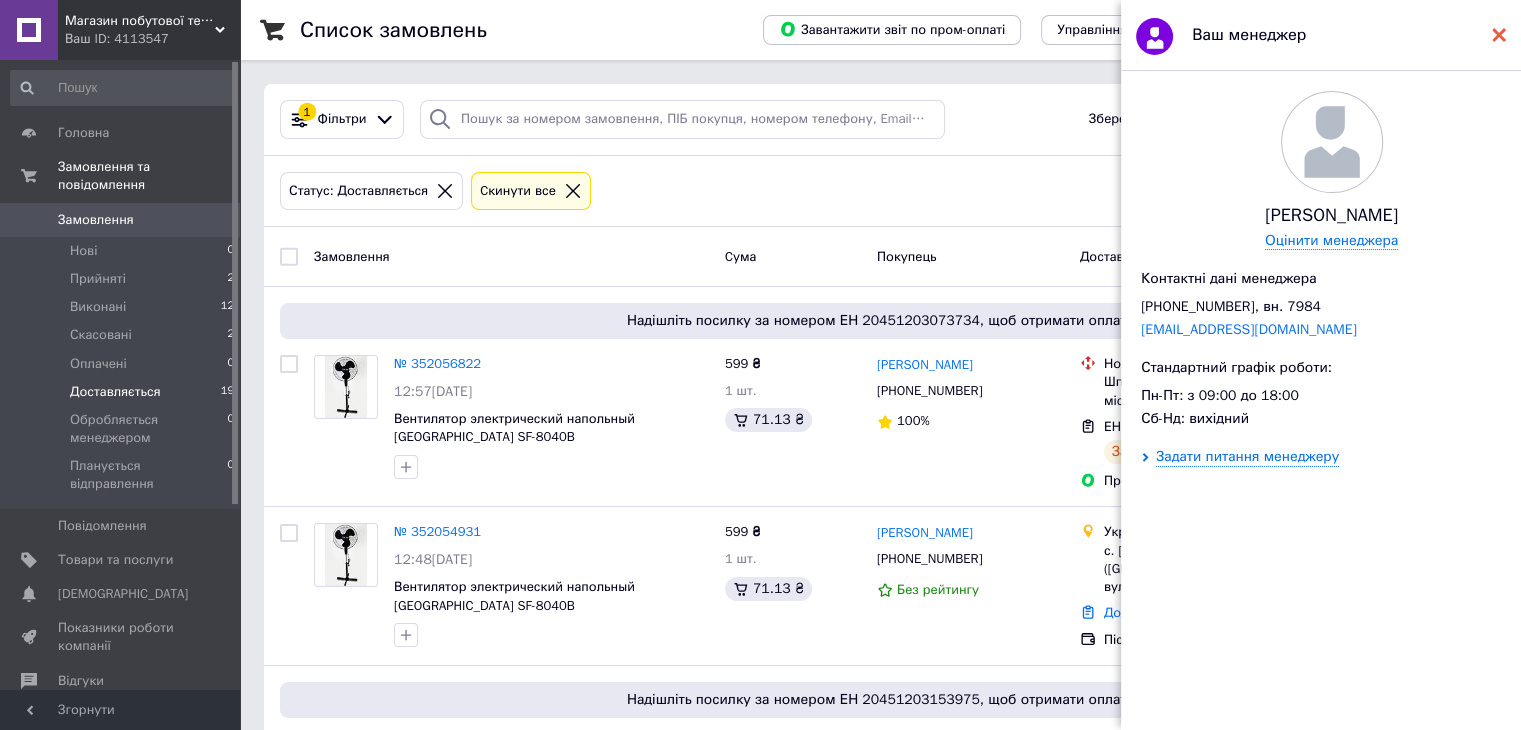 click 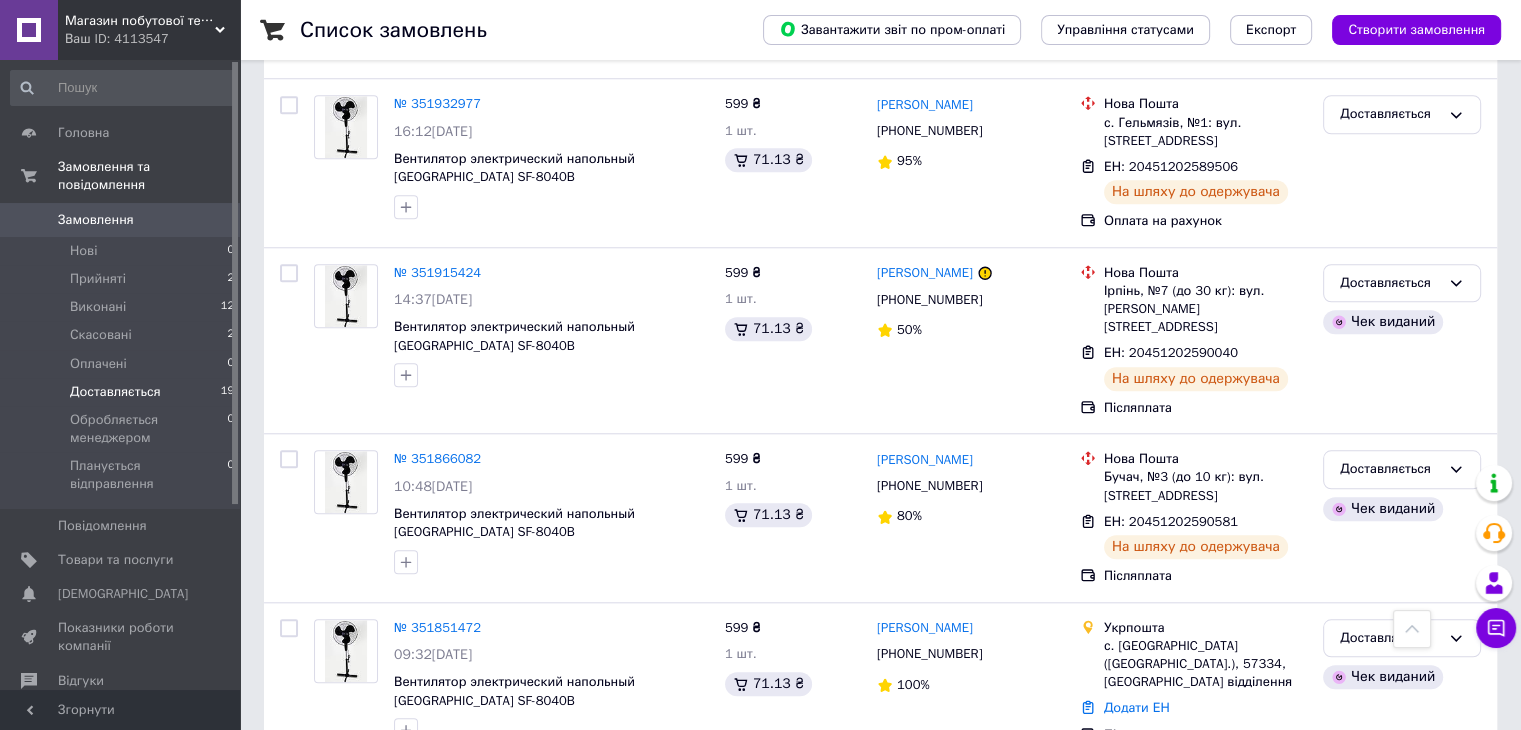 scroll, scrollTop: 1900, scrollLeft: 0, axis: vertical 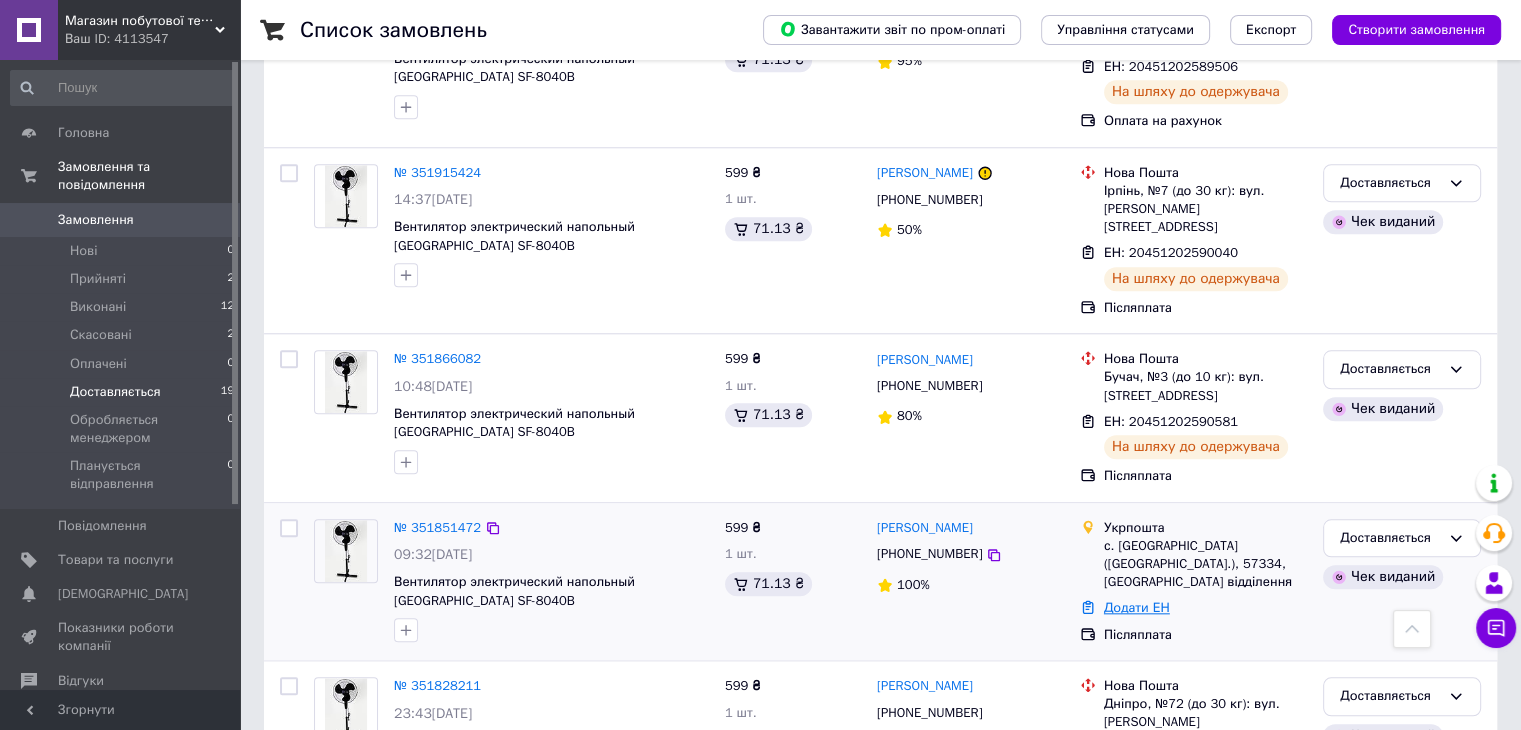click on "Додати ЕН" at bounding box center (1137, 607) 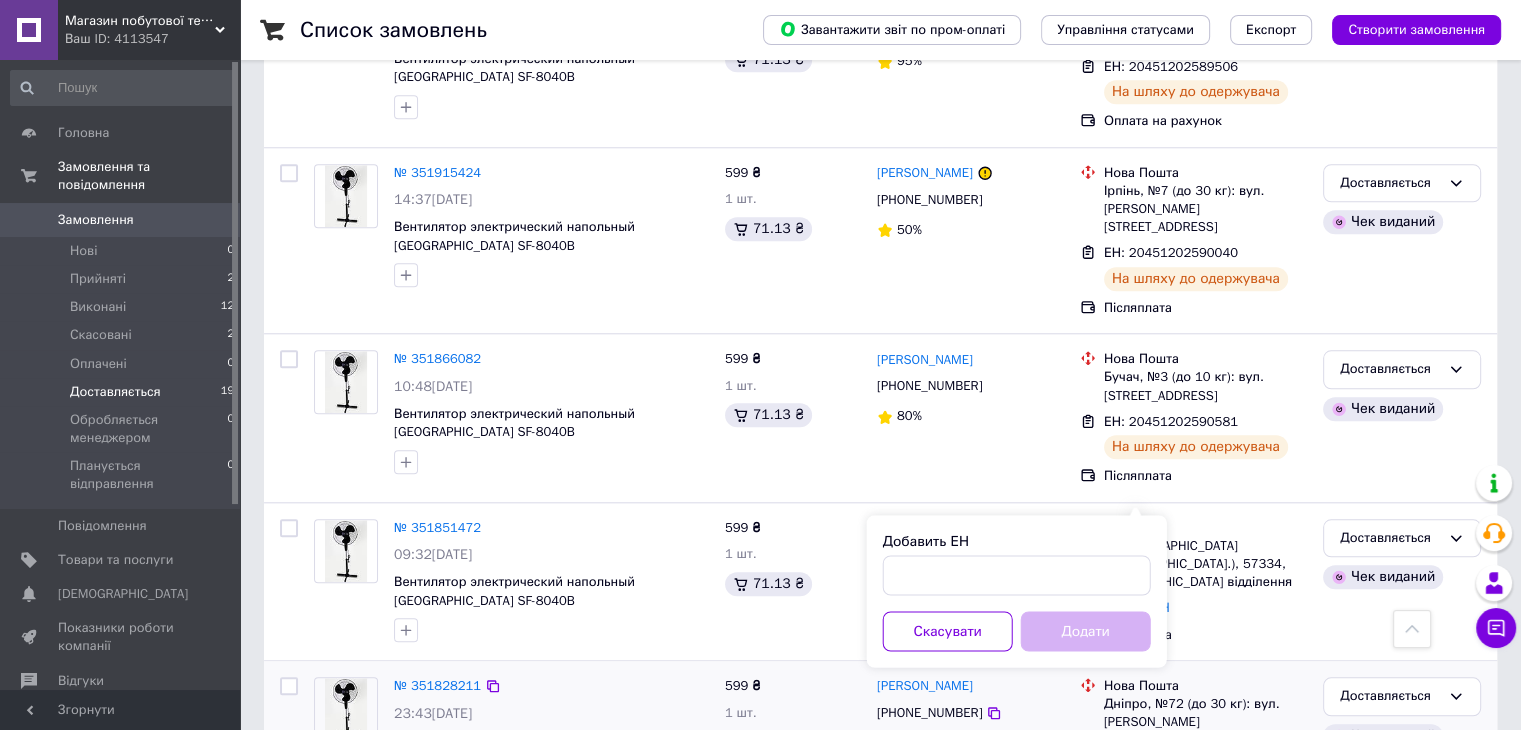 click on "599 ₴ 1 шт. 71.13 ₴" at bounding box center [793, 763] 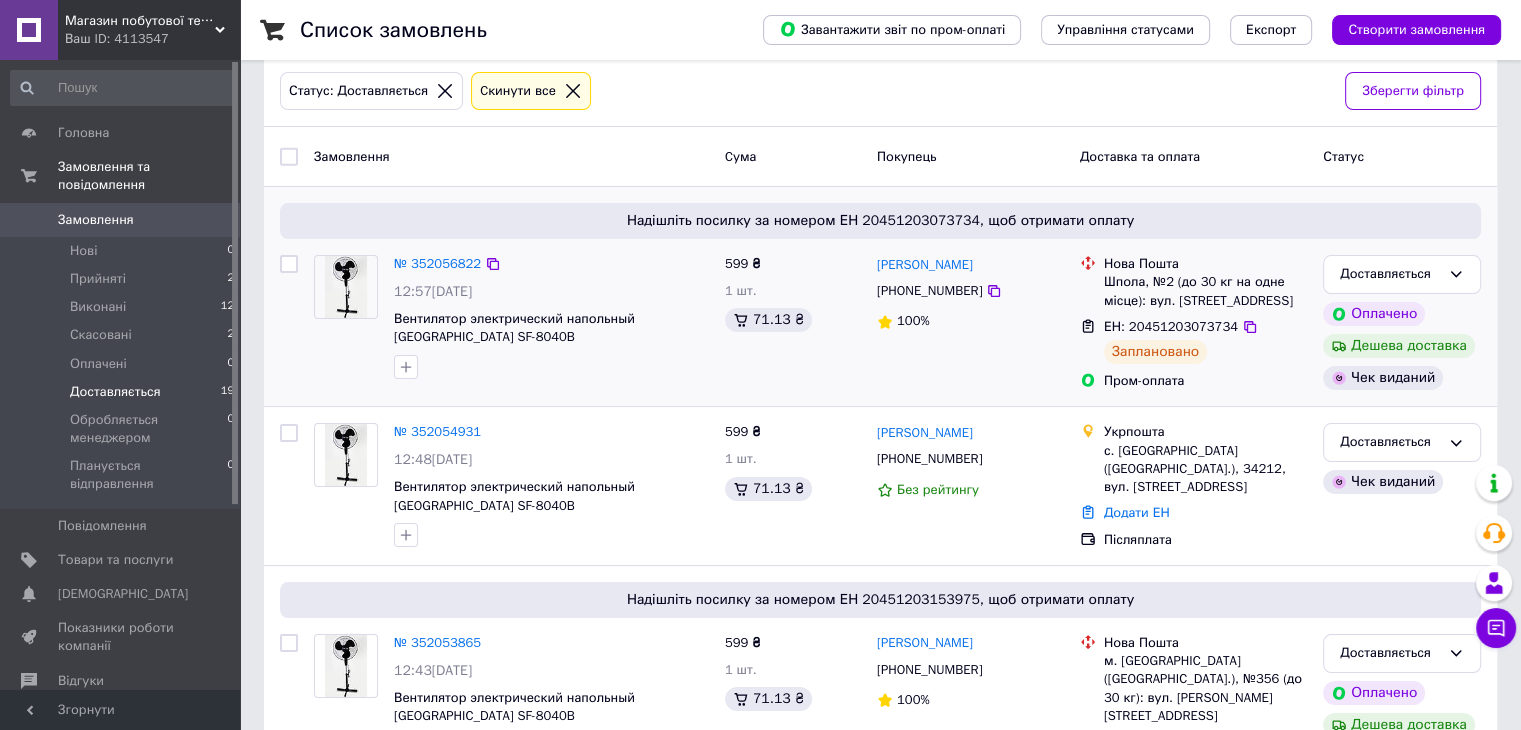 scroll, scrollTop: 0, scrollLeft: 0, axis: both 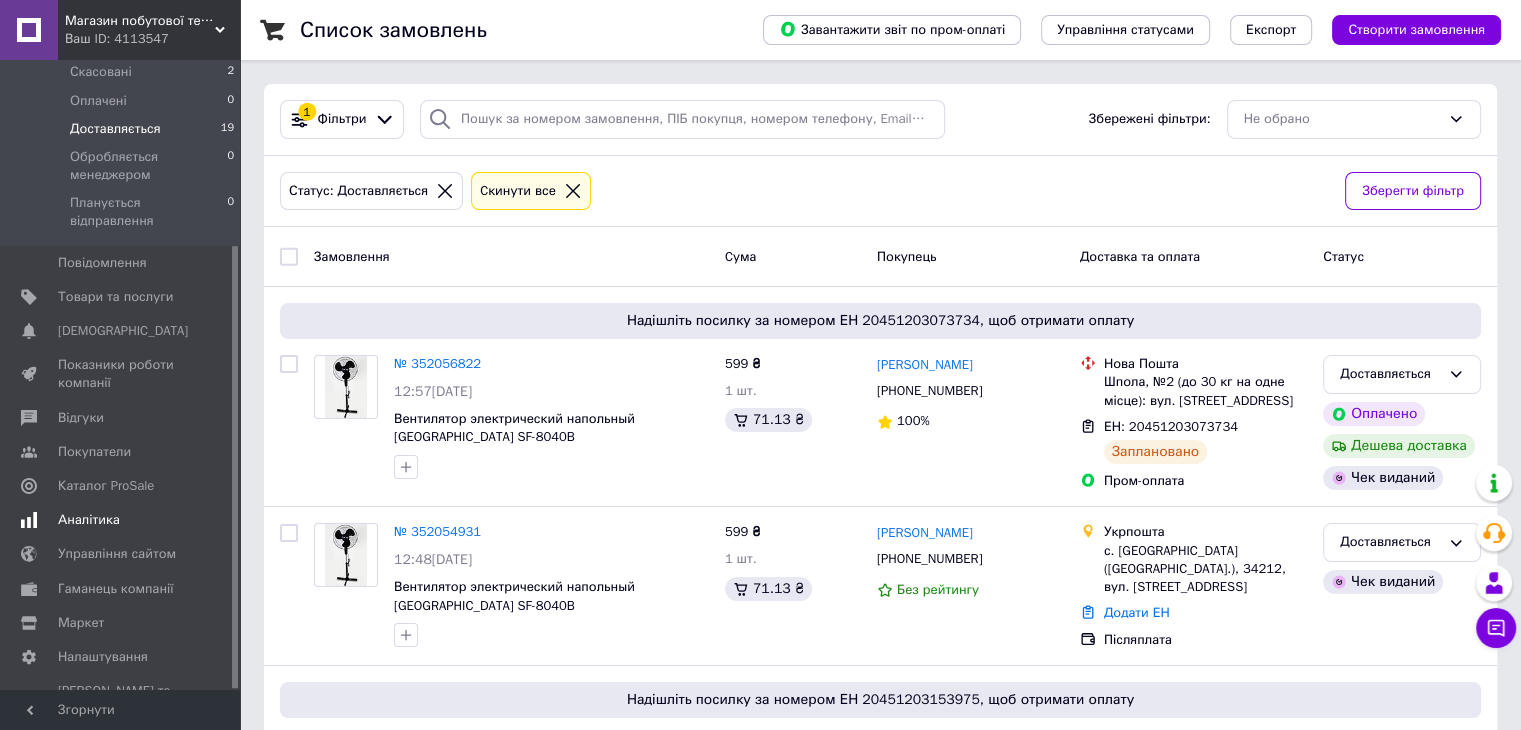 click on "Аналітика" at bounding box center [89, 520] 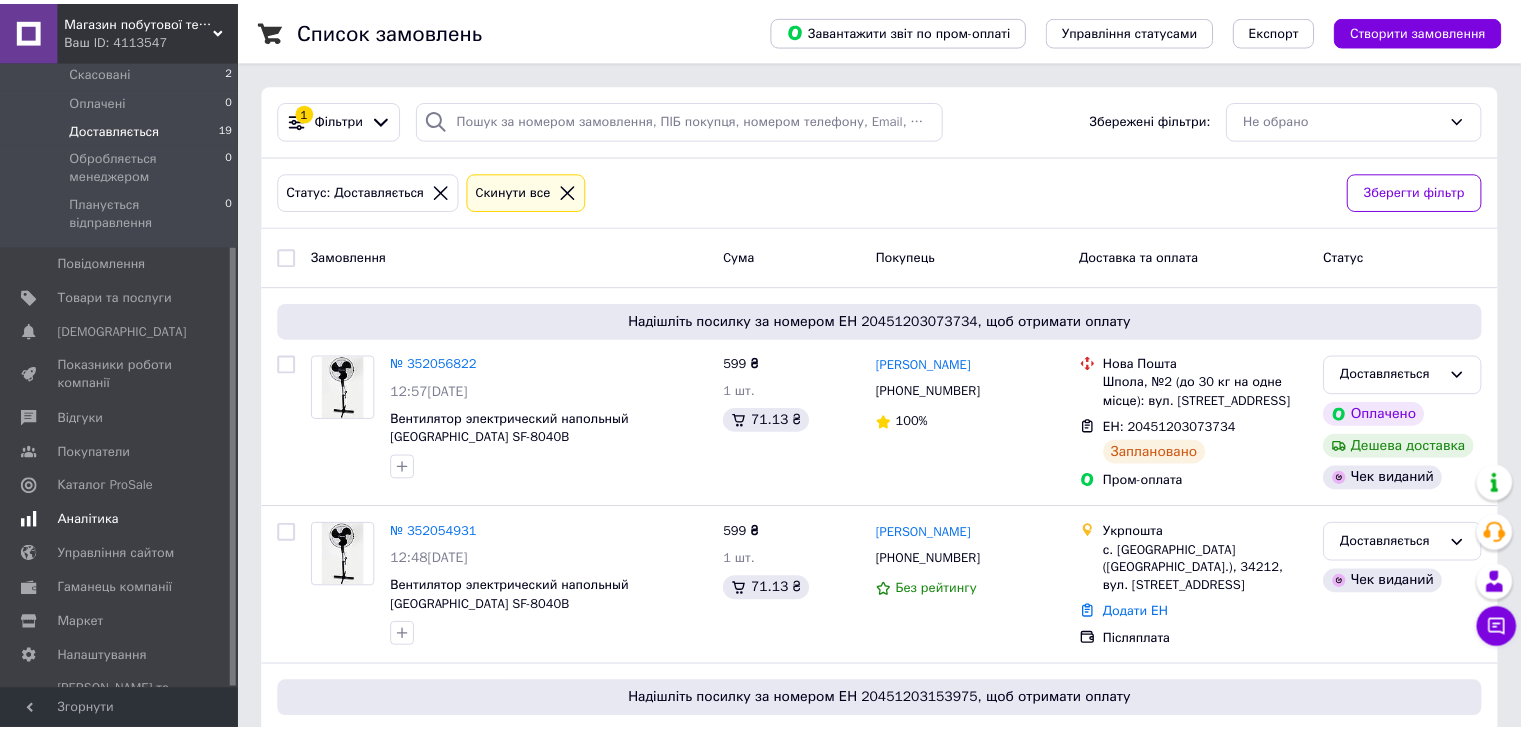 scroll, scrollTop: 184, scrollLeft: 0, axis: vertical 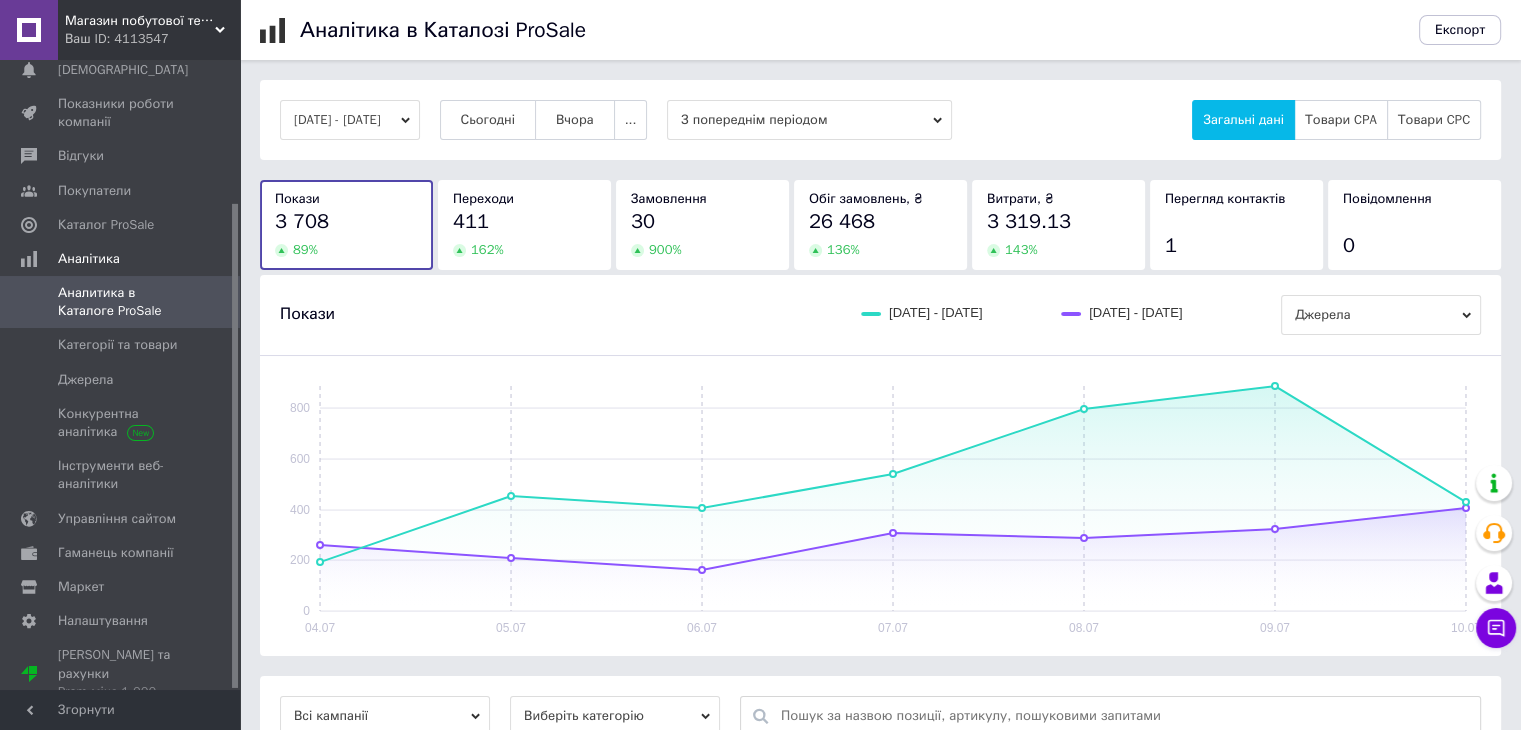 click on "26 468" at bounding box center (880, 222) 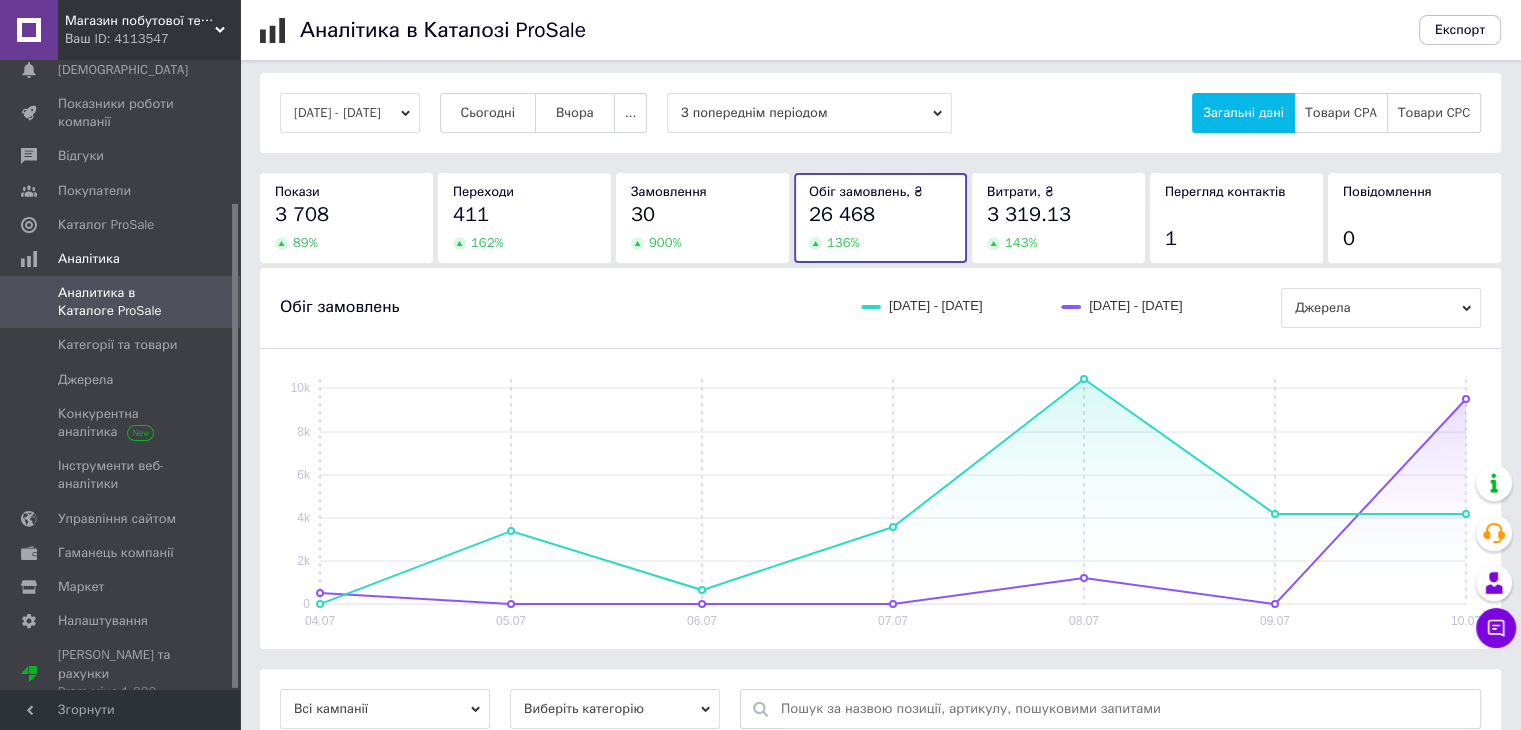 scroll, scrollTop: 0, scrollLeft: 0, axis: both 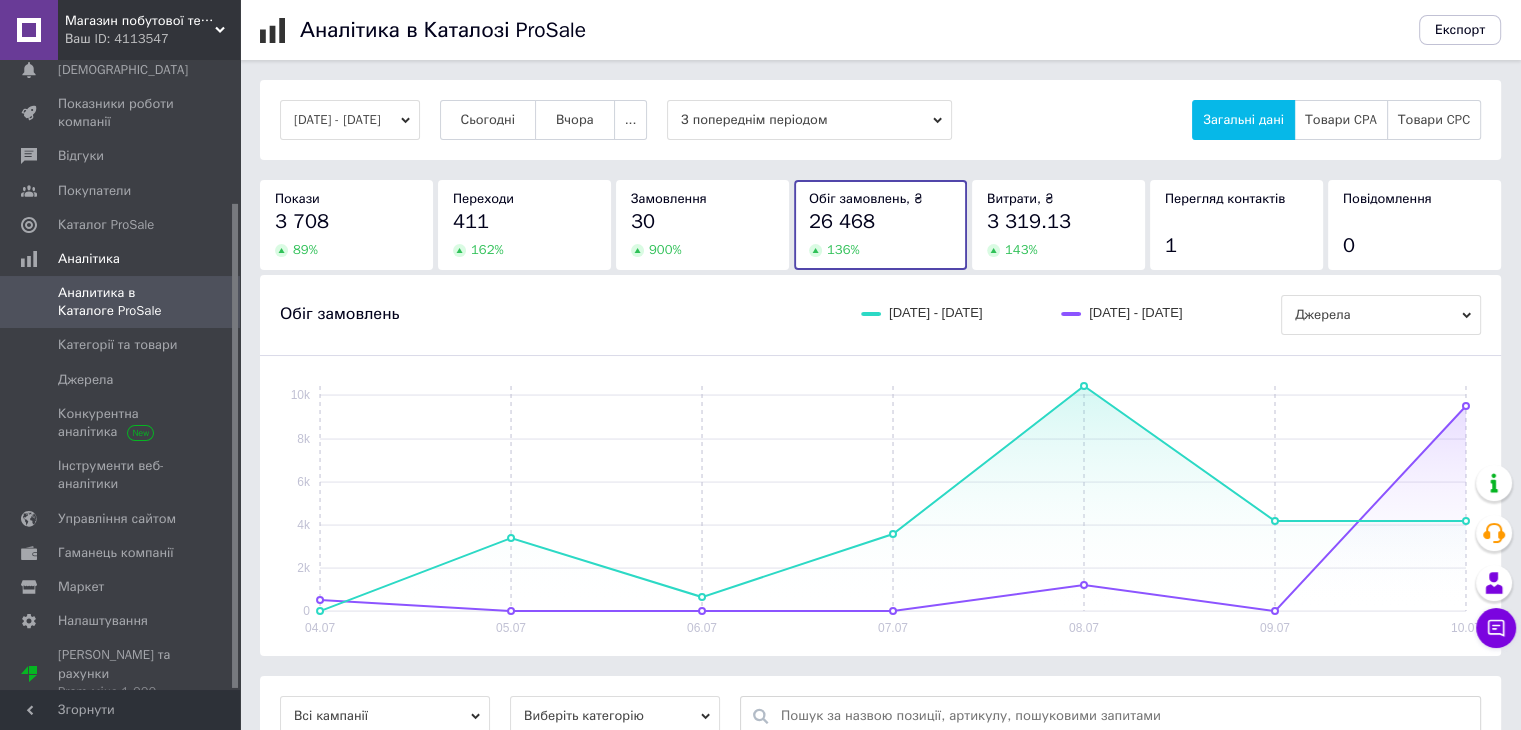 click on "3 708" at bounding box center [346, 222] 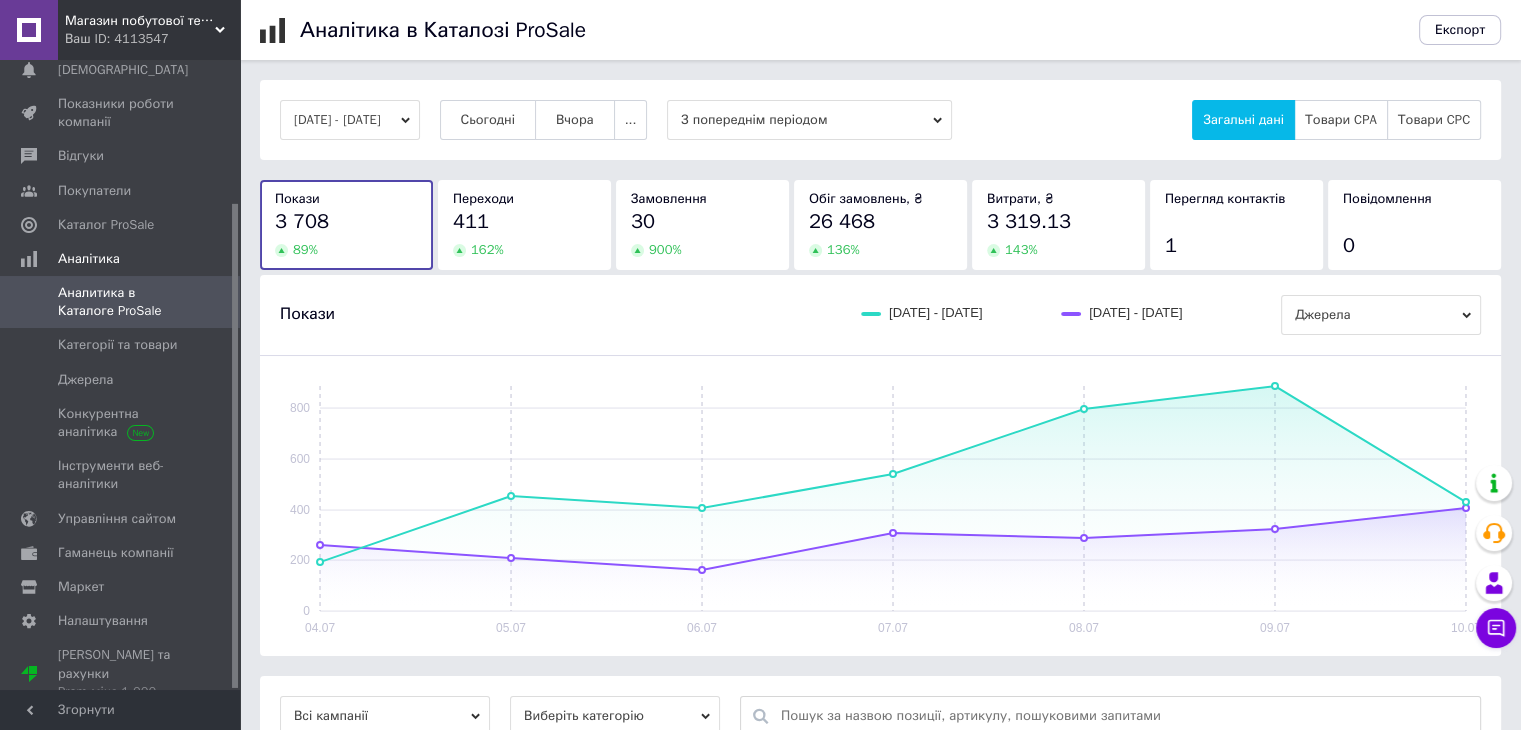 click on "Обіг замовлень, ₴ 26 468 136 %" at bounding box center (880, 224) 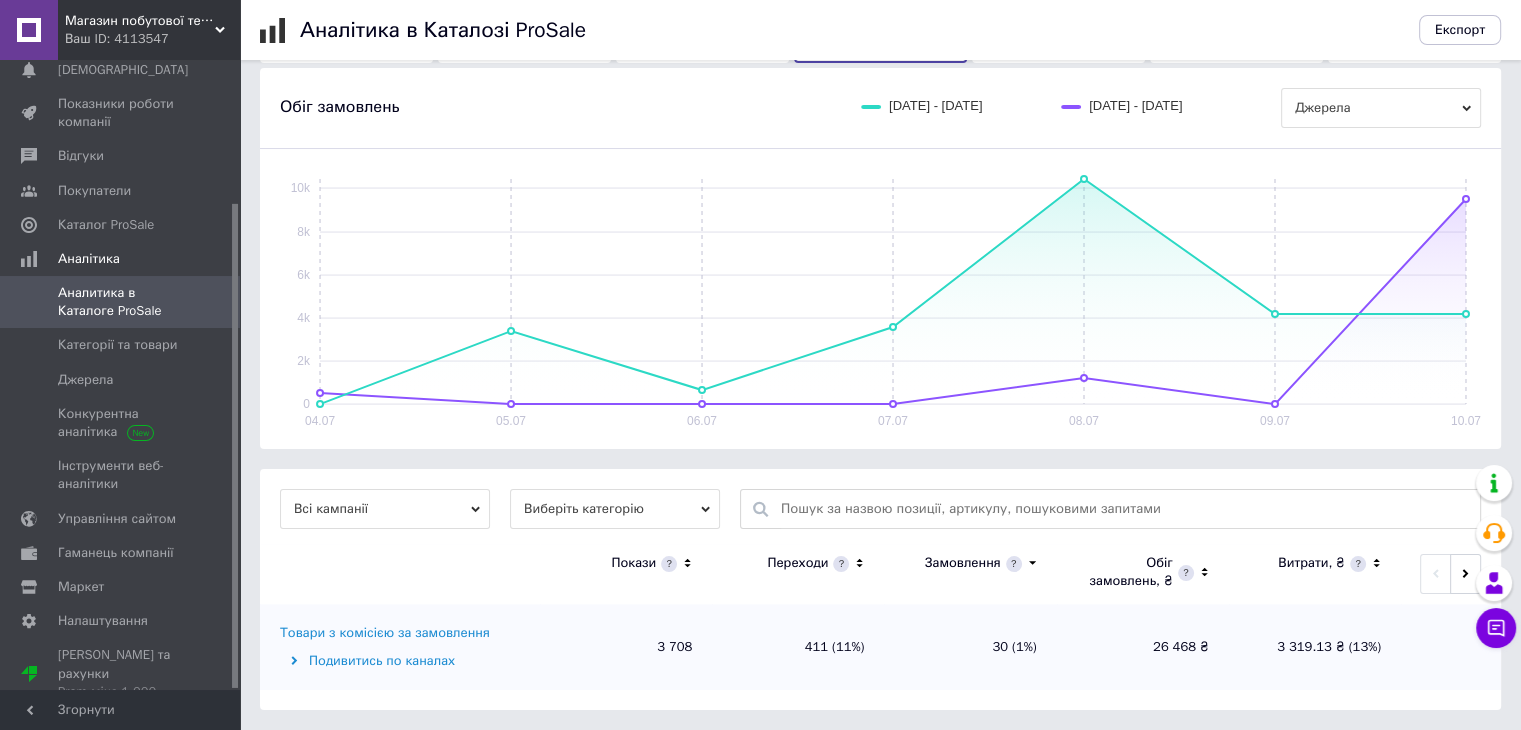 scroll, scrollTop: 7, scrollLeft: 0, axis: vertical 